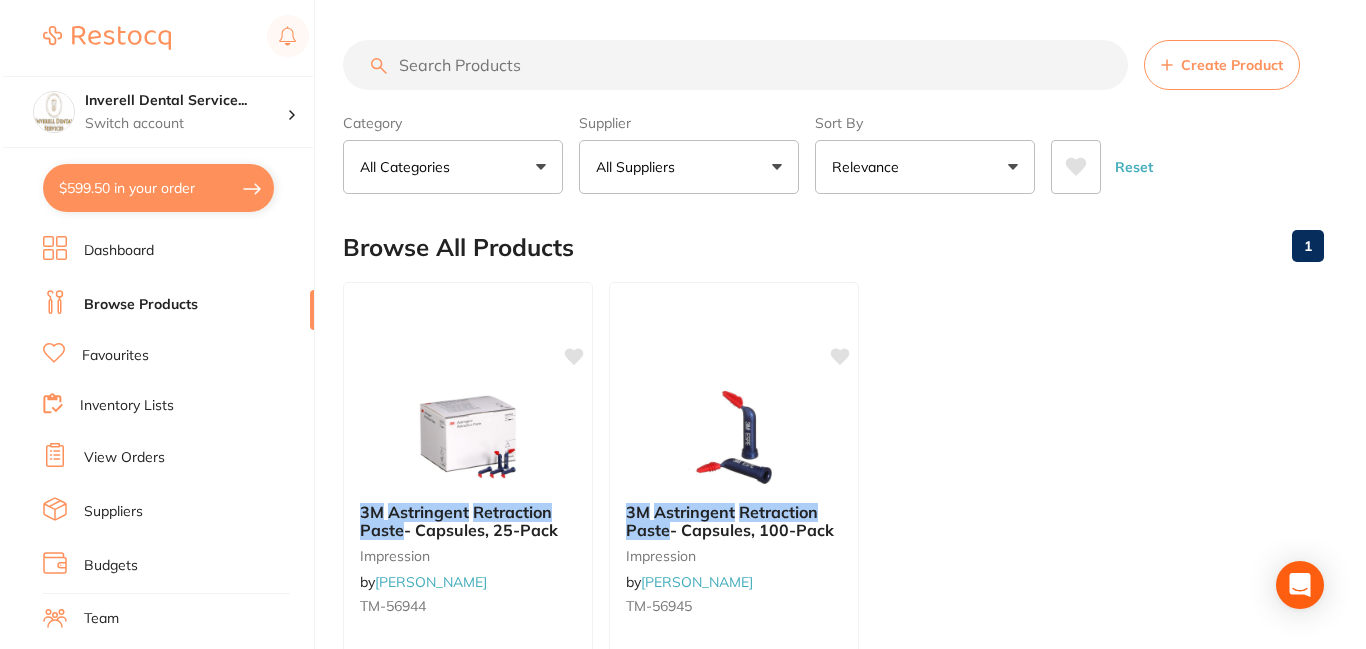 scroll, scrollTop: 0, scrollLeft: 0, axis: both 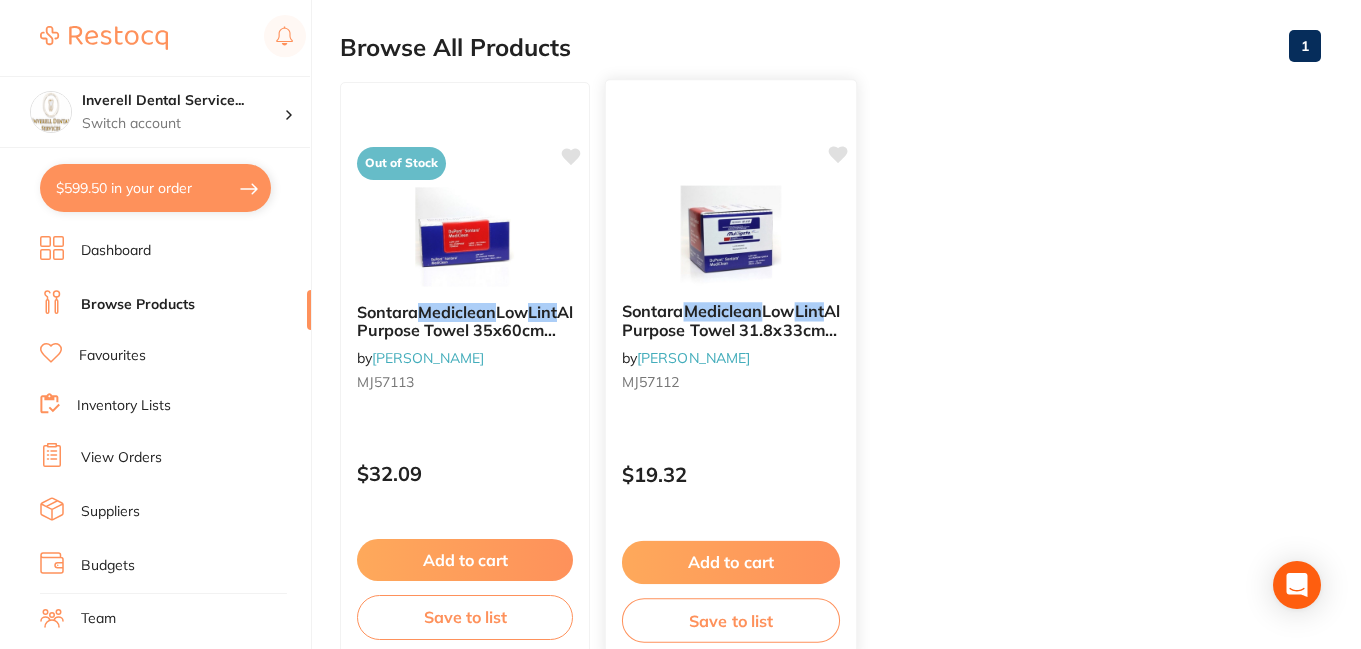 type on "mediclean lint" 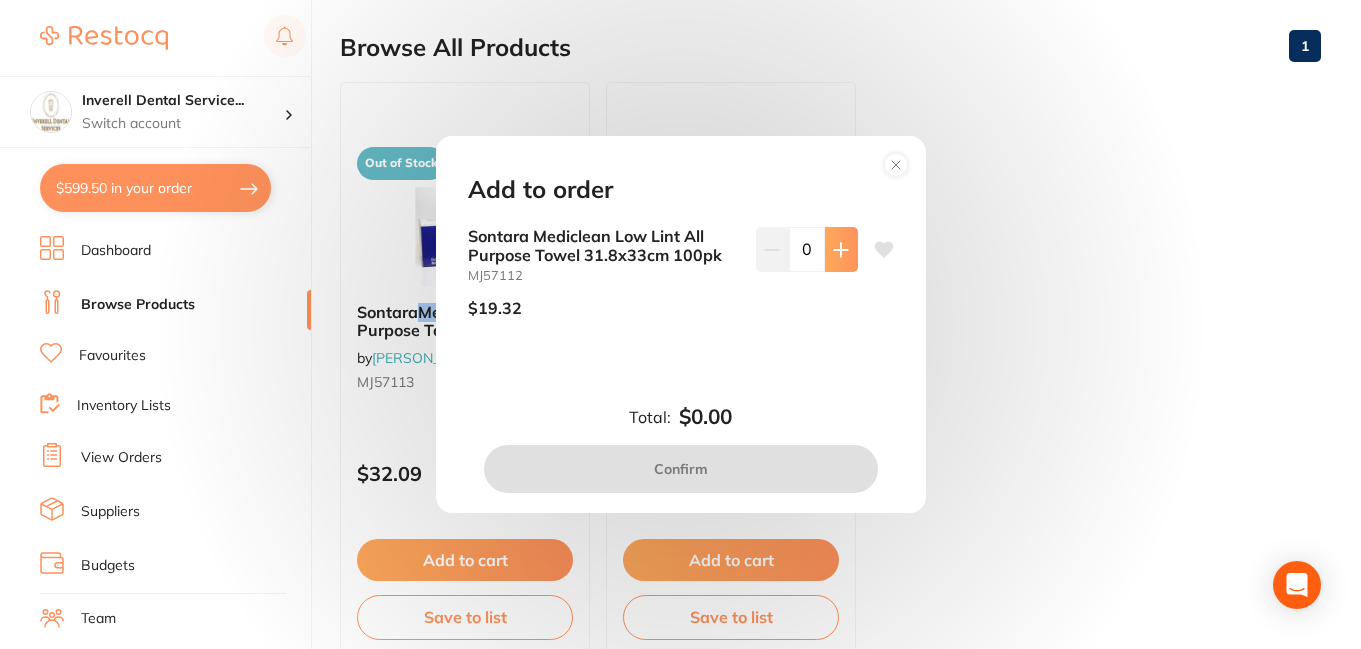 click 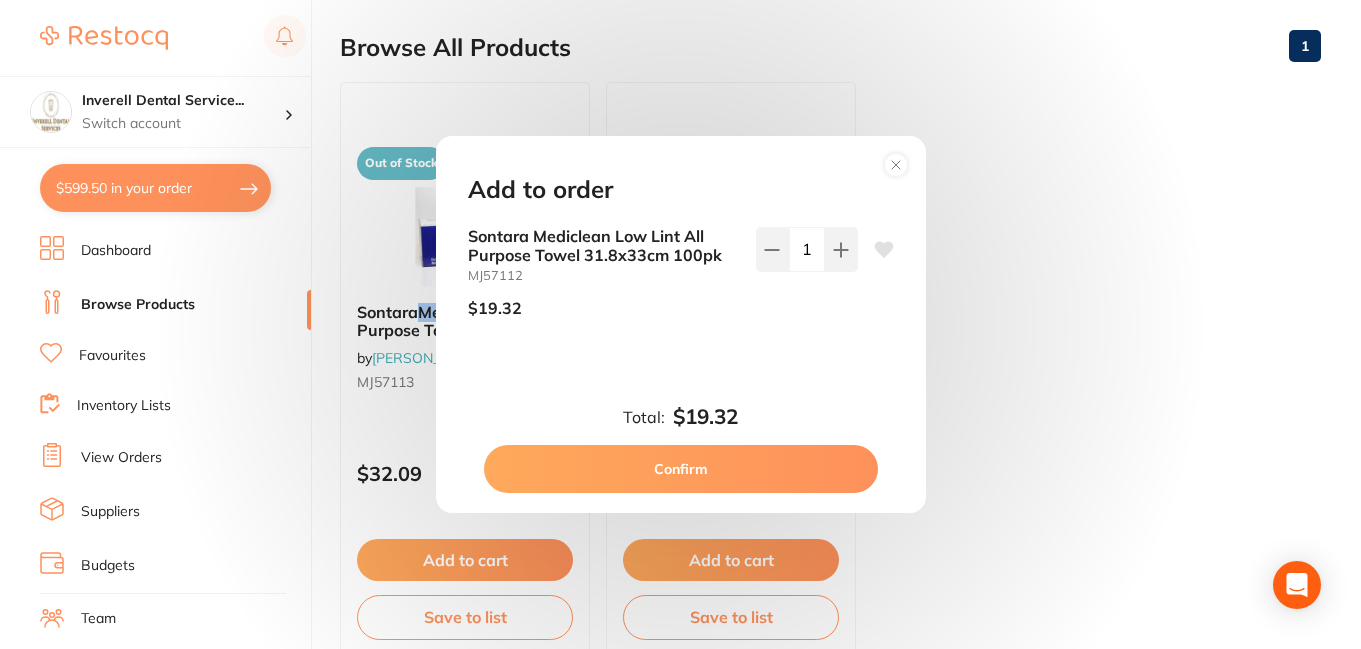 click on "Confirm" at bounding box center [681, 469] 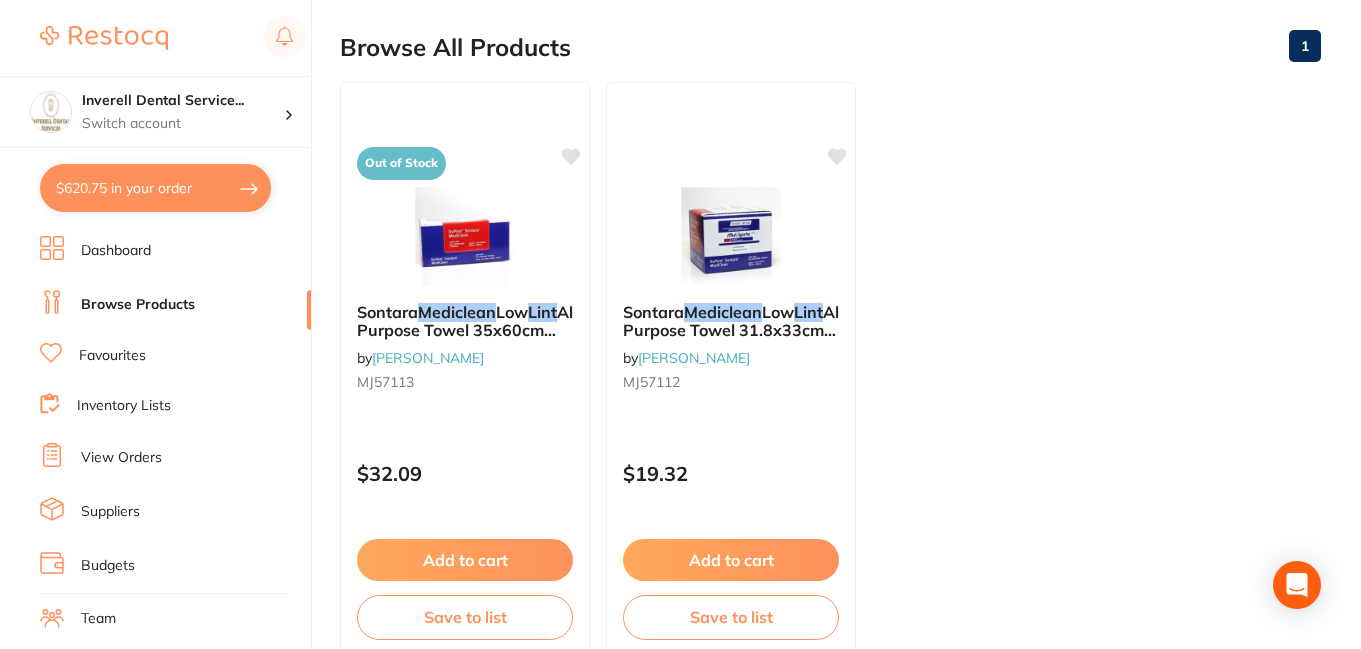 click on "Browse Products" at bounding box center [138, 305] 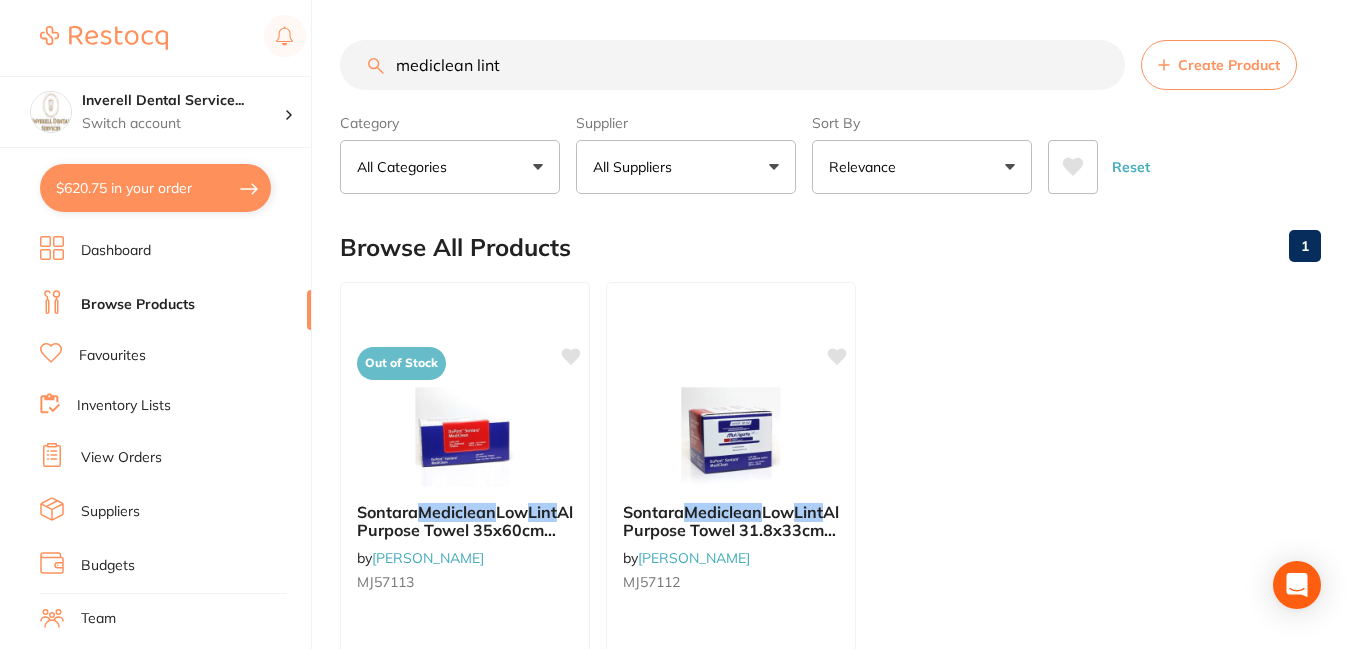 click on "mediclean lint" at bounding box center (732, 65) 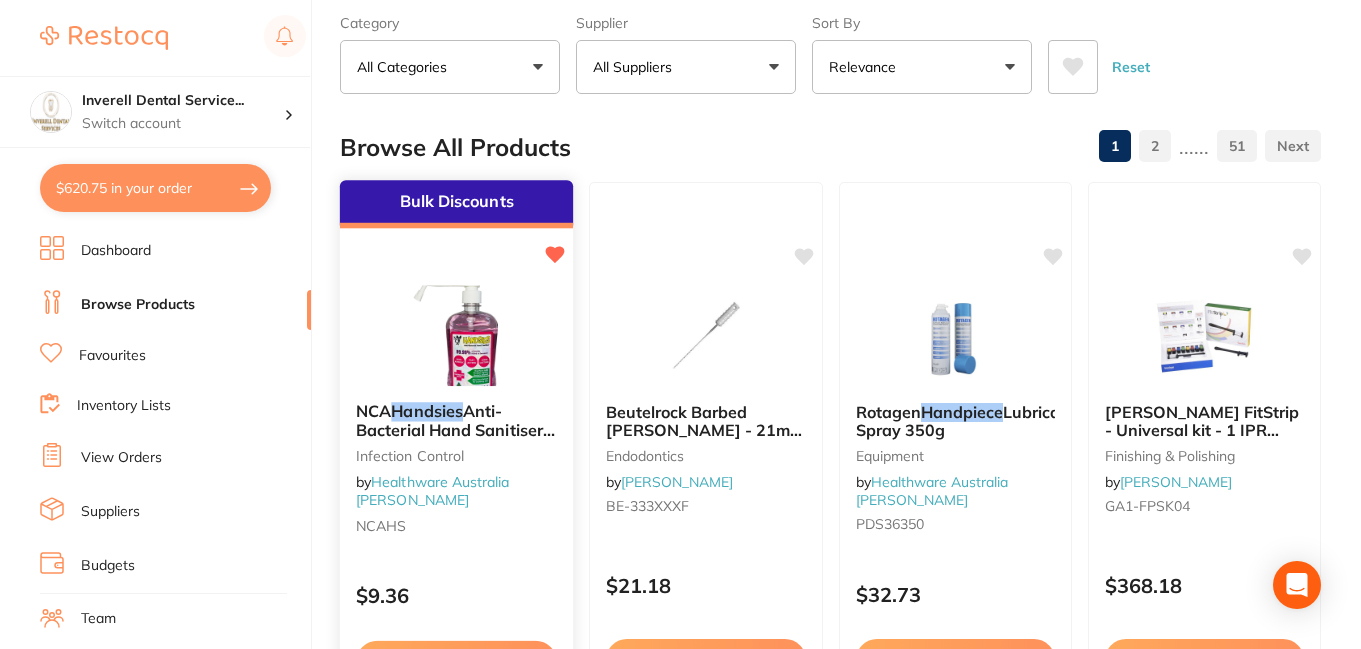 scroll, scrollTop: 200, scrollLeft: 0, axis: vertical 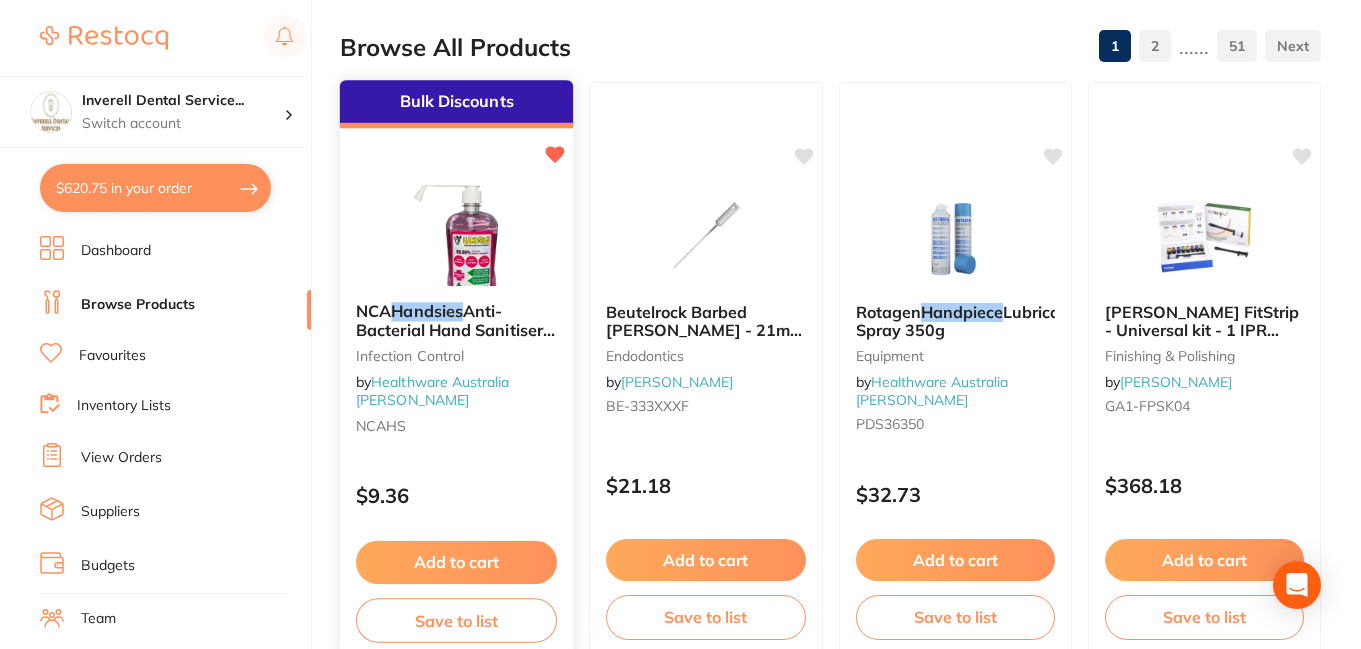 type on "handsies" 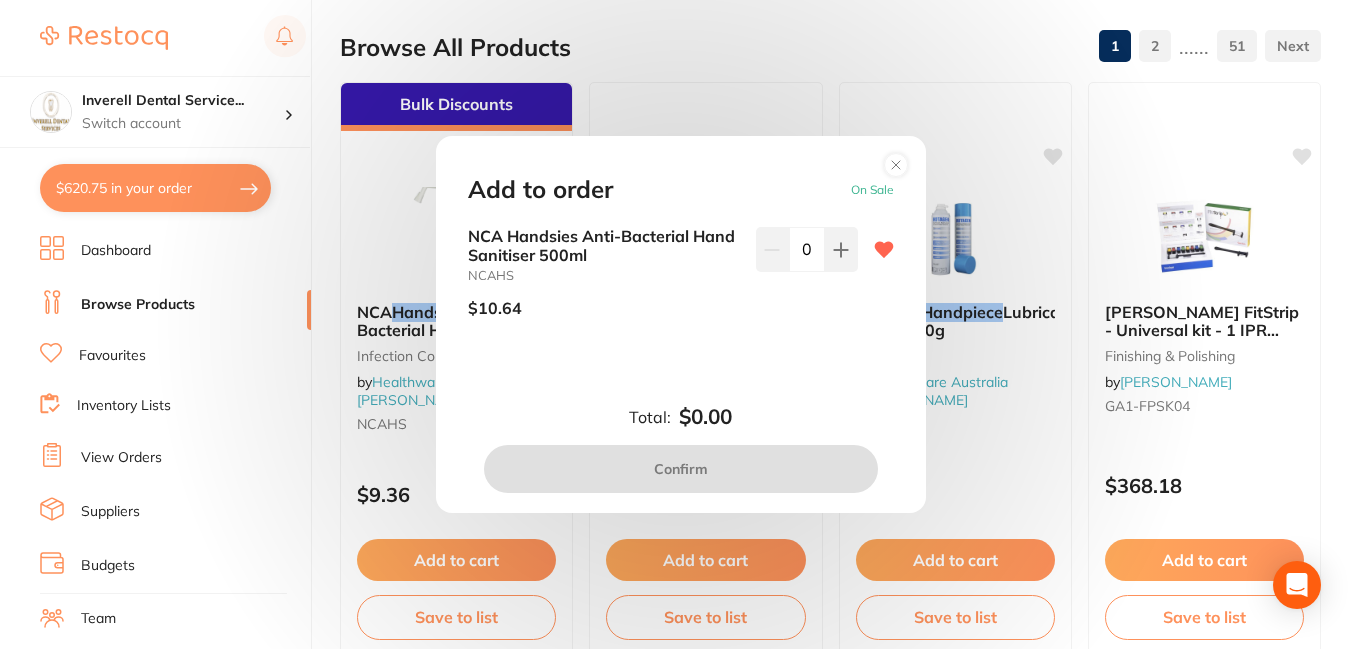 click 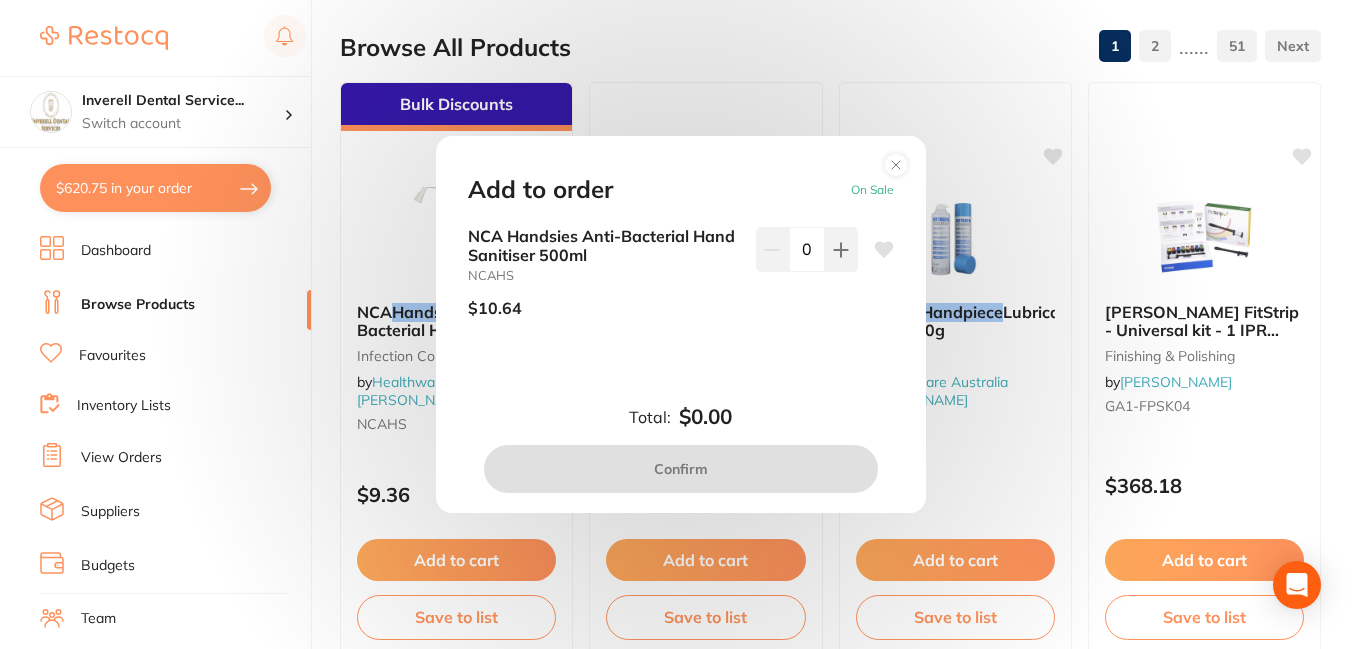 click 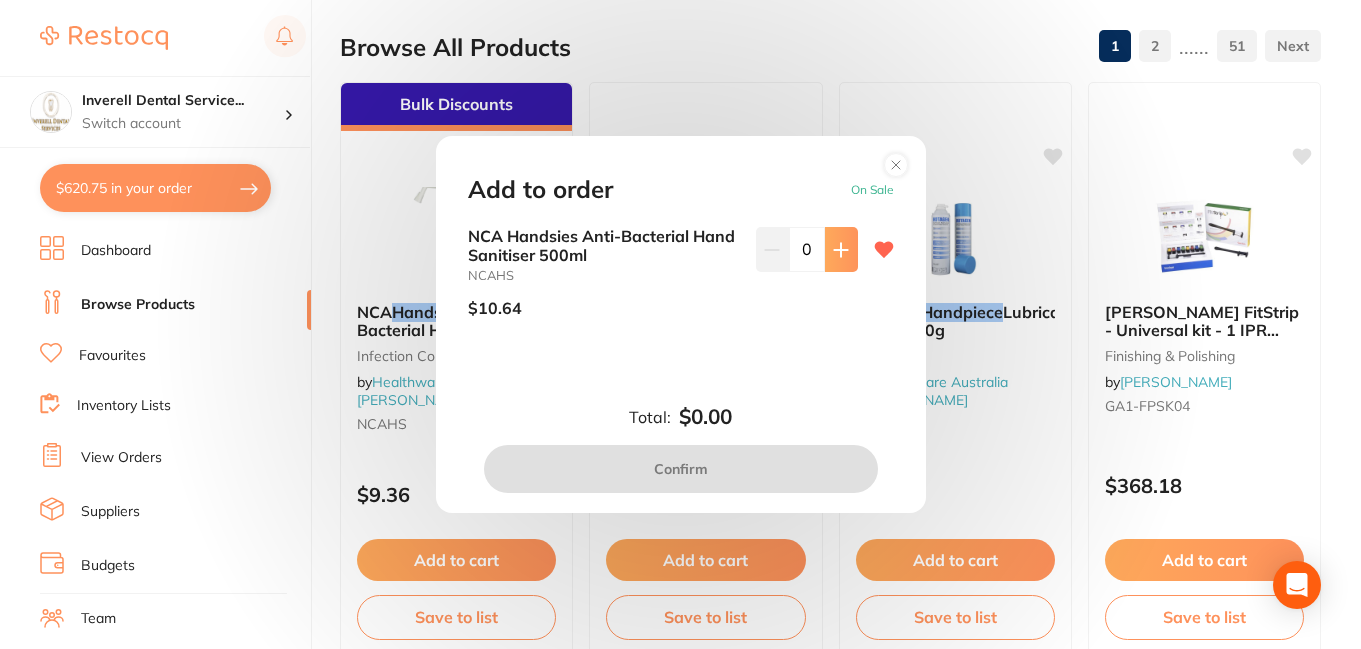 click 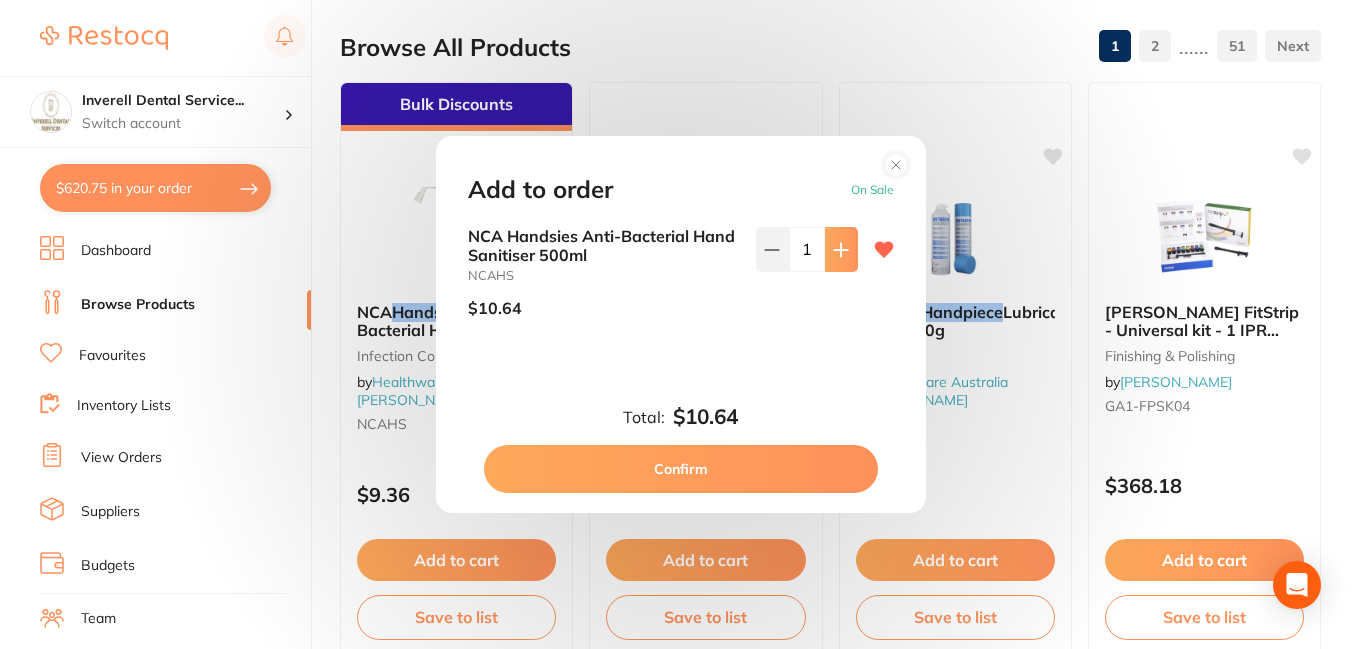 click 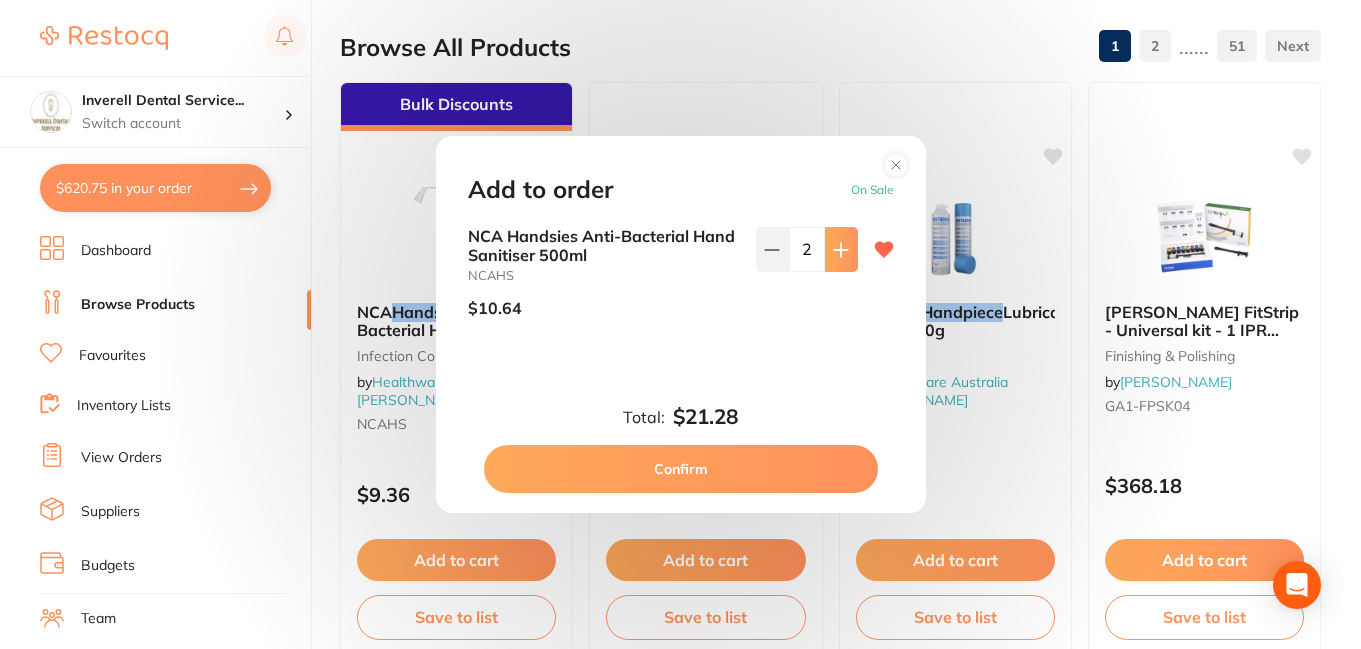 click 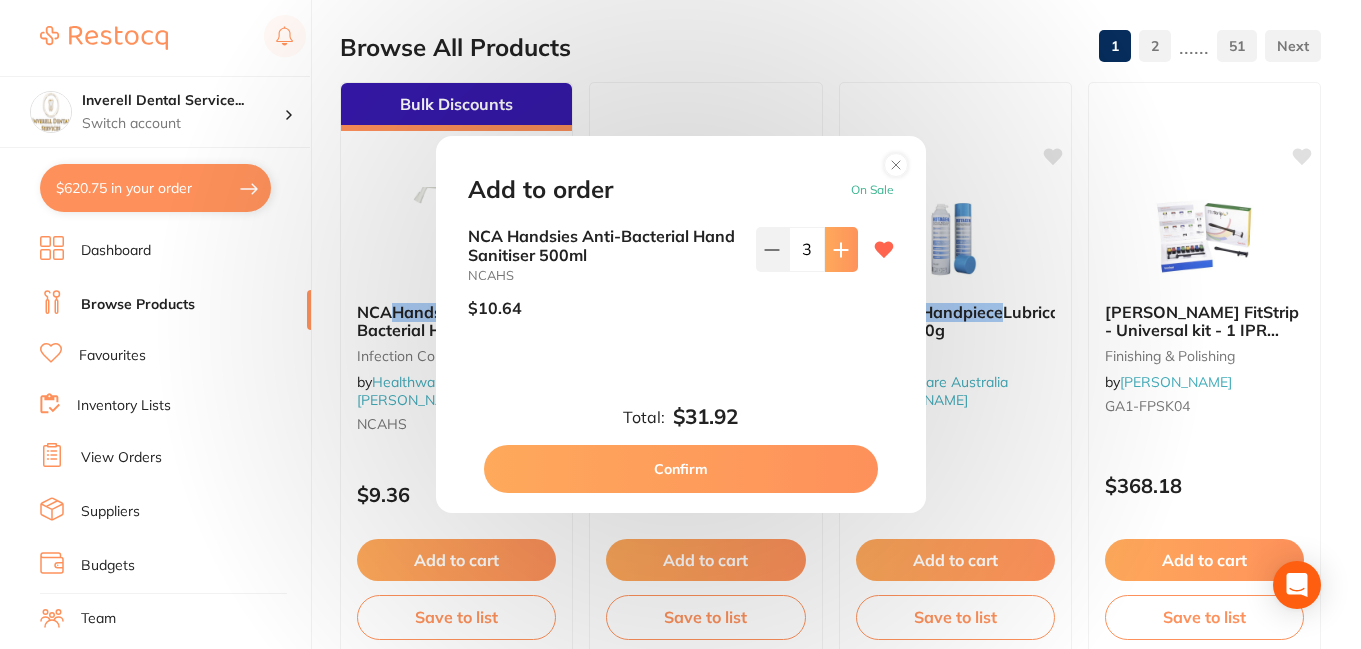 click 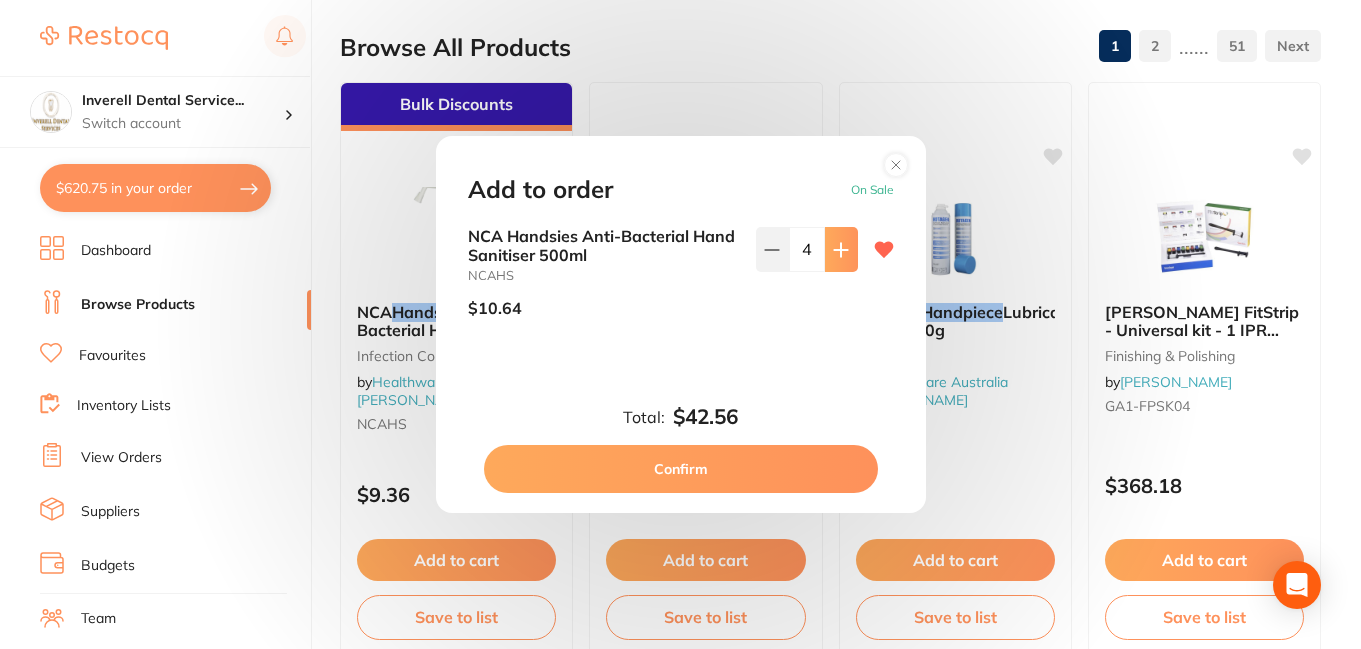 click 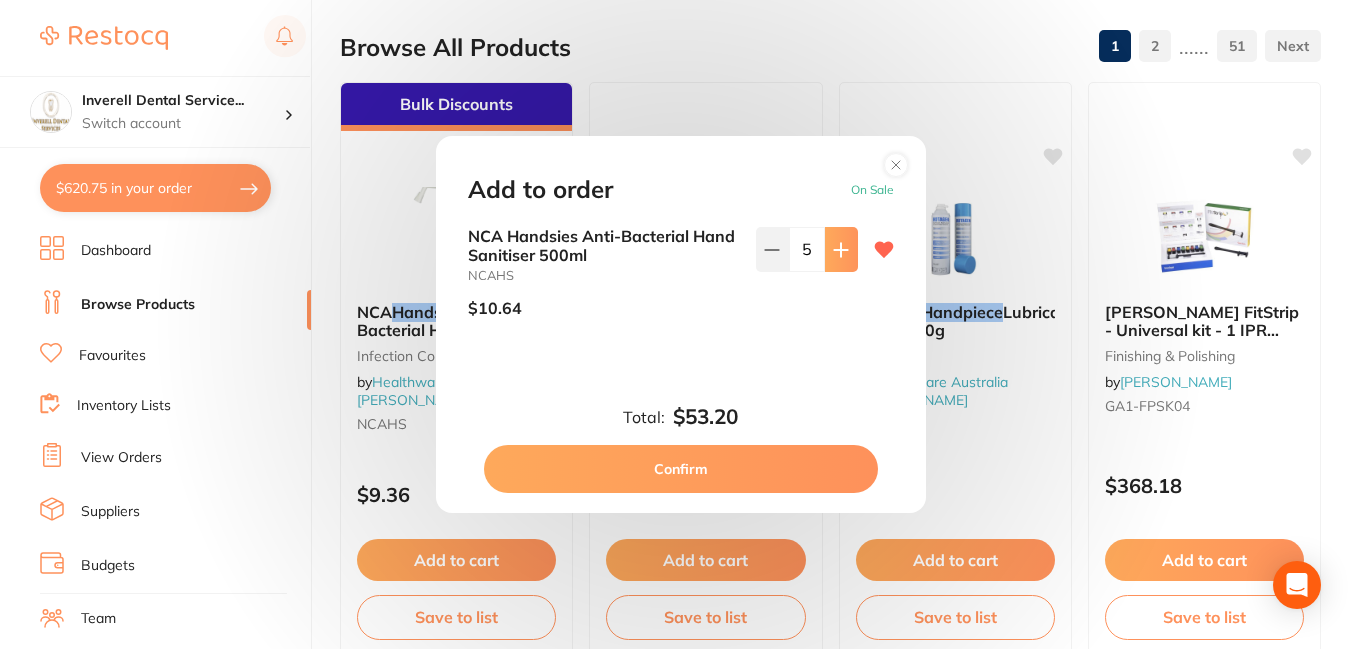 click 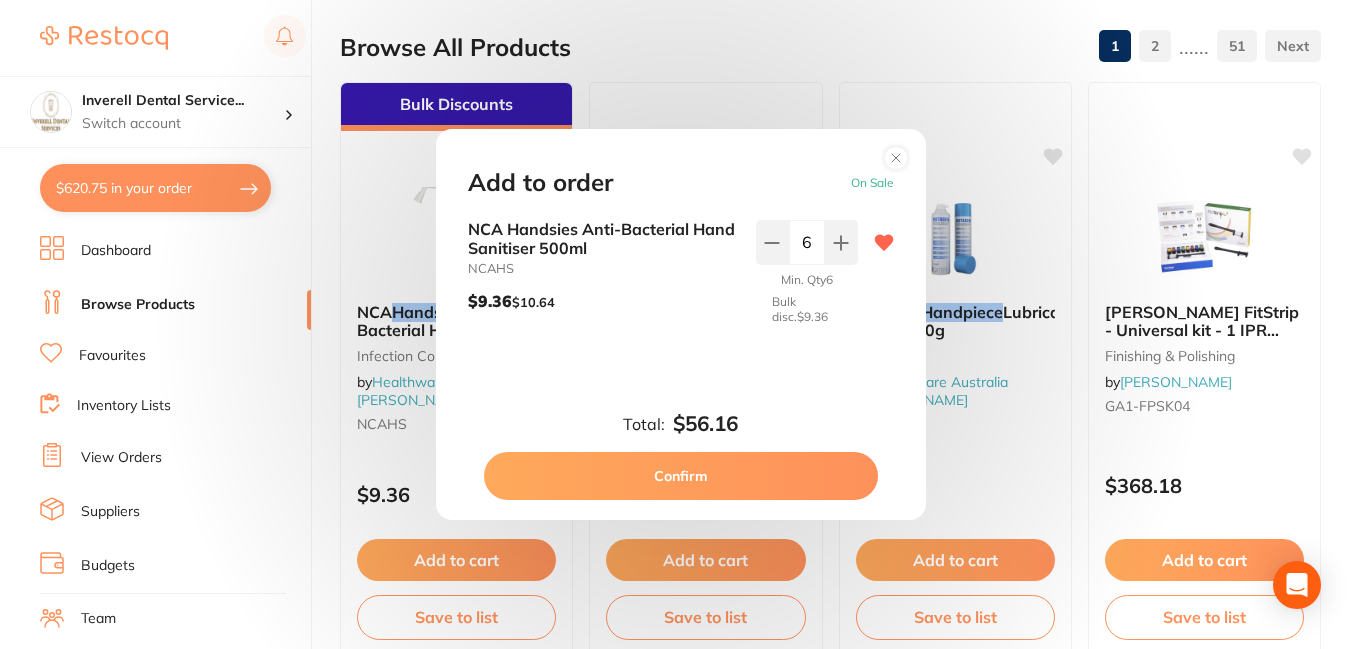 click on "Confirm" at bounding box center [681, 476] 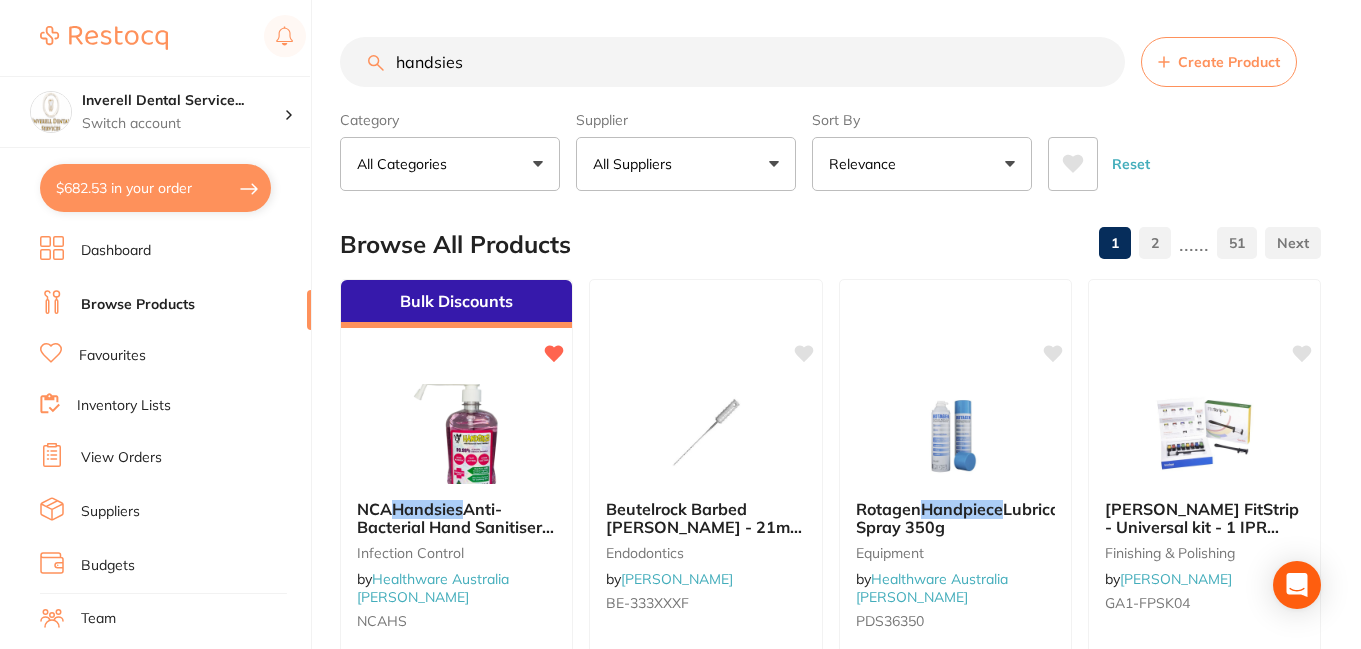 scroll, scrollTop: 0, scrollLeft: 0, axis: both 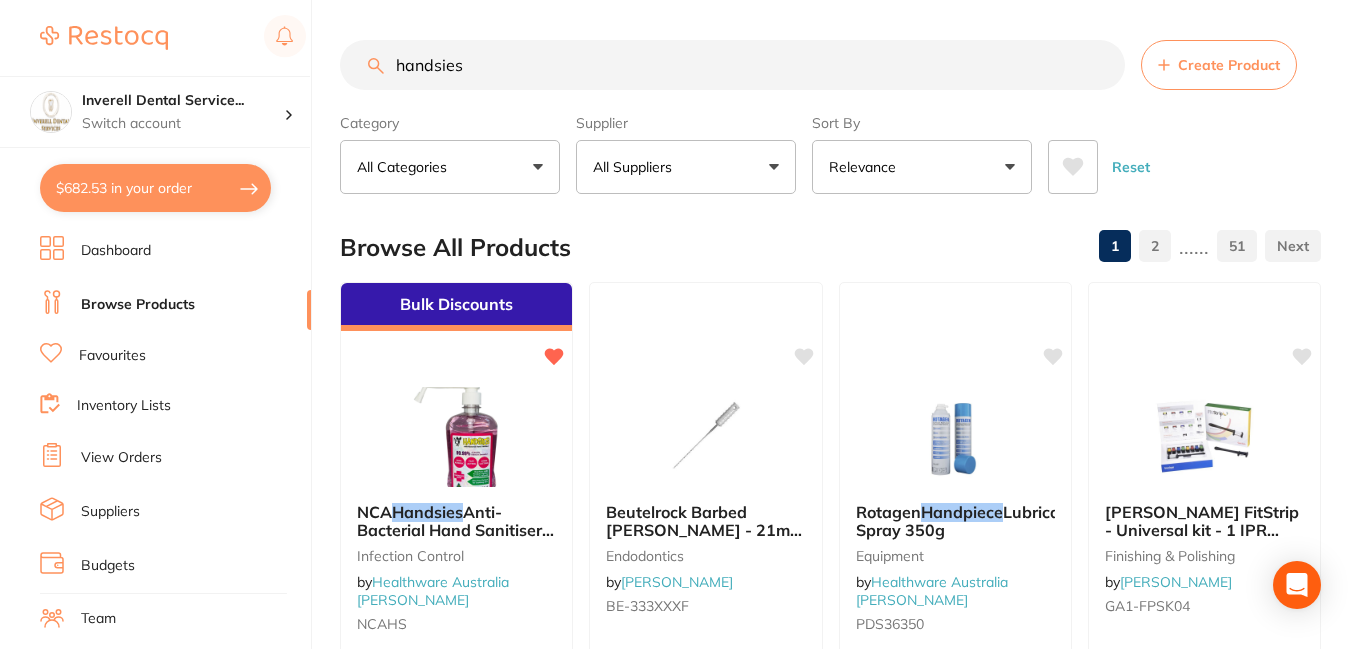drag, startPoint x: 1099, startPoint y: 61, endPoint x: 911, endPoint y: 88, distance: 189.92894 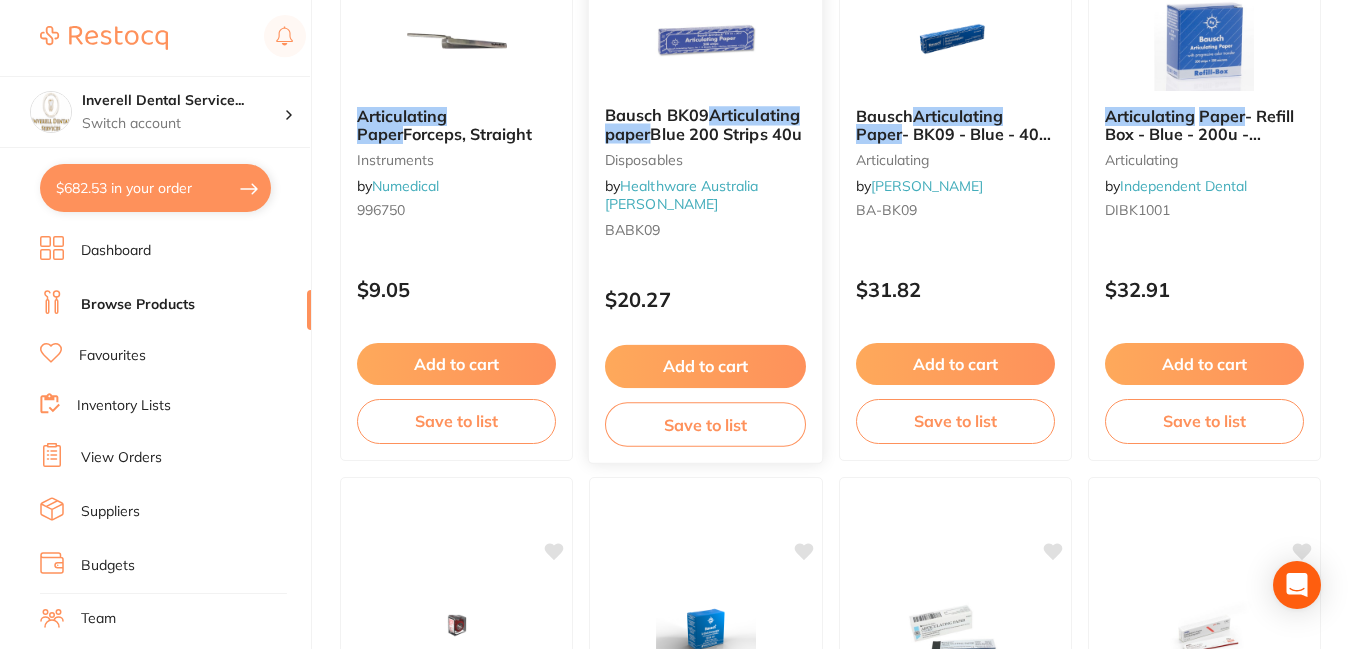 scroll, scrollTop: 300, scrollLeft: 0, axis: vertical 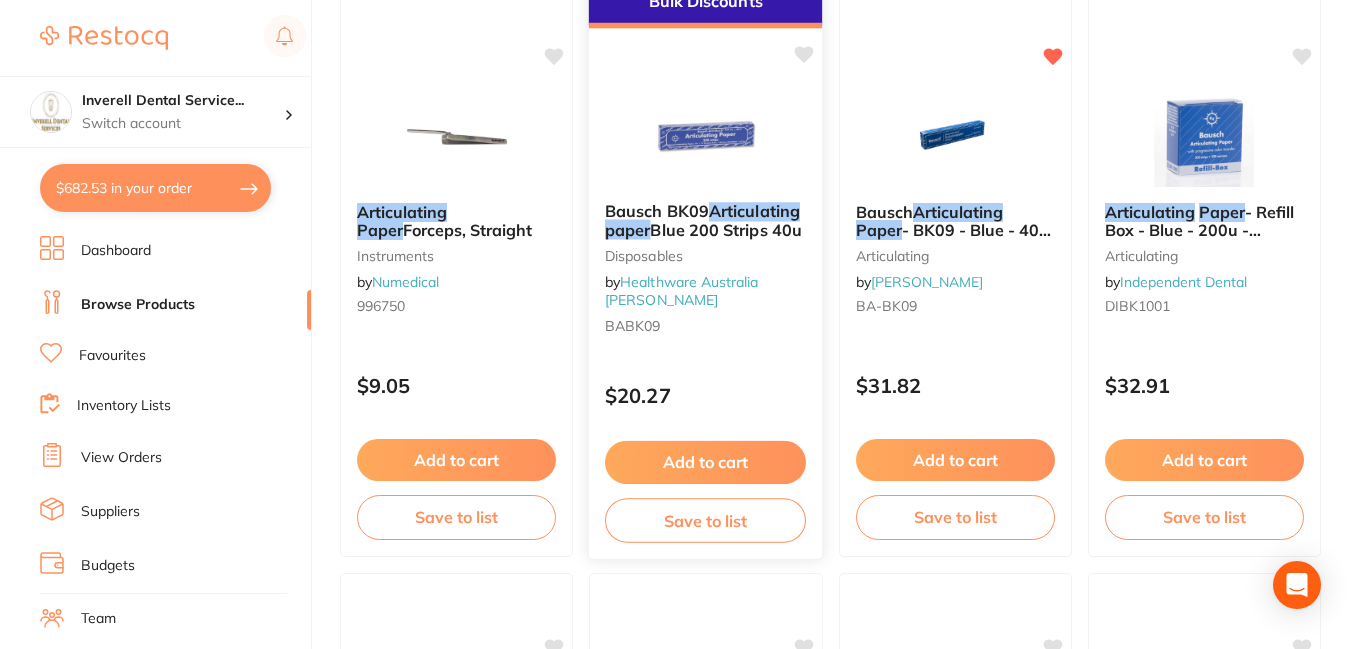 type on "articulating paper" 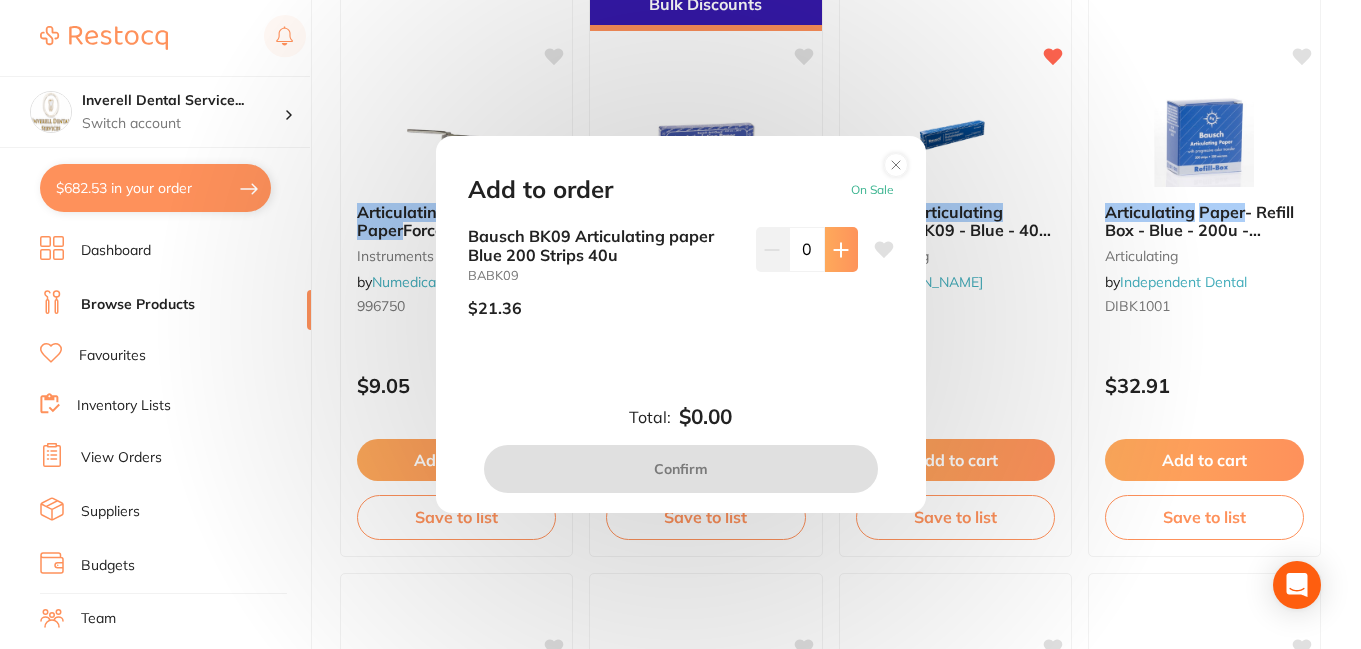 click 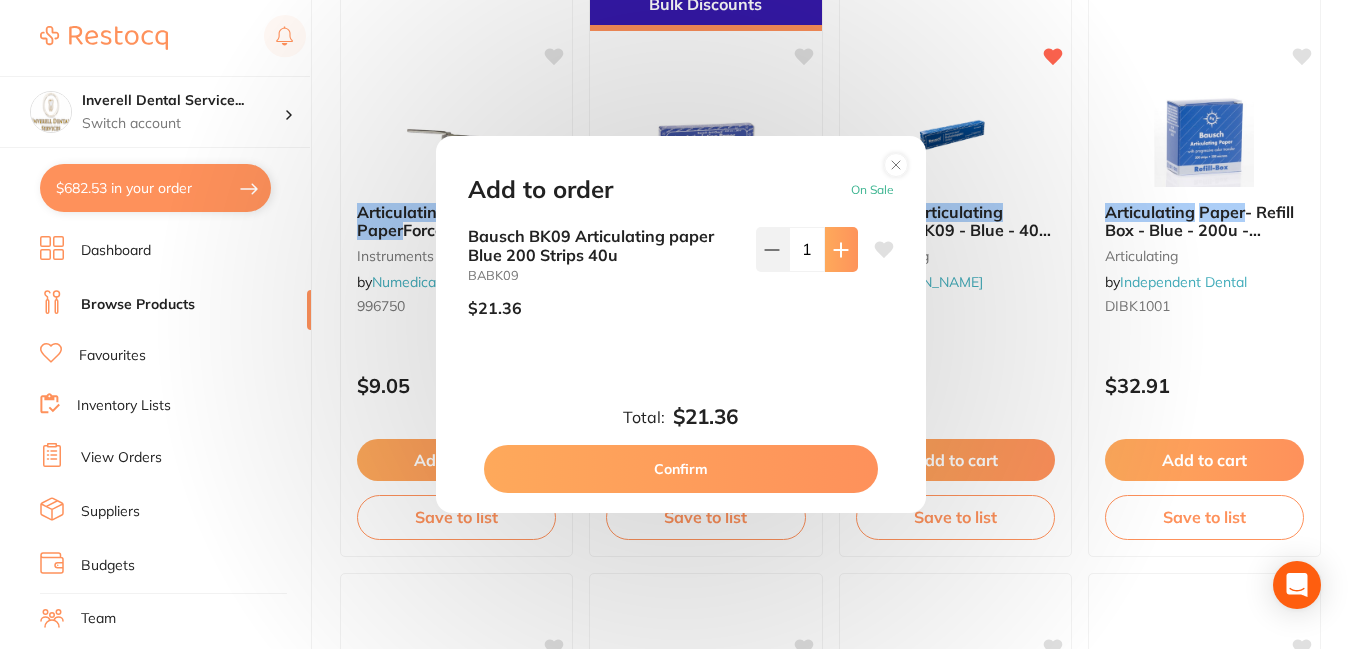click 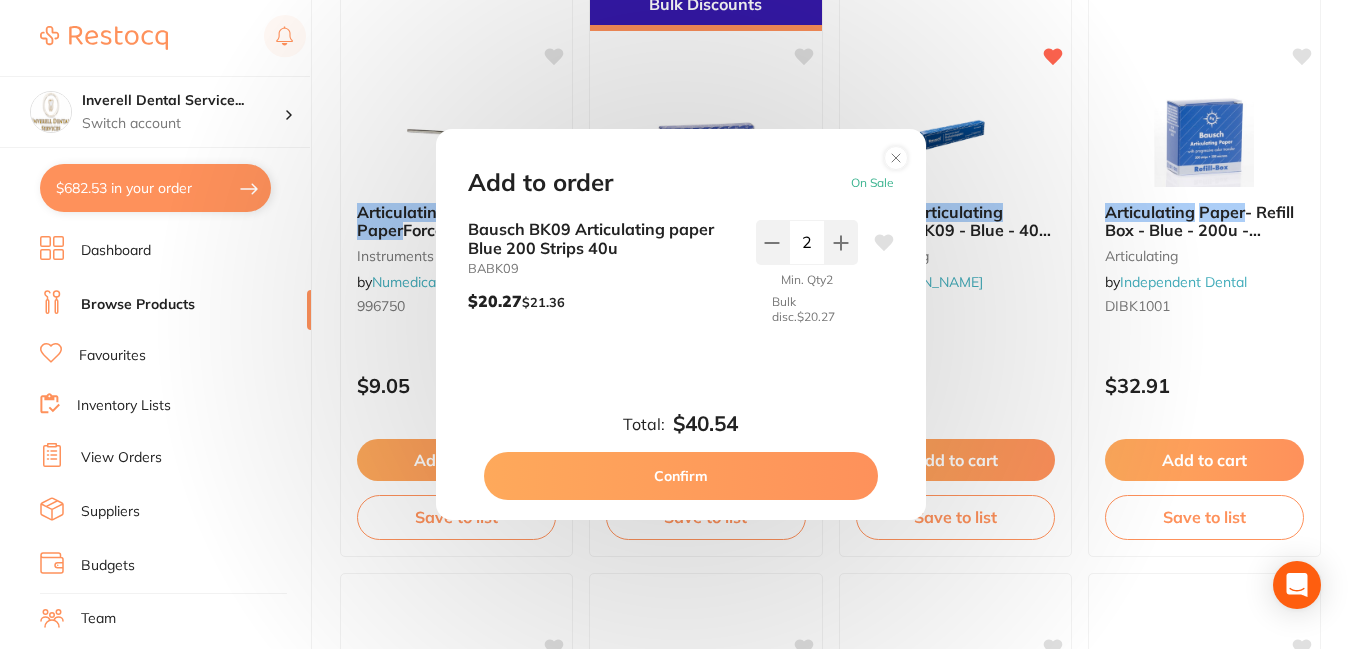 click on "Confirm" at bounding box center (681, 476) 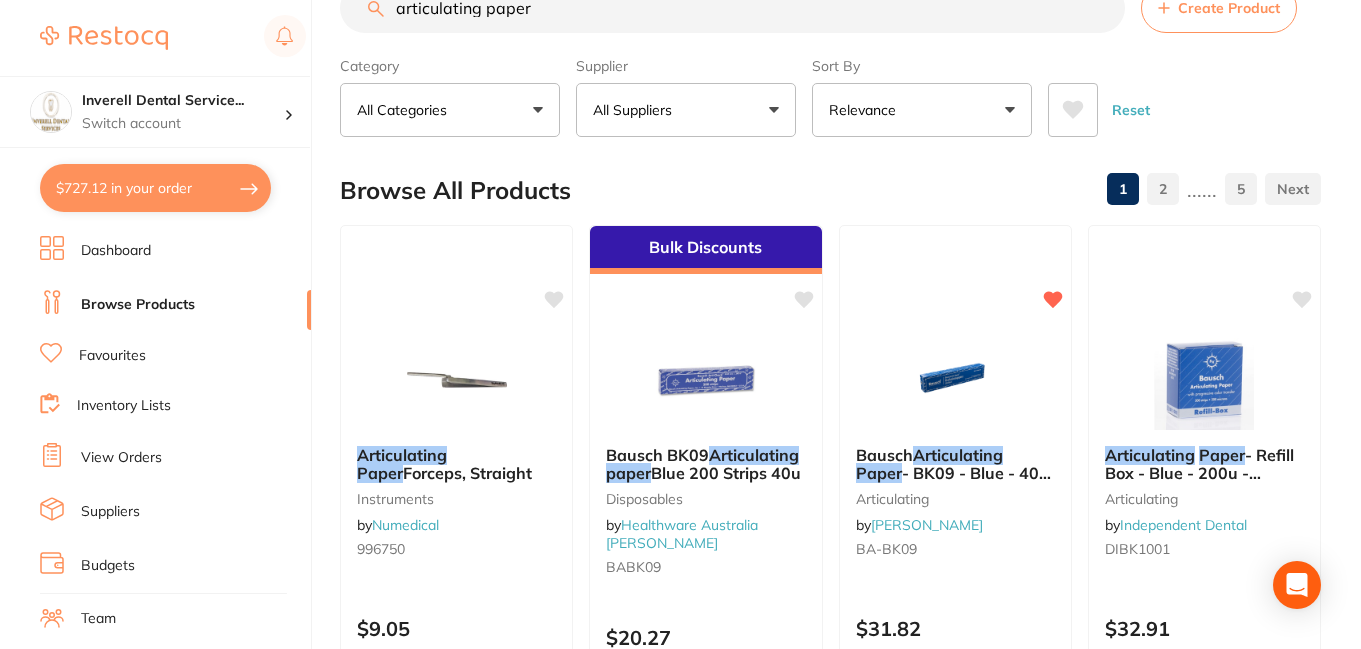 scroll, scrollTop: 0, scrollLeft: 0, axis: both 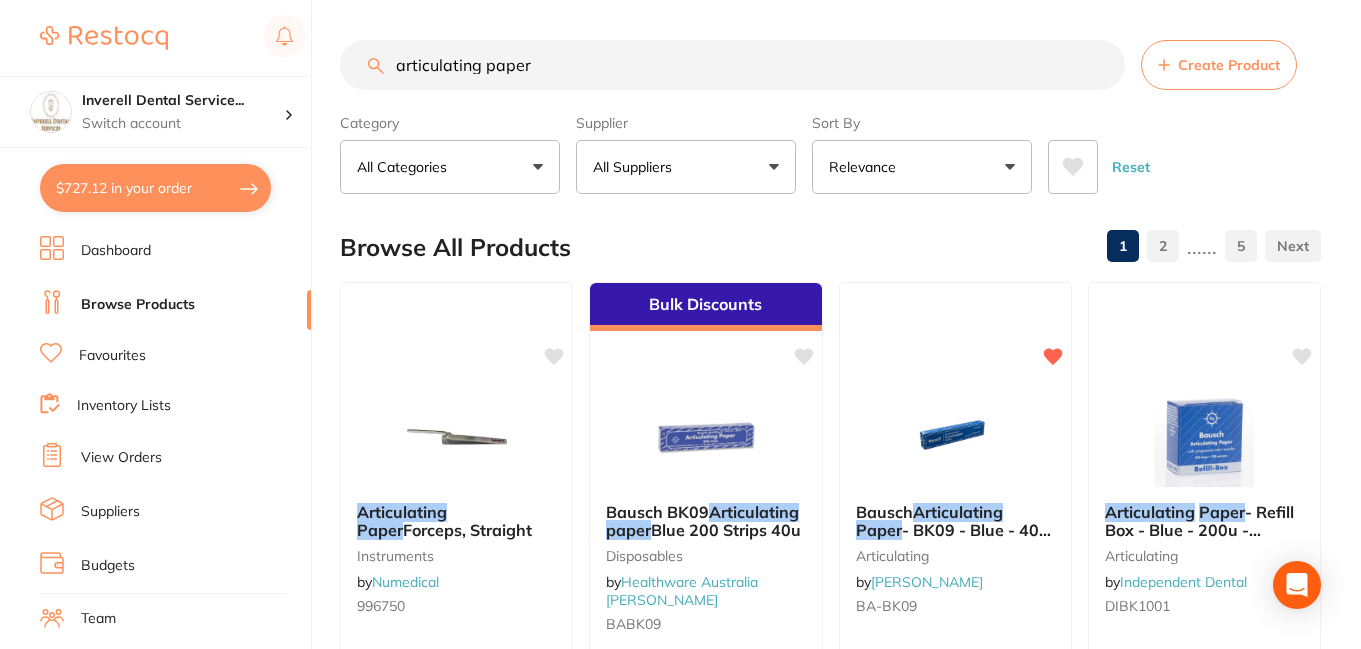 click on "articulating paper" at bounding box center [732, 65] 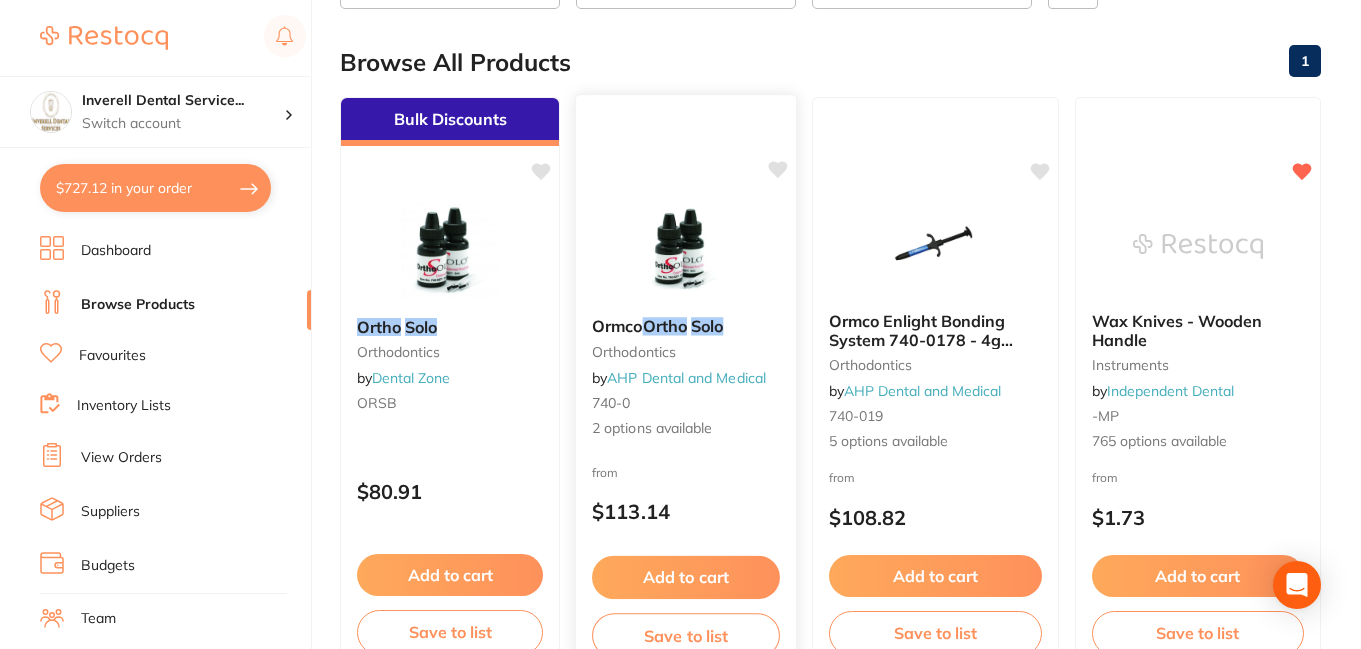 scroll, scrollTop: 0, scrollLeft: 0, axis: both 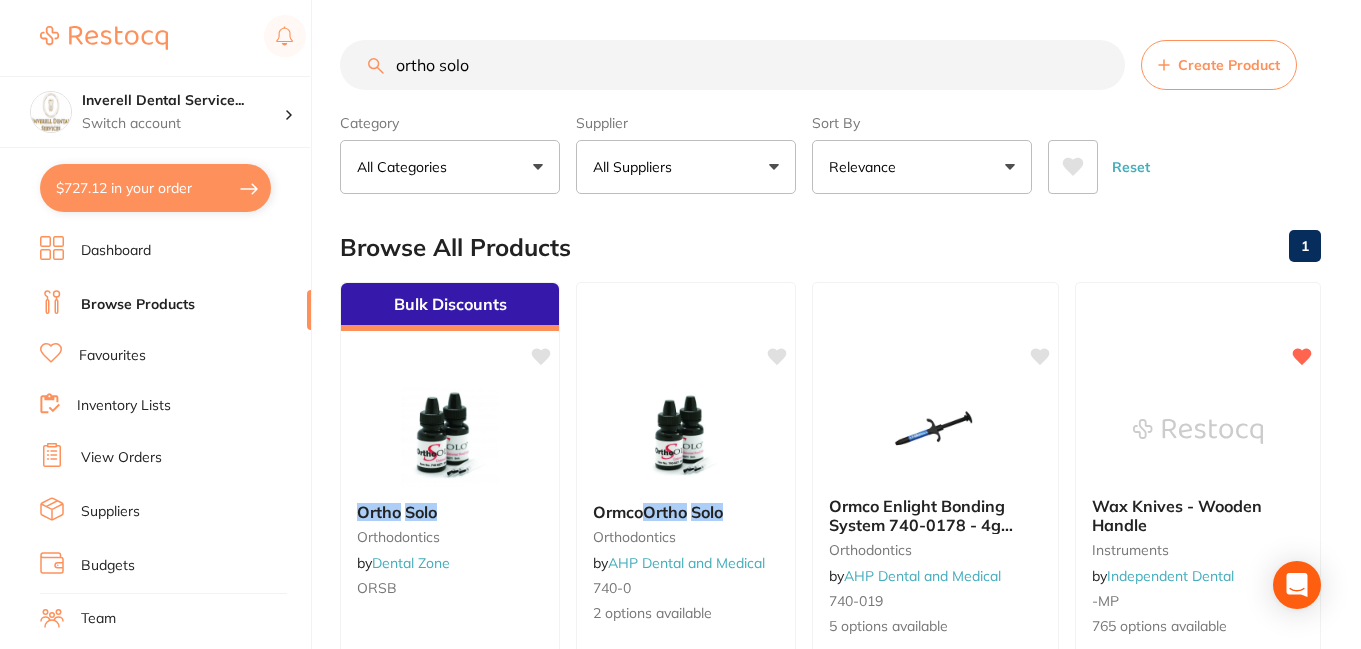 type on "ortho solo" 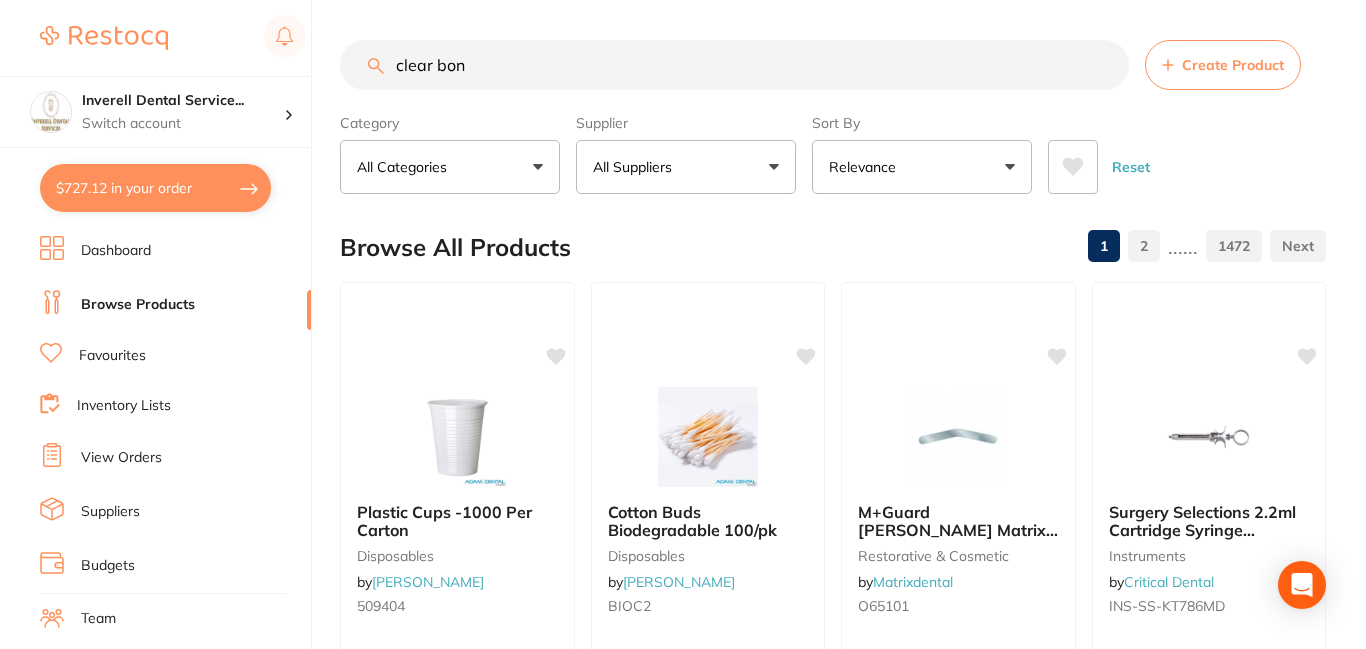 type on "clear bond" 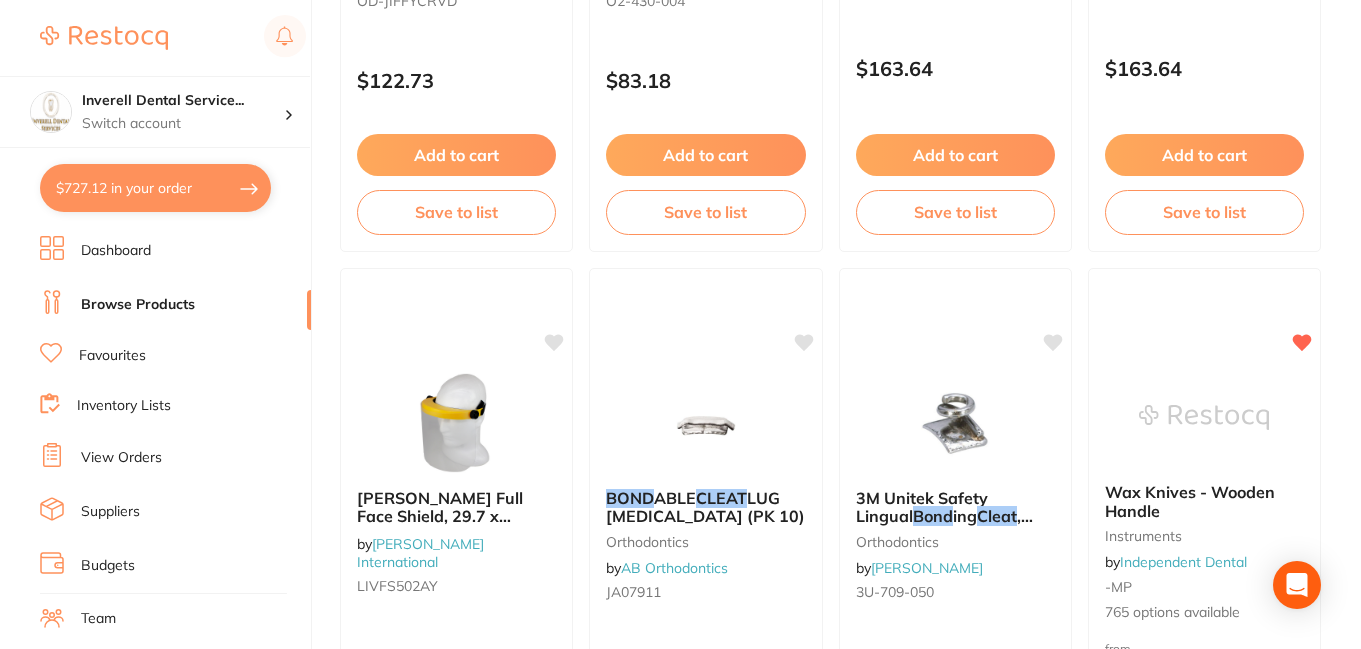 scroll, scrollTop: 0, scrollLeft: 0, axis: both 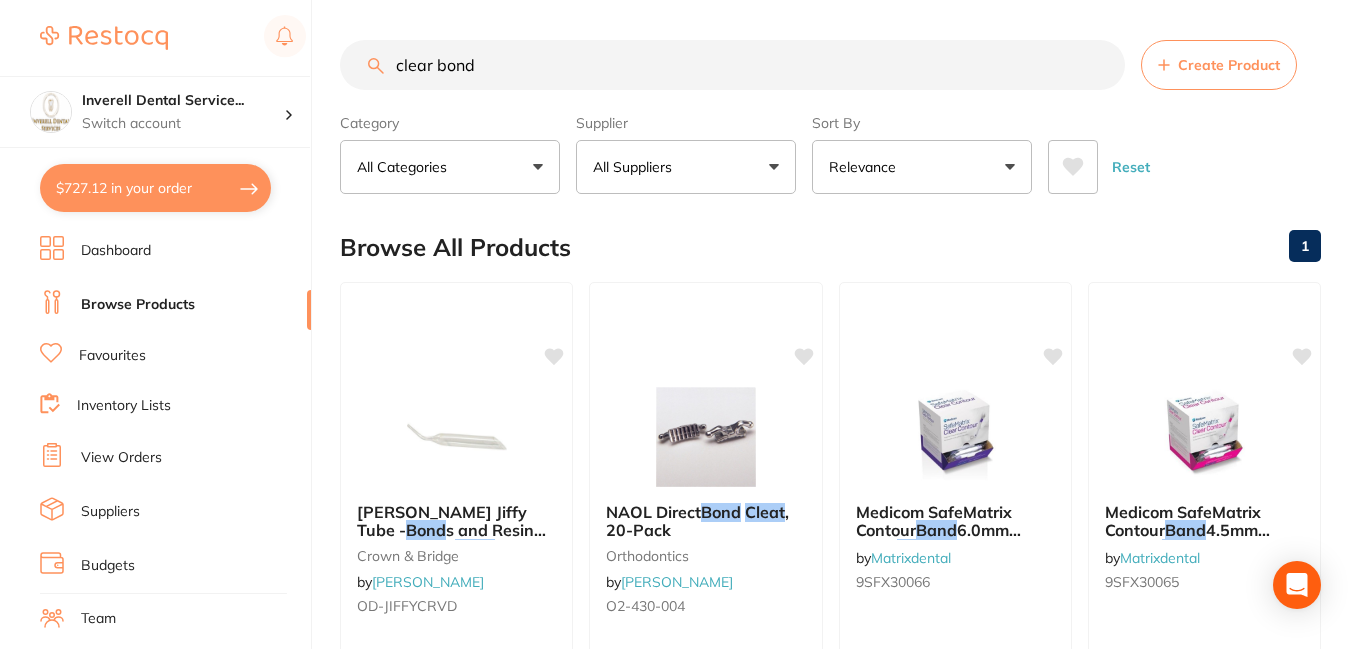 drag, startPoint x: 1097, startPoint y: 66, endPoint x: 1079, endPoint y: 71, distance: 18.681541 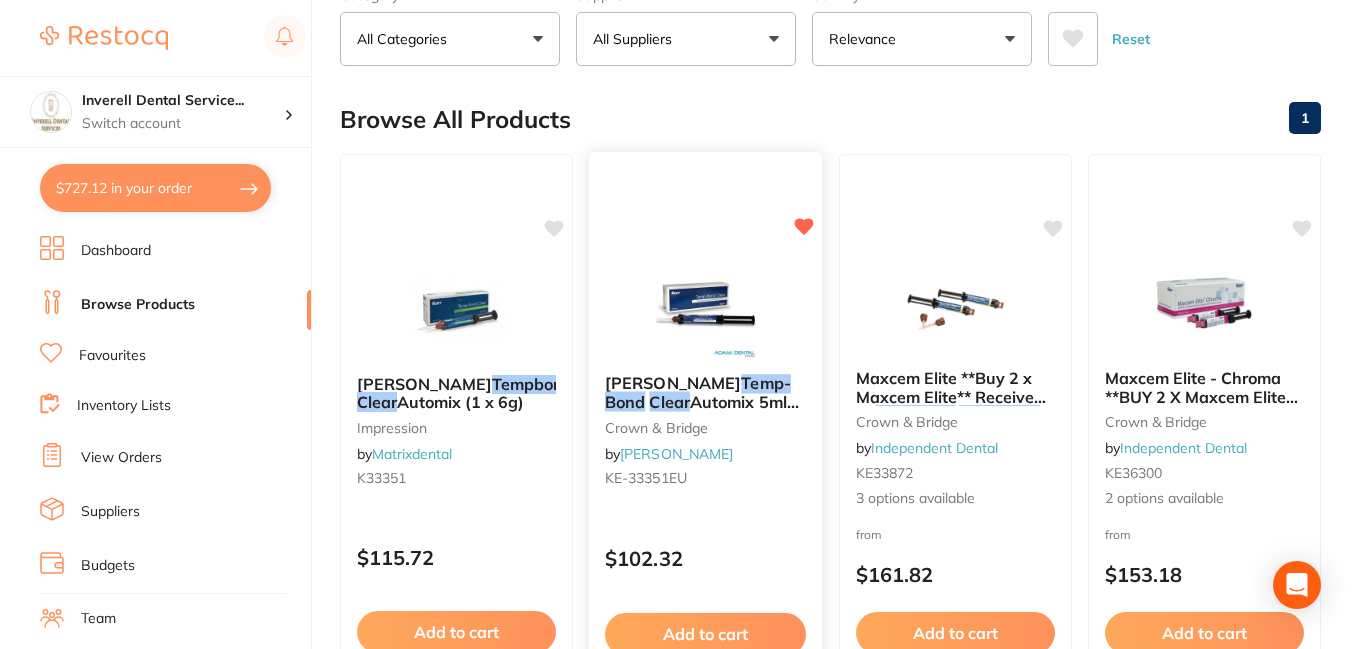 scroll, scrollTop: 0, scrollLeft: 0, axis: both 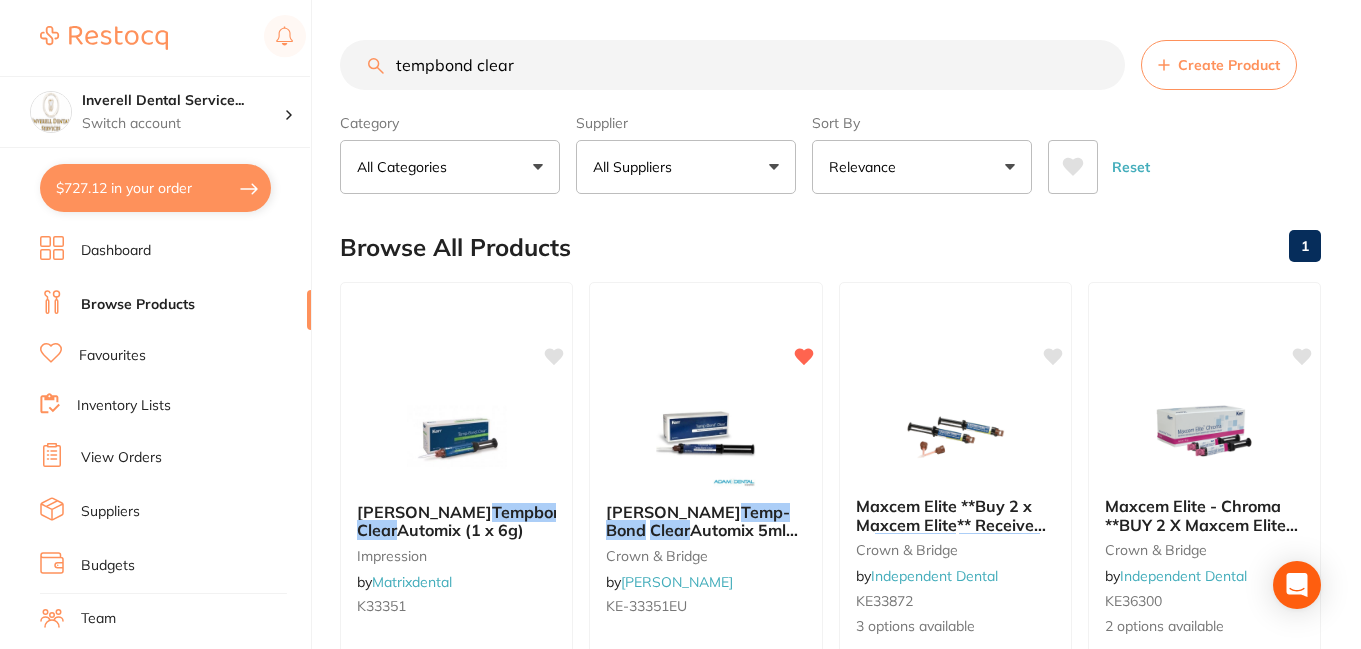 type on "tempbond clear" 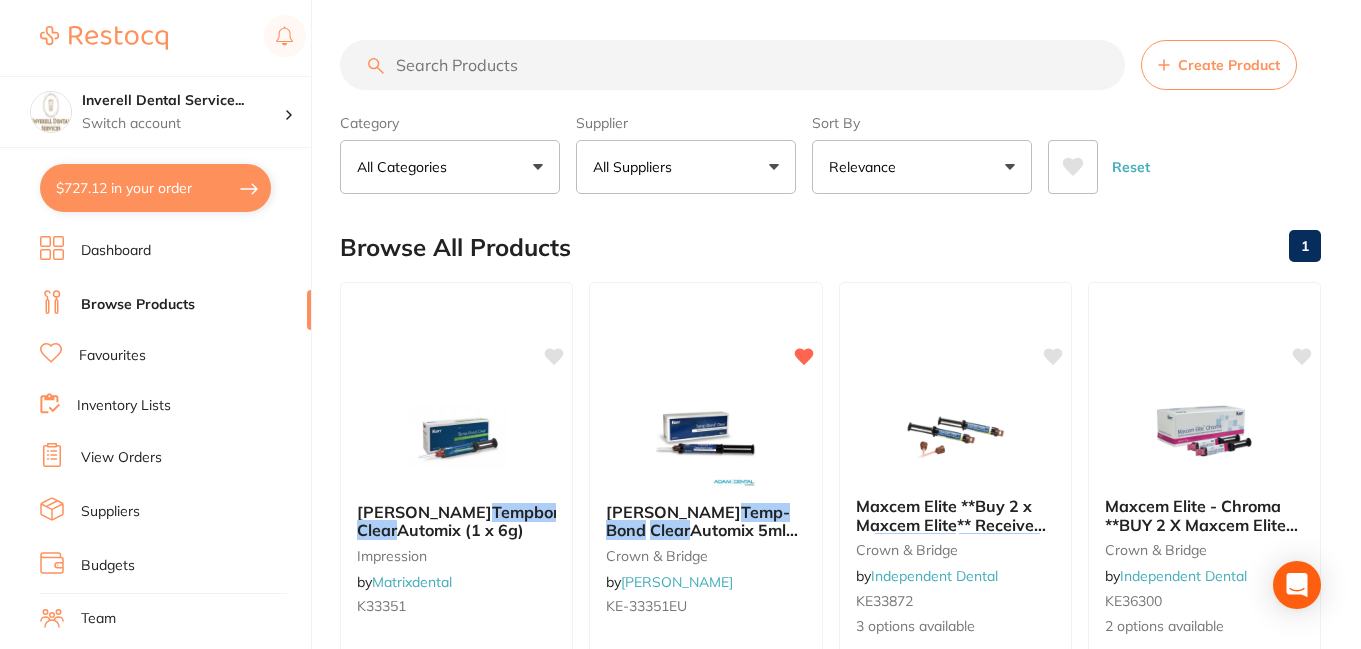 click at bounding box center [732, 65] 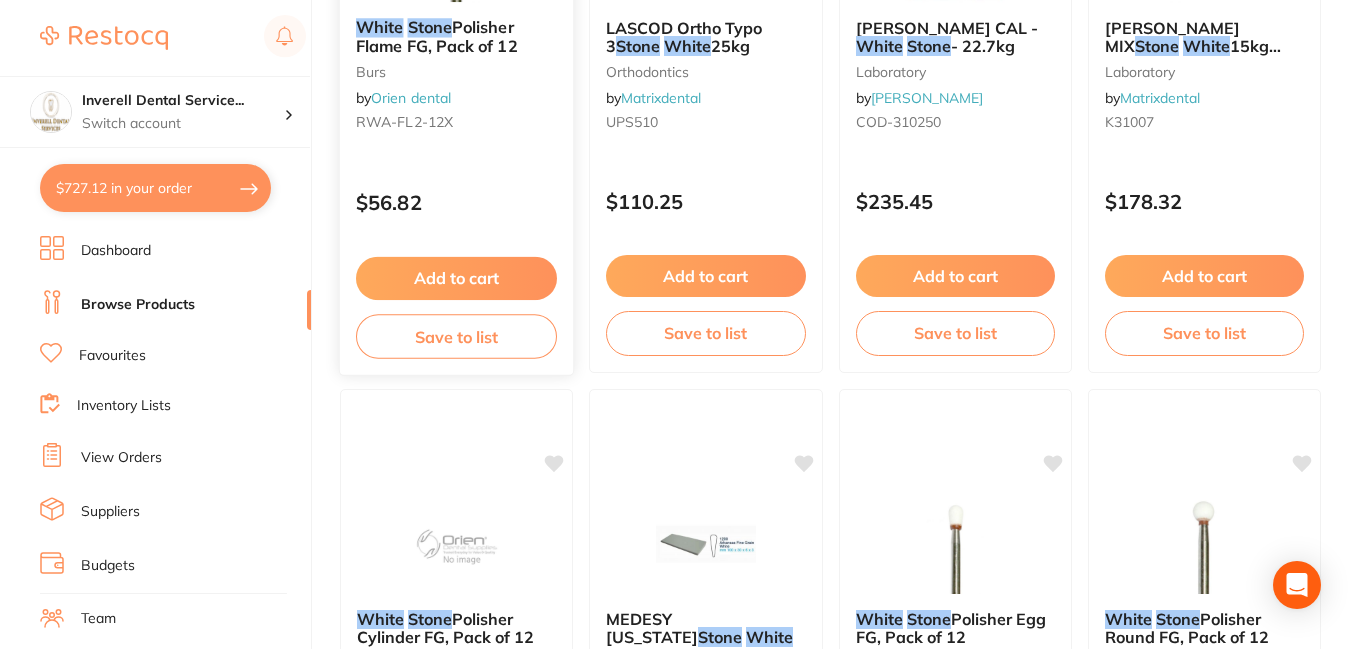 scroll, scrollTop: 600, scrollLeft: 0, axis: vertical 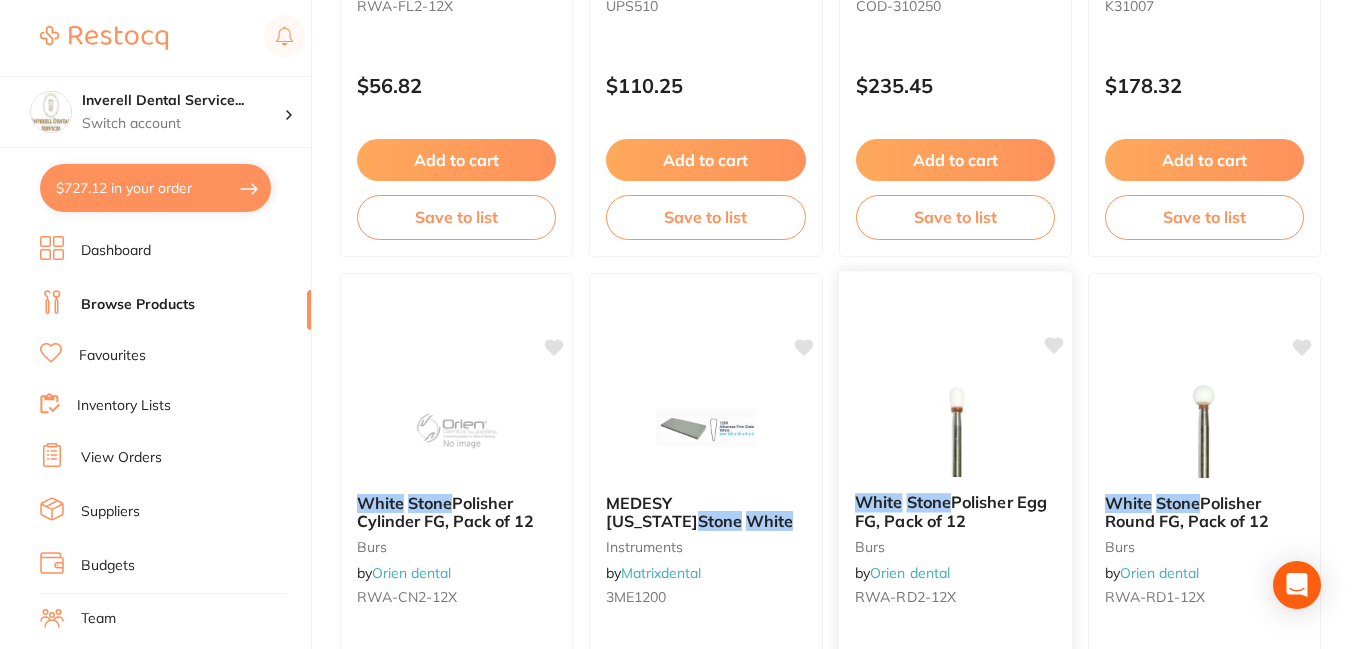 type on "White stone" 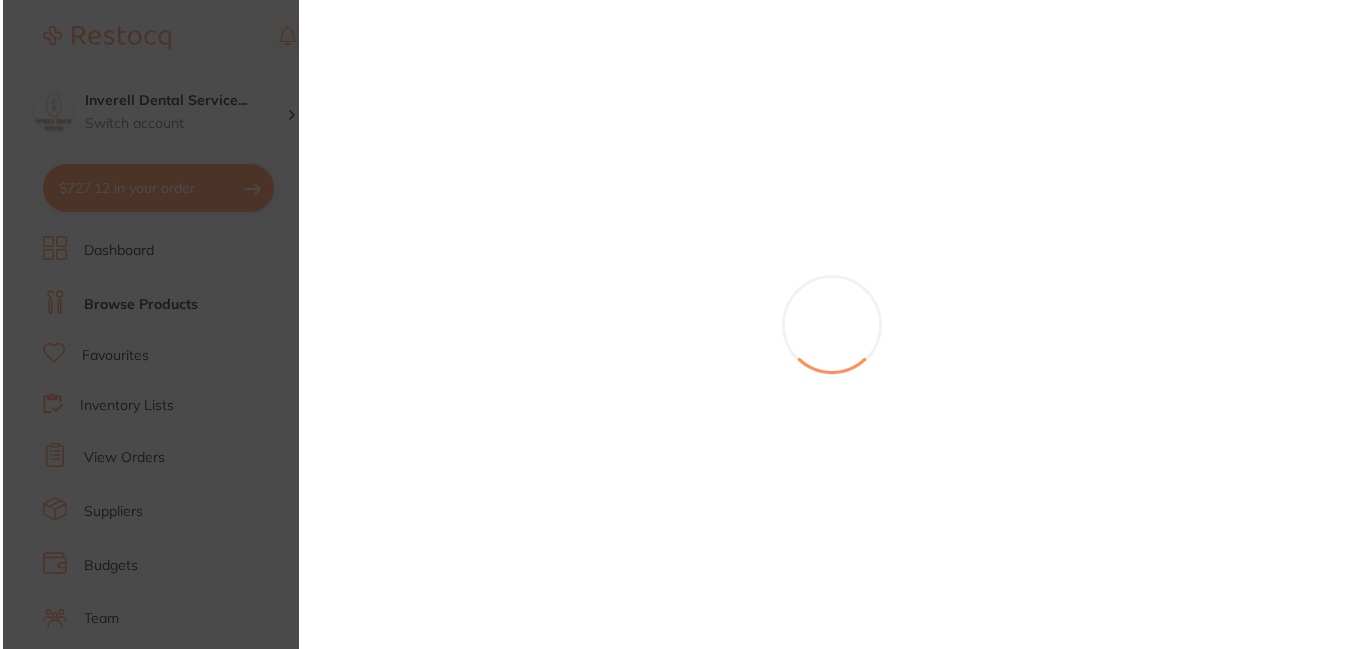 scroll, scrollTop: 0, scrollLeft: 0, axis: both 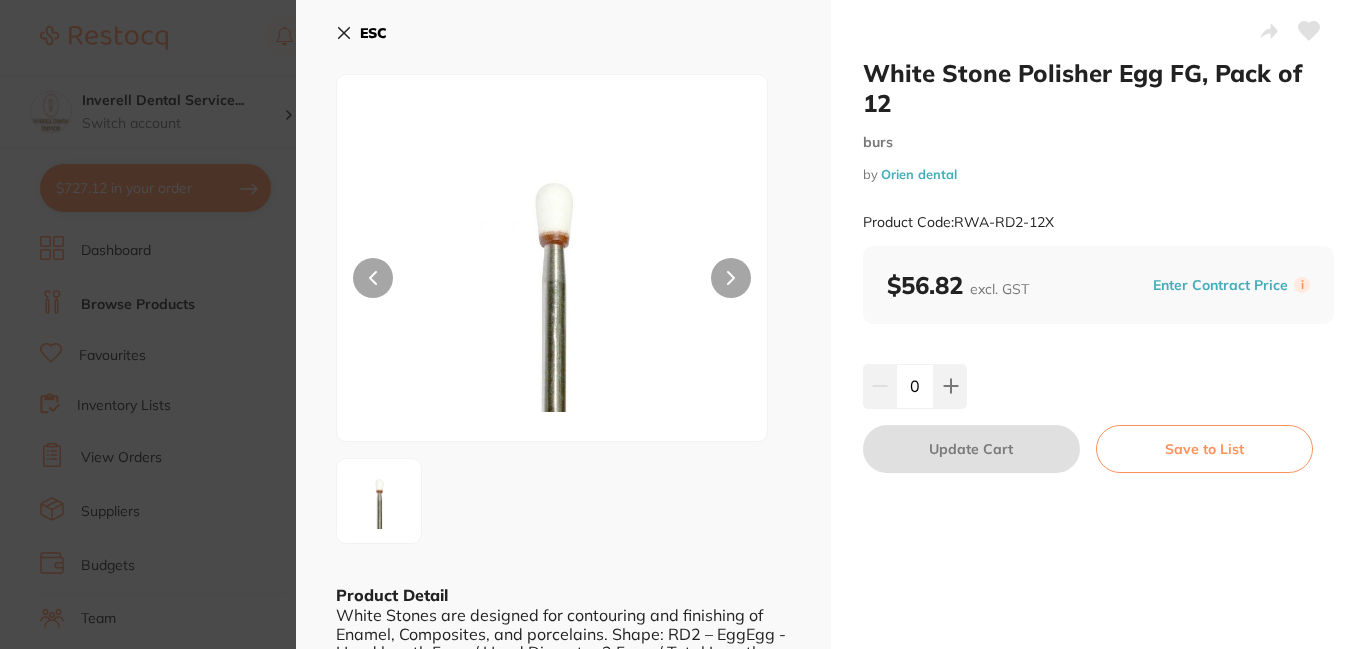 click 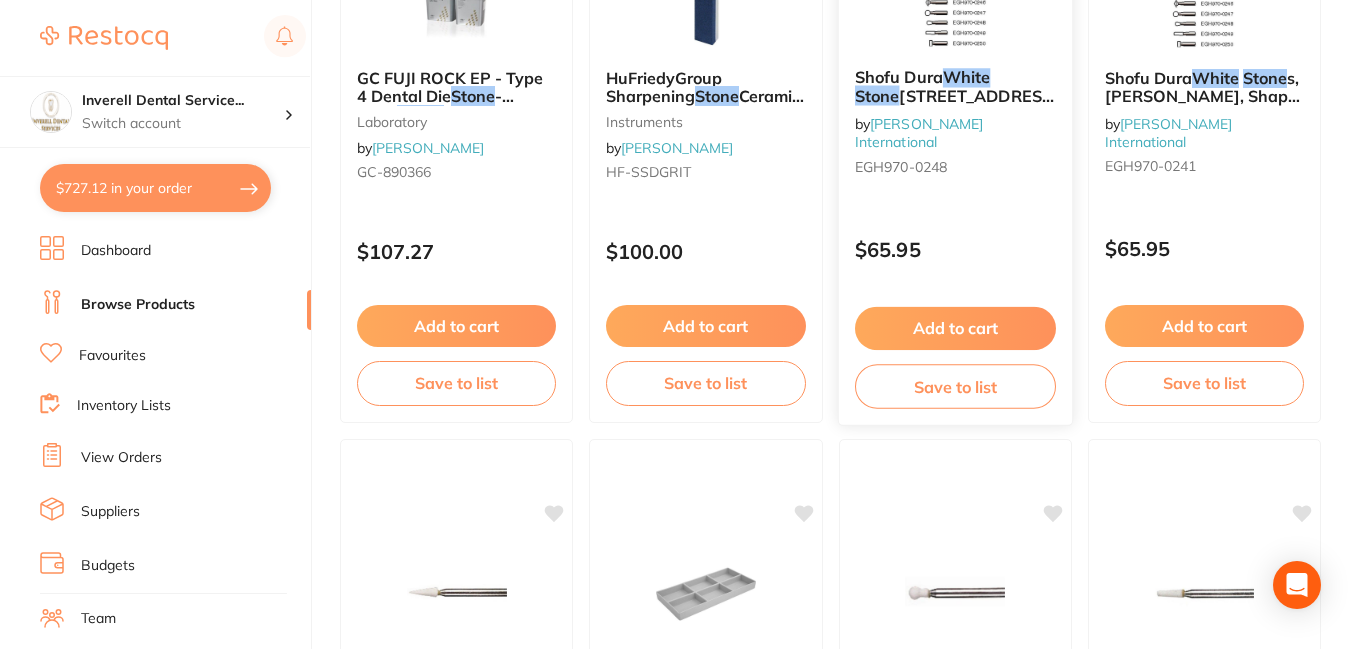 scroll, scrollTop: 3300, scrollLeft: 0, axis: vertical 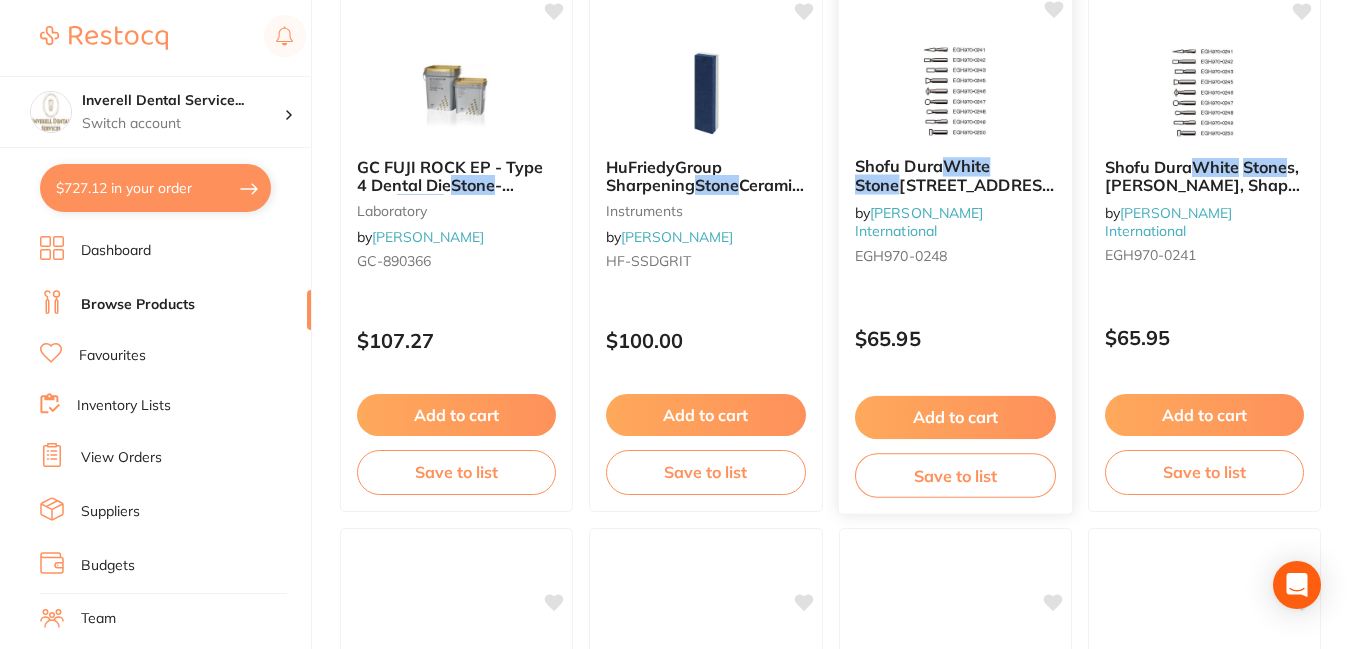 click on "White" at bounding box center [965, 166] 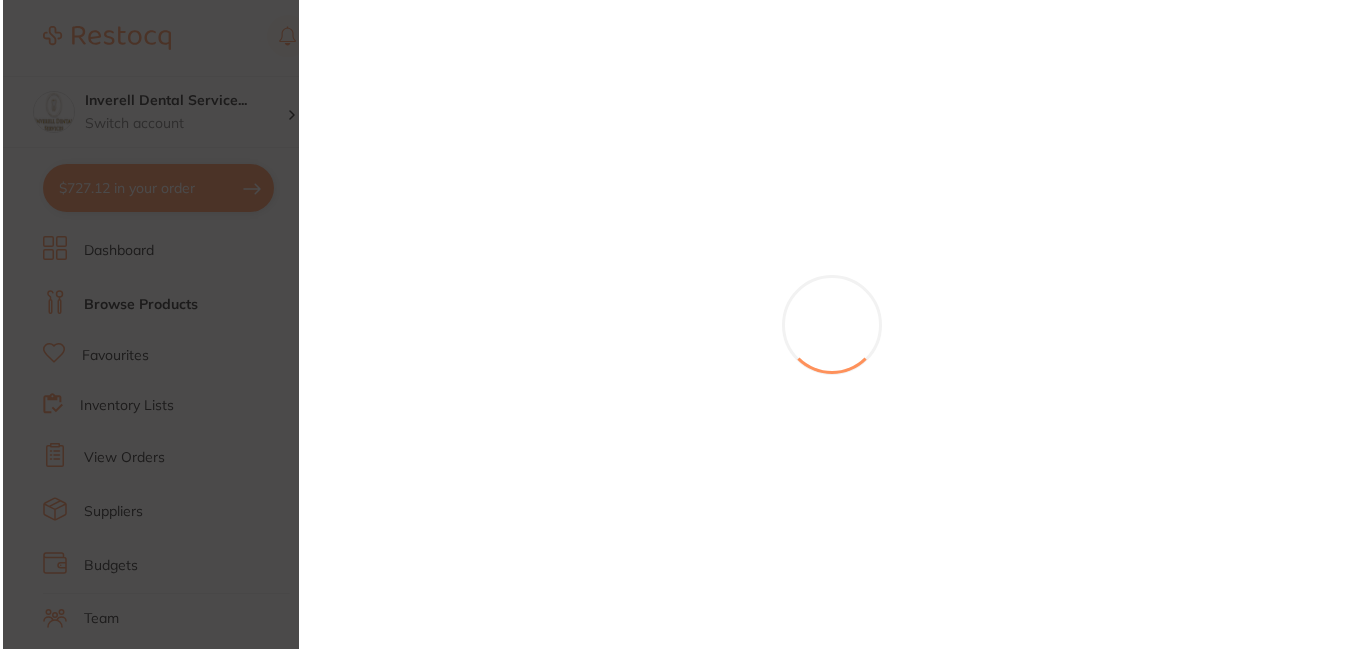 scroll, scrollTop: 0, scrollLeft: 0, axis: both 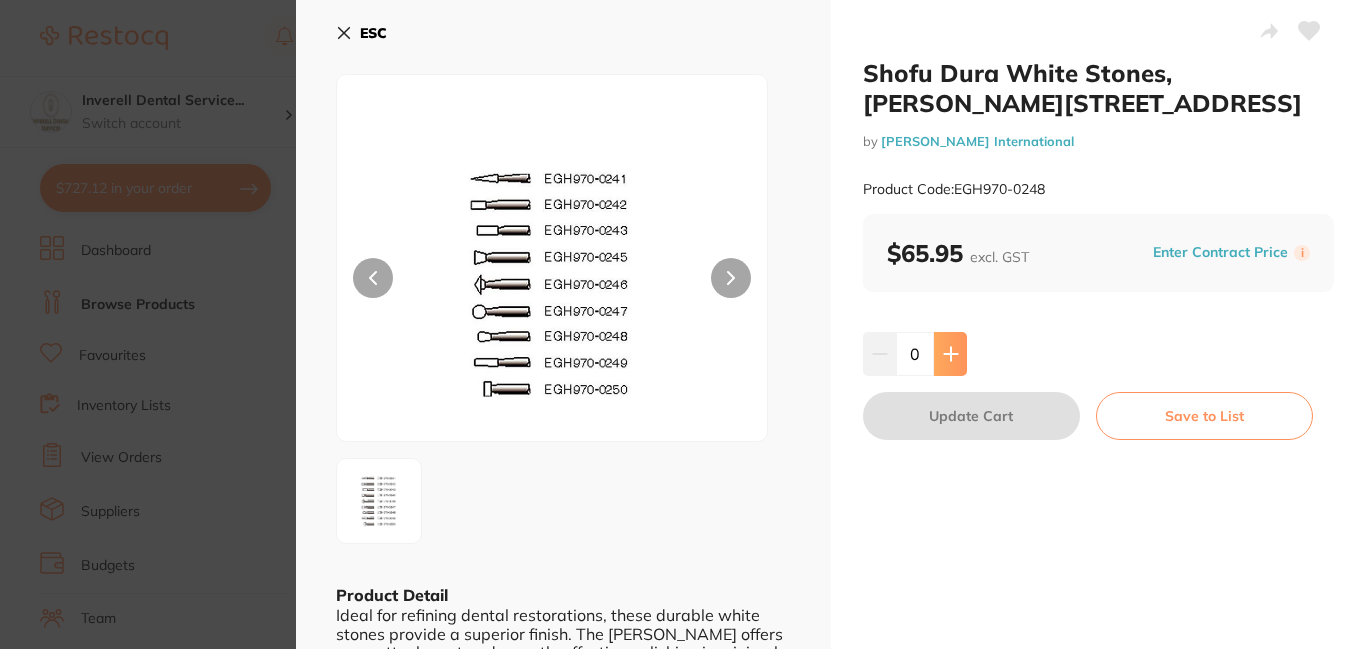 click 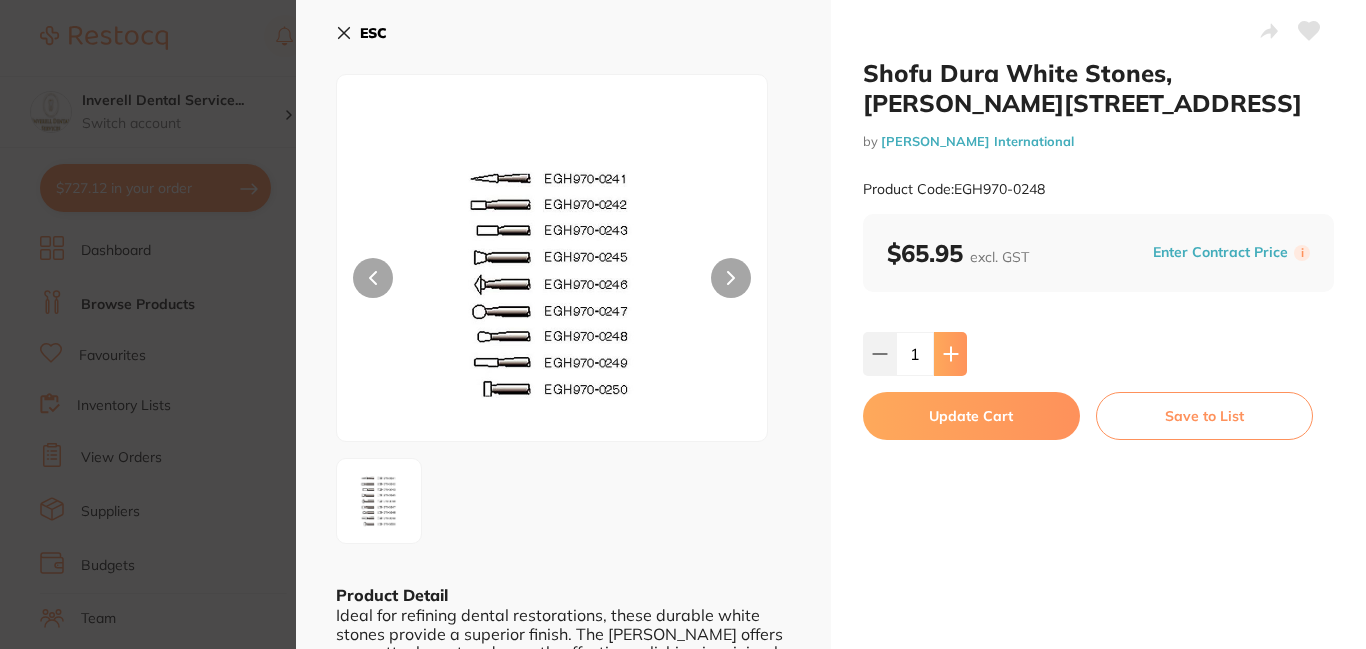click 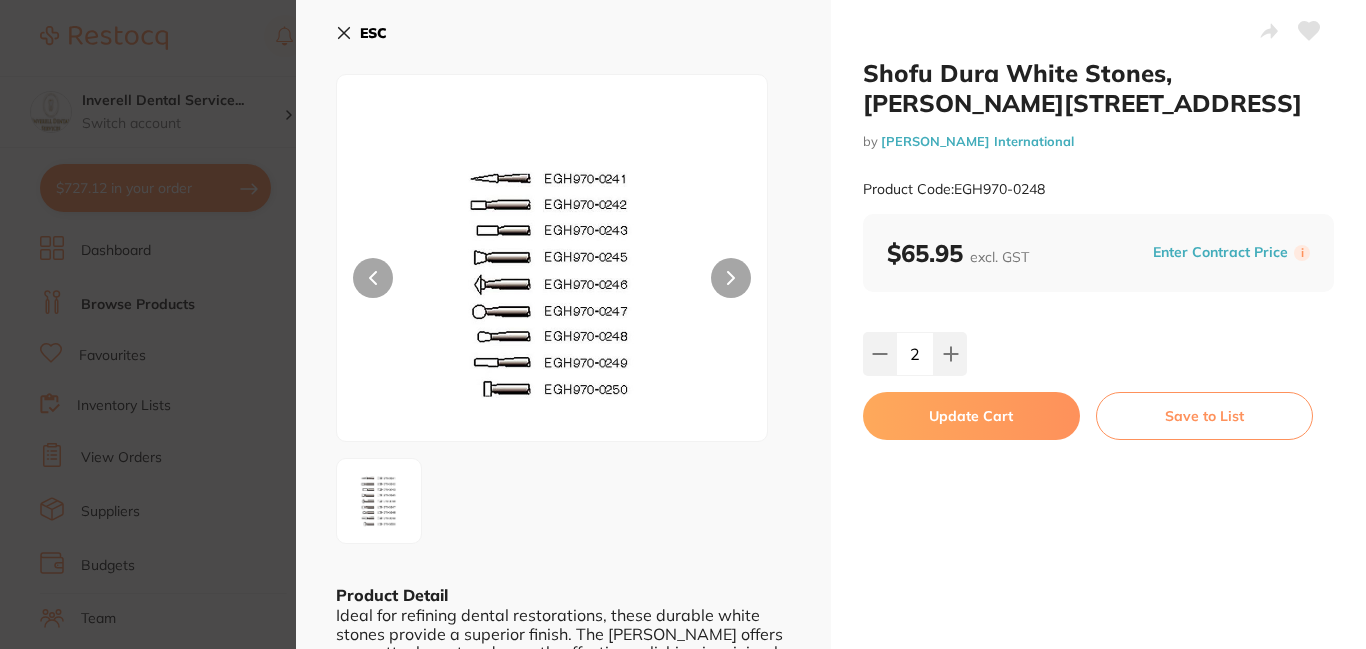 click on "Update Cart" at bounding box center (971, 416) 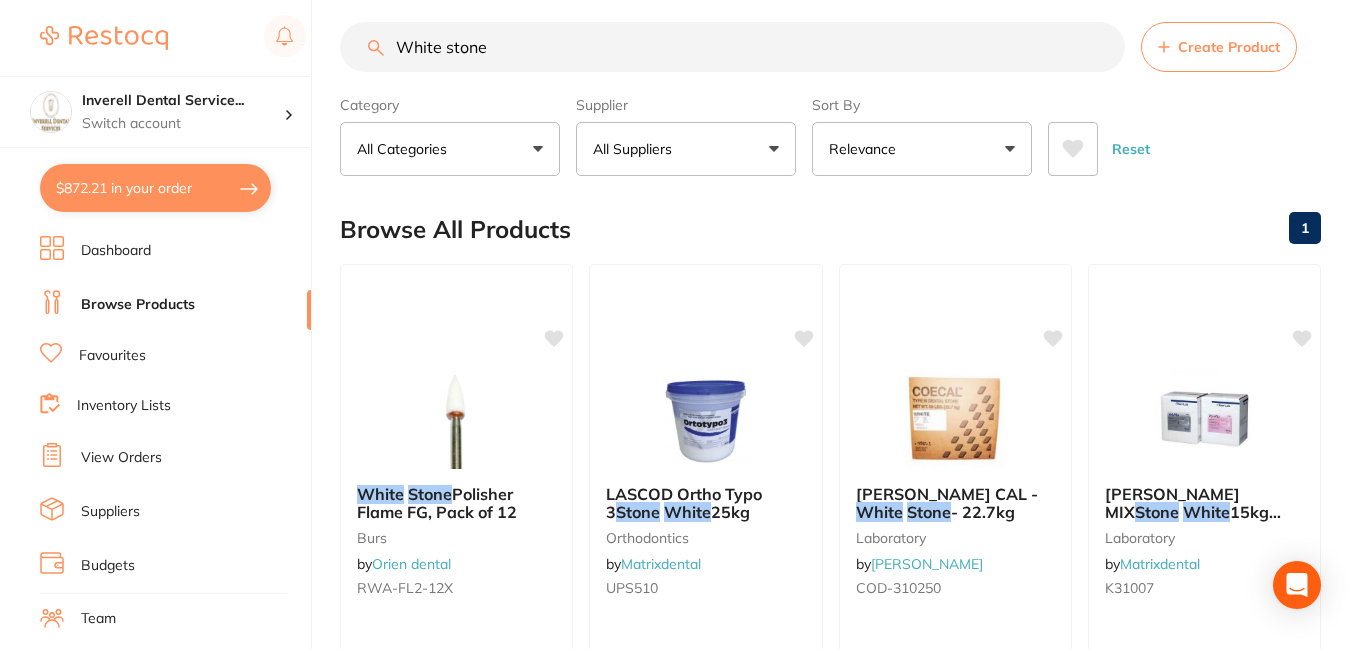 scroll, scrollTop: 0, scrollLeft: 0, axis: both 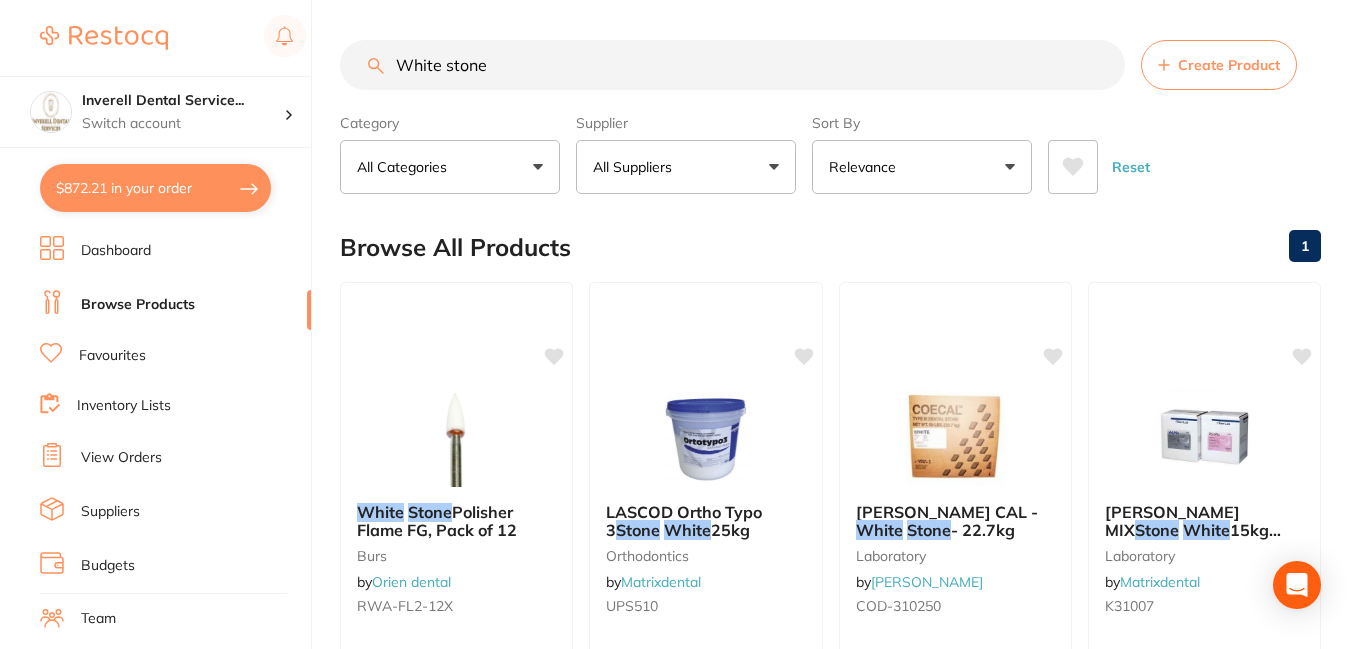 click on "White stone" at bounding box center [732, 65] 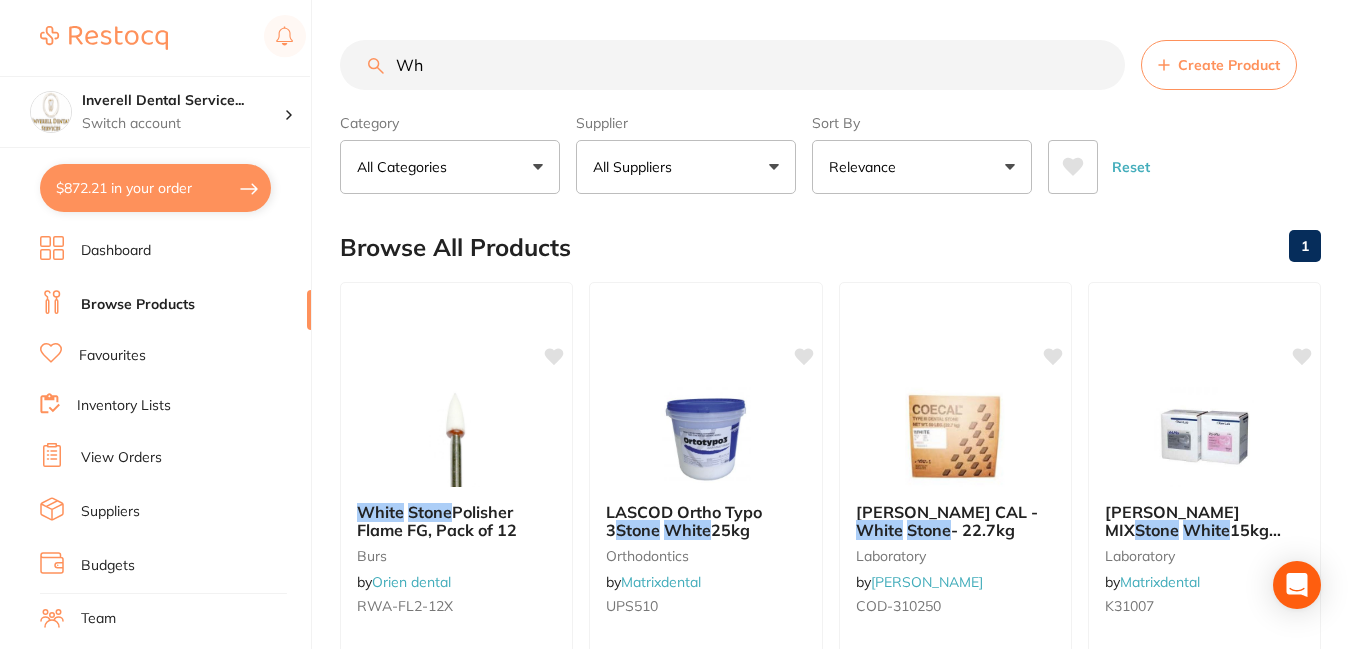 type on "W" 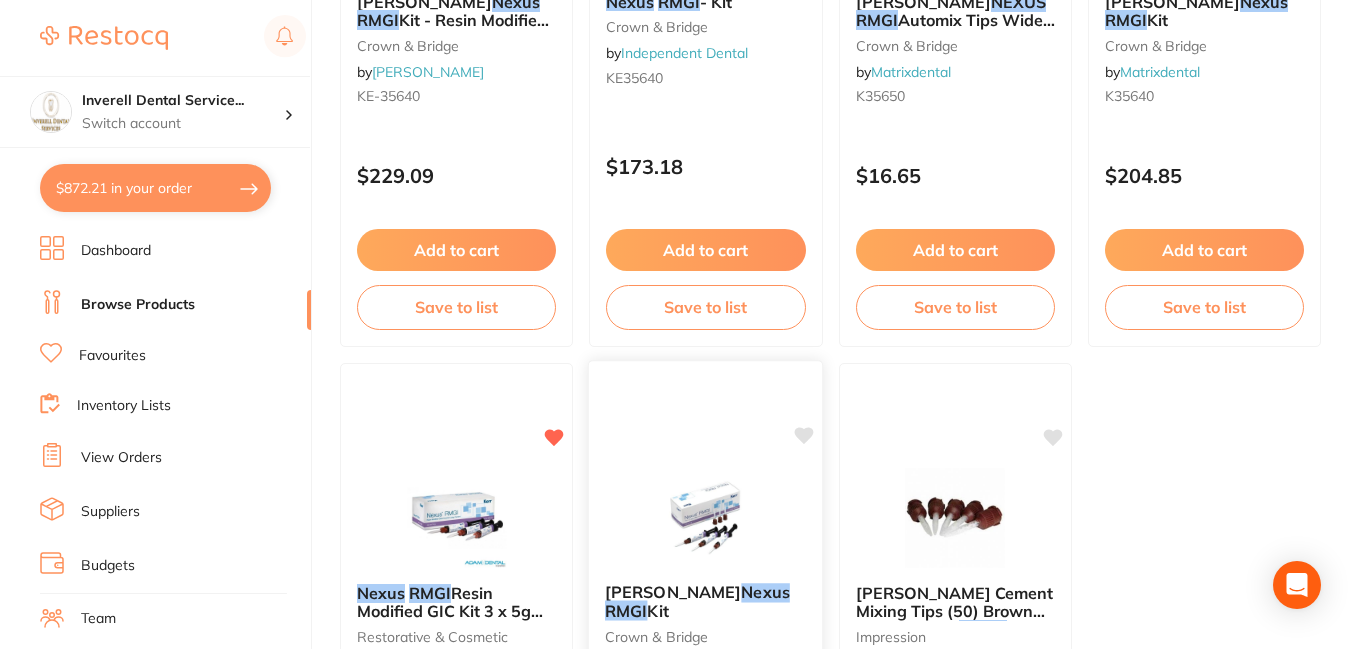 scroll, scrollTop: 600, scrollLeft: 0, axis: vertical 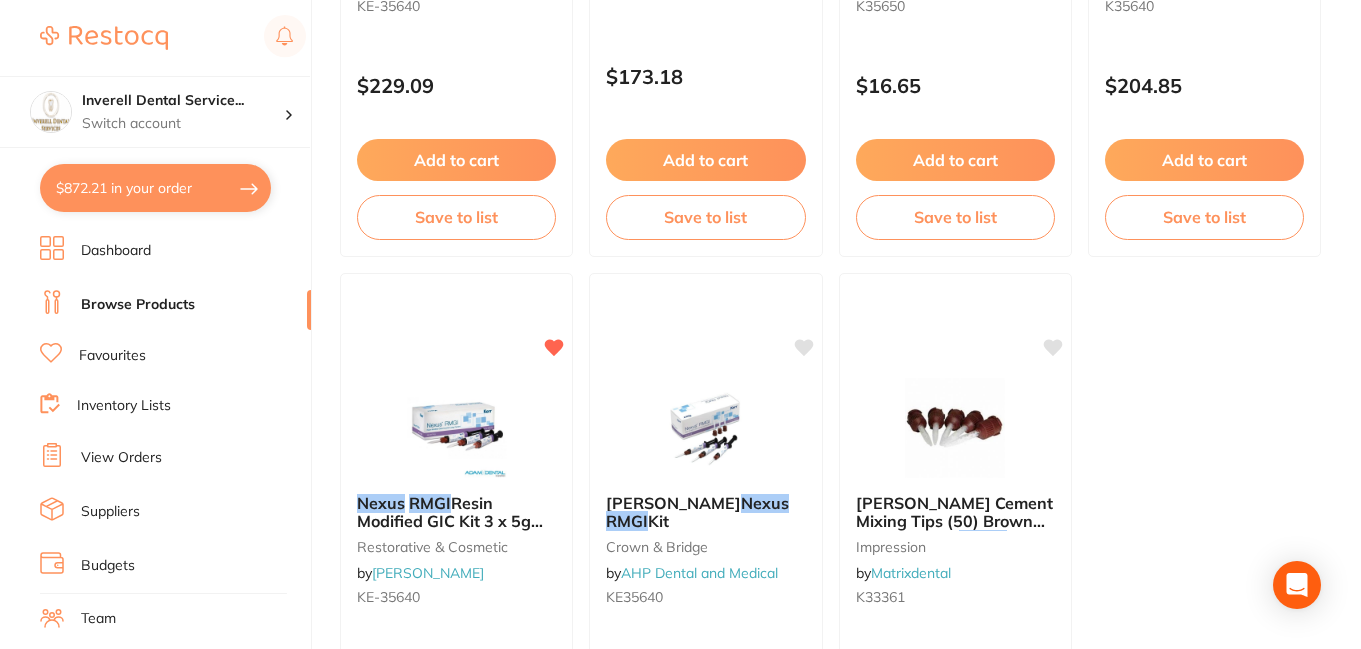 type on "nexas RMG1" 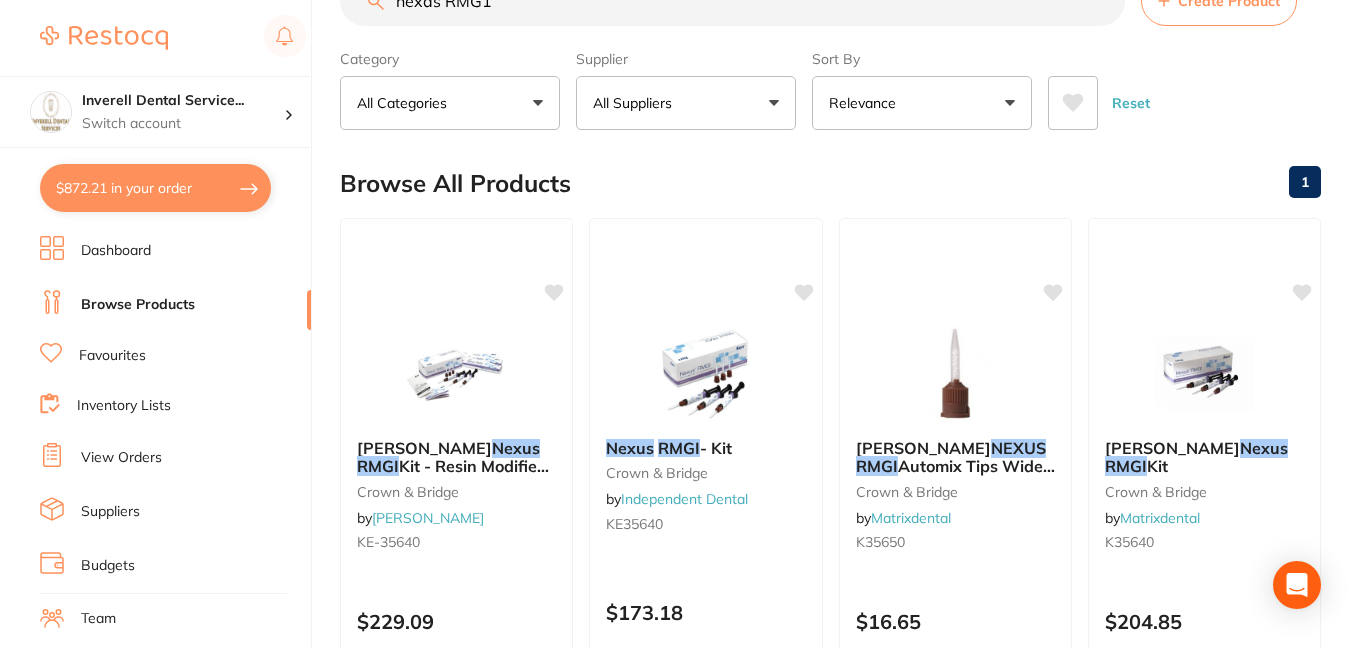 scroll, scrollTop: 0, scrollLeft: 0, axis: both 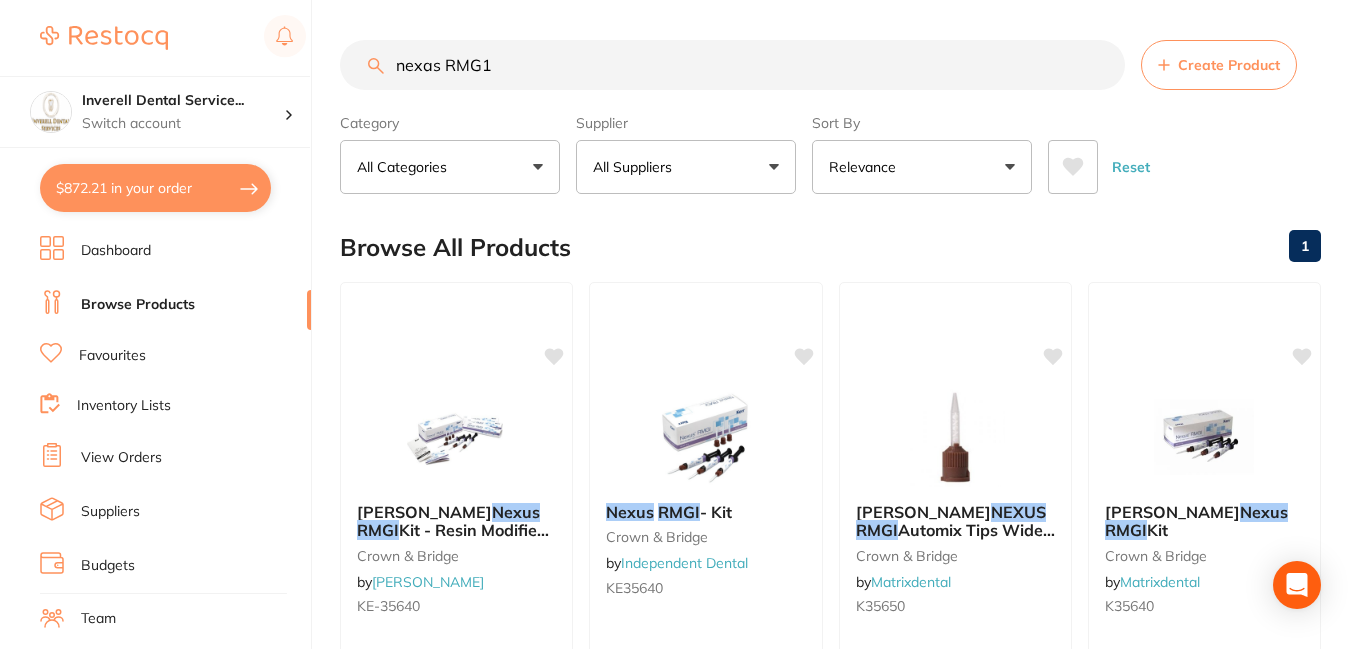 click on "nexas RMG1" at bounding box center (732, 65) 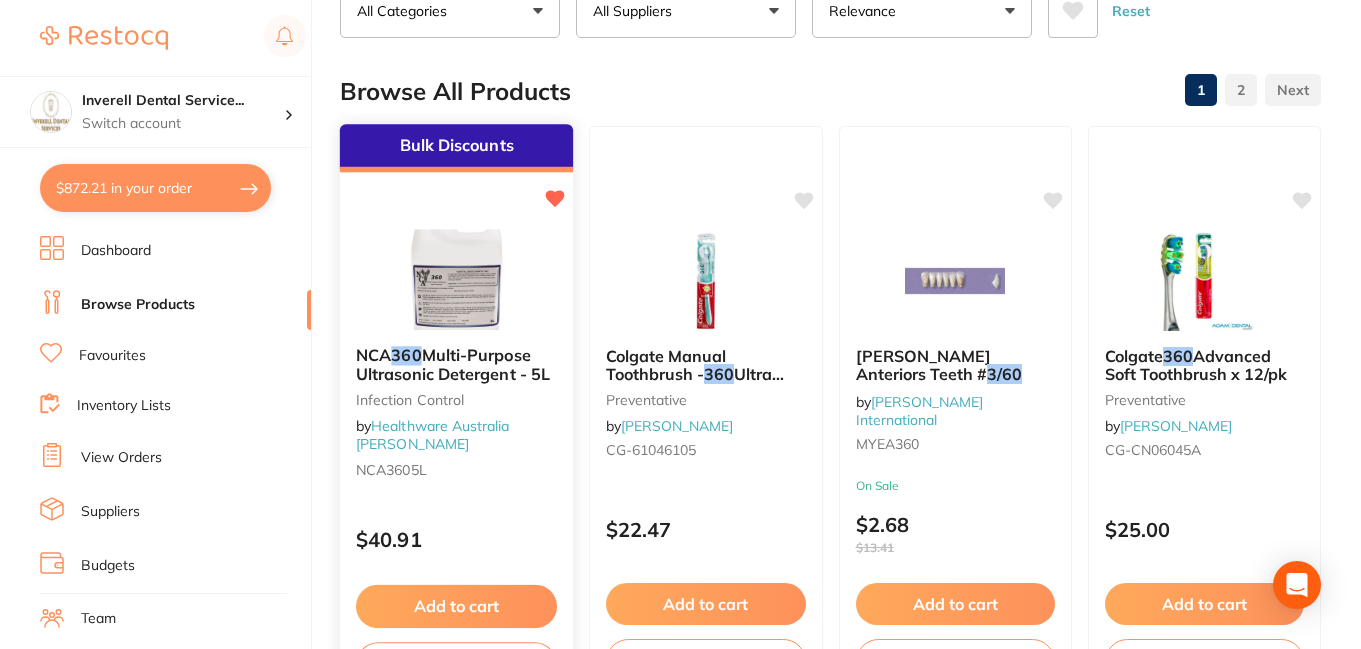 scroll, scrollTop: 200, scrollLeft: 0, axis: vertical 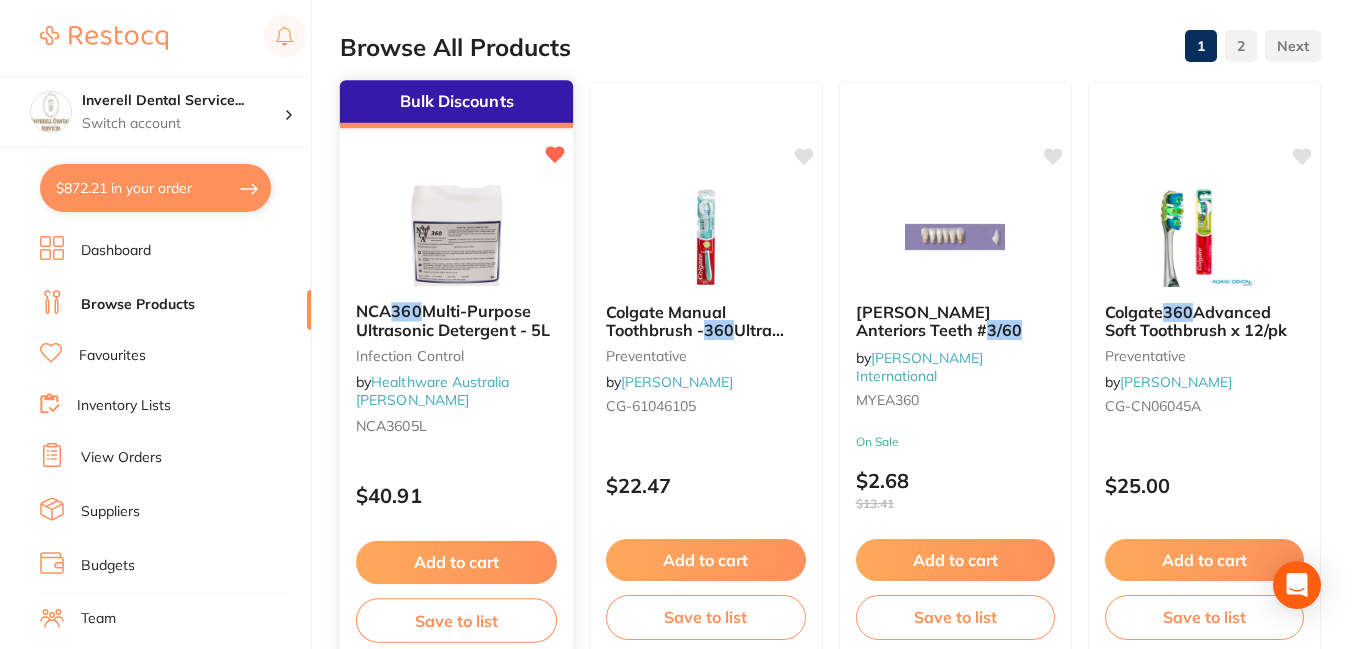 type on "360" 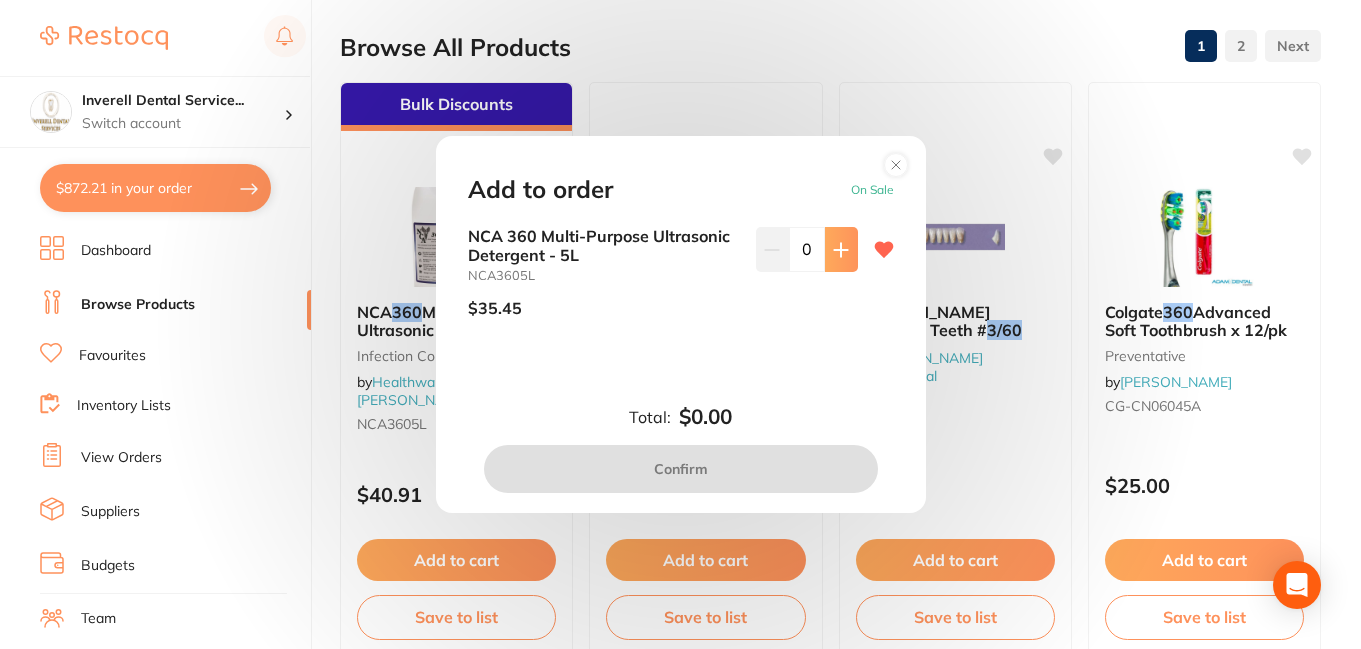 click 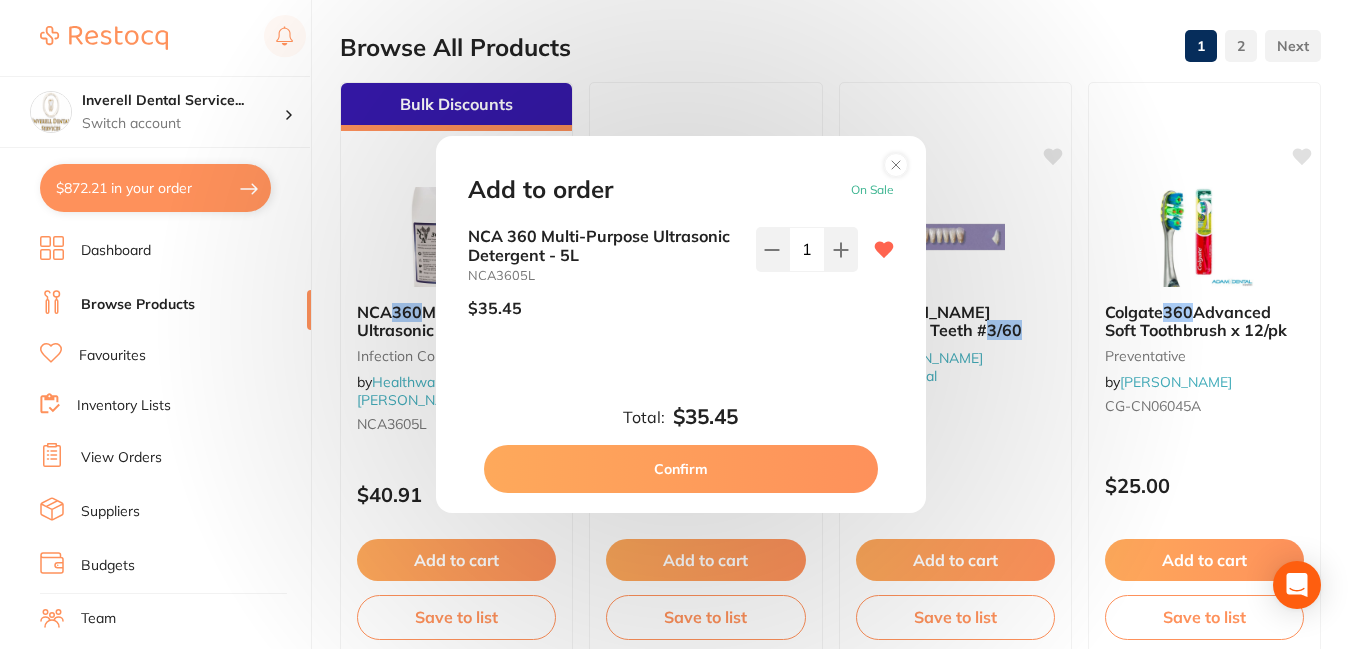 click on "Confirm" at bounding box center [681, 469] 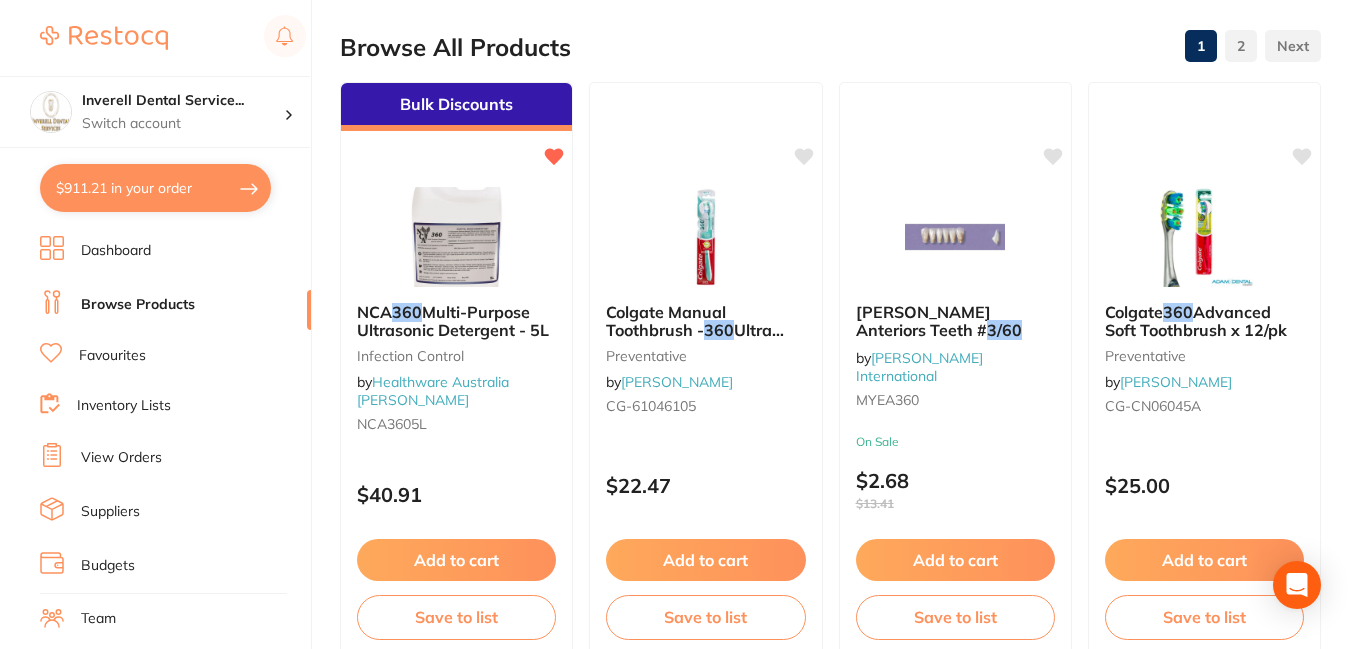 scroll, scrollTop: 0, scrollLeft: 0, axis: both 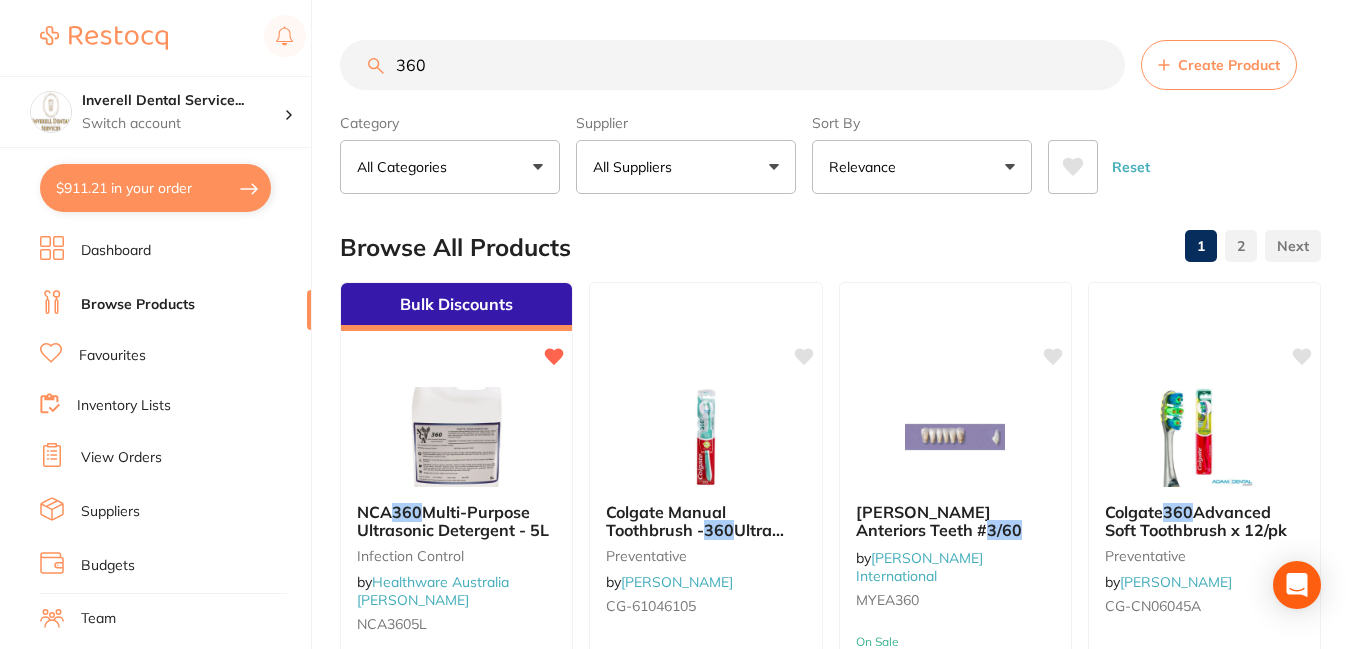 click on "360" at bounding box center (732, 65) 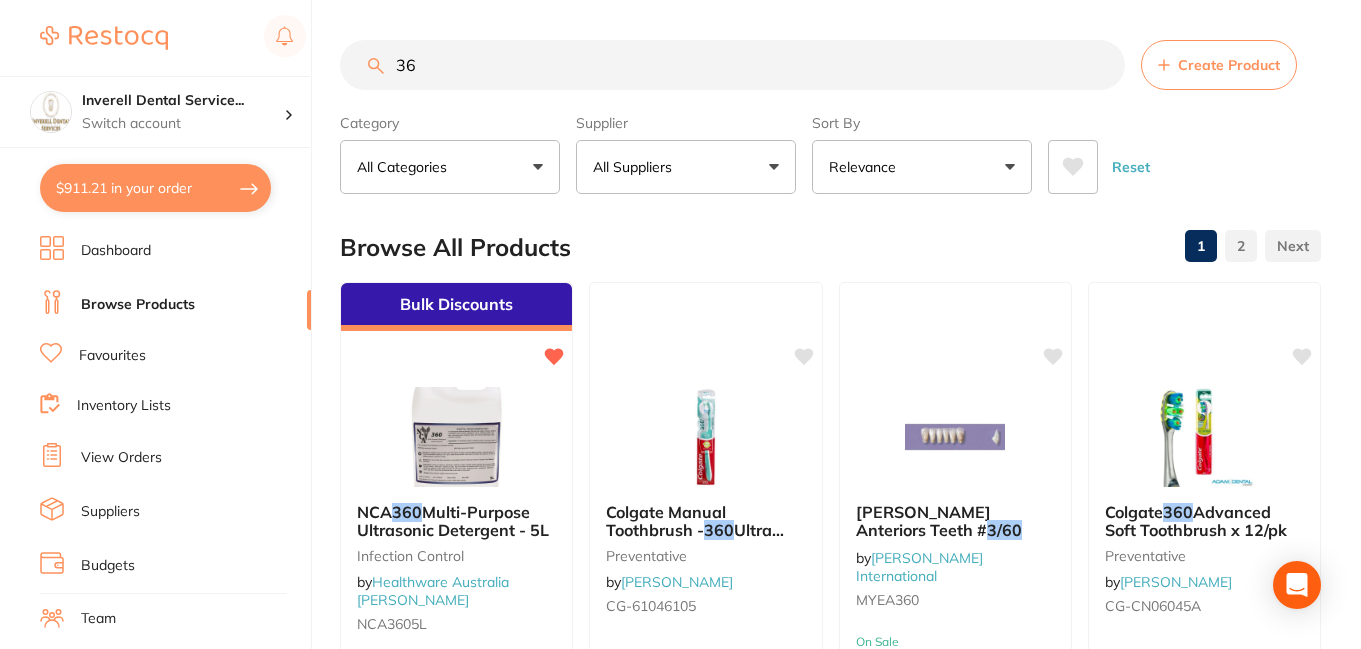 type on "3" 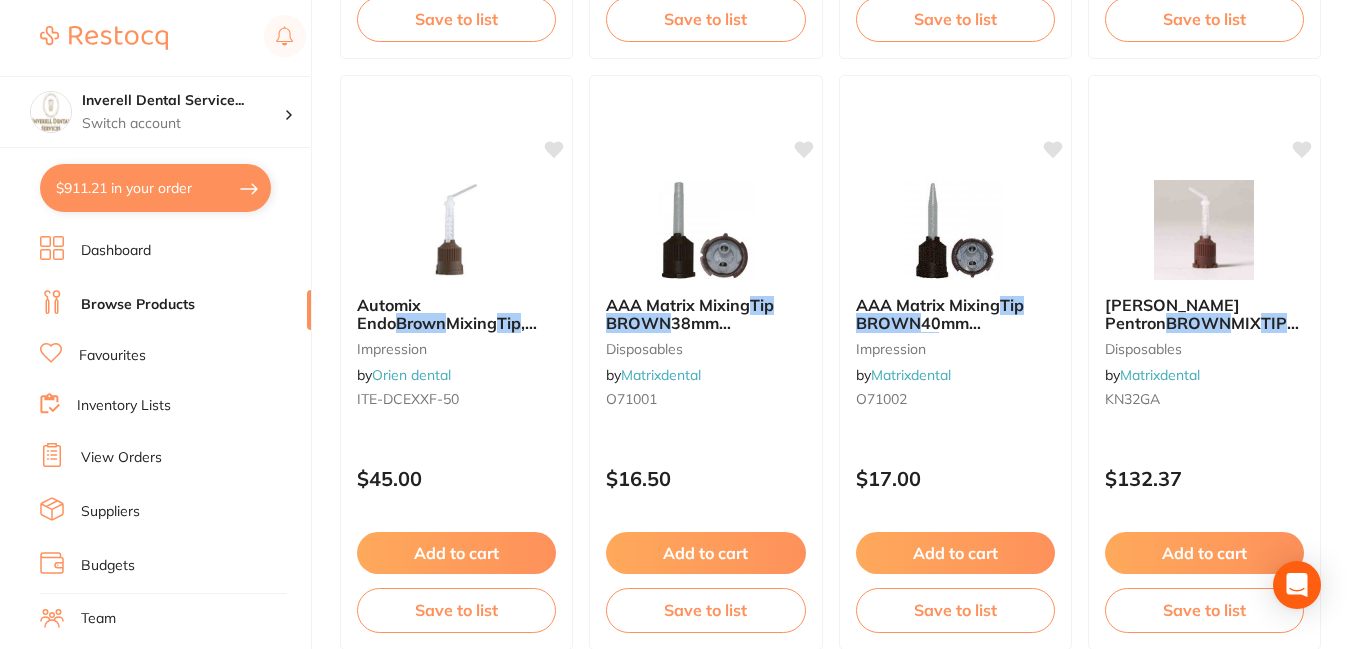 scroll, scrollTop: 7300, scrollLeft: 0, axis: vertical 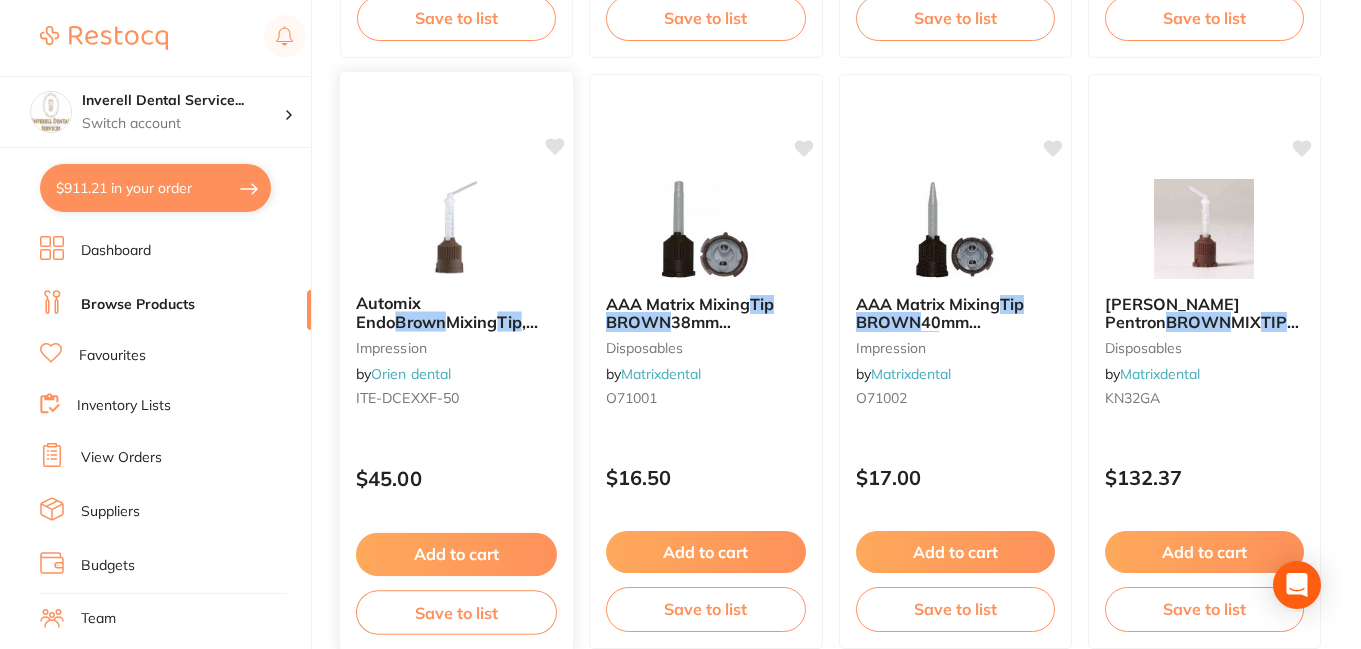 type on "brown tips" 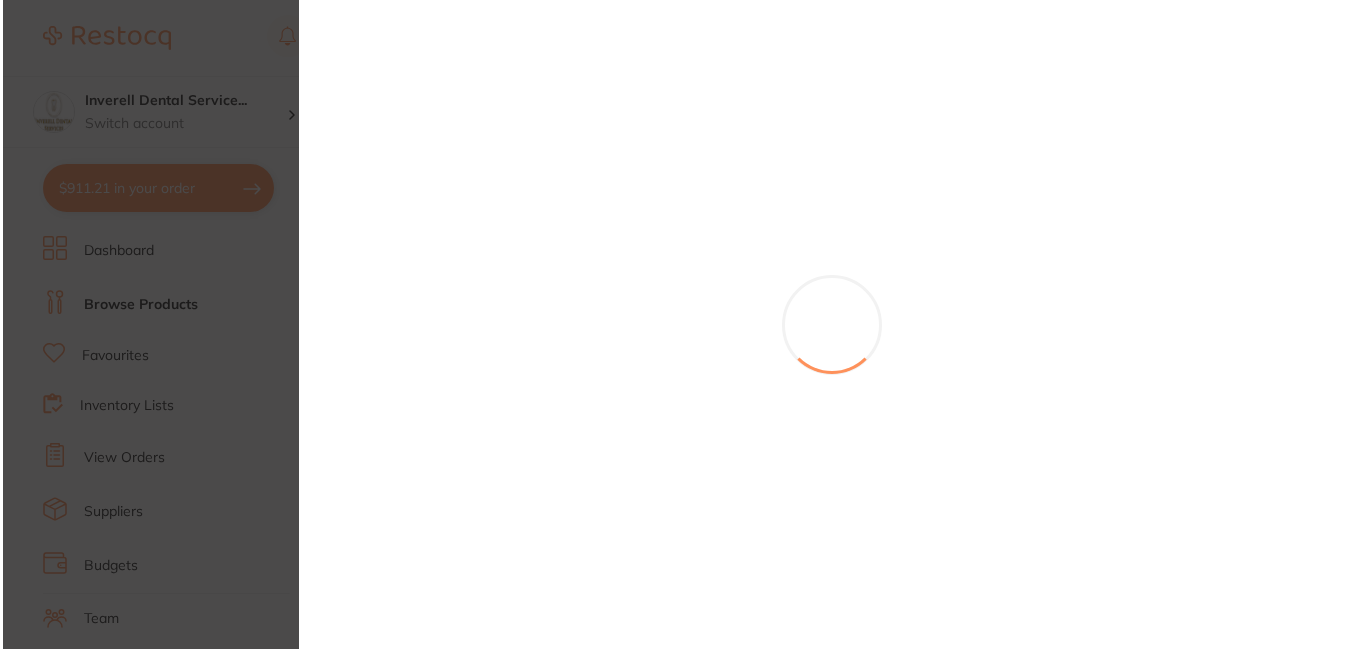 scroll, scrollTop: 0, scrollLeft: 0, axis: both 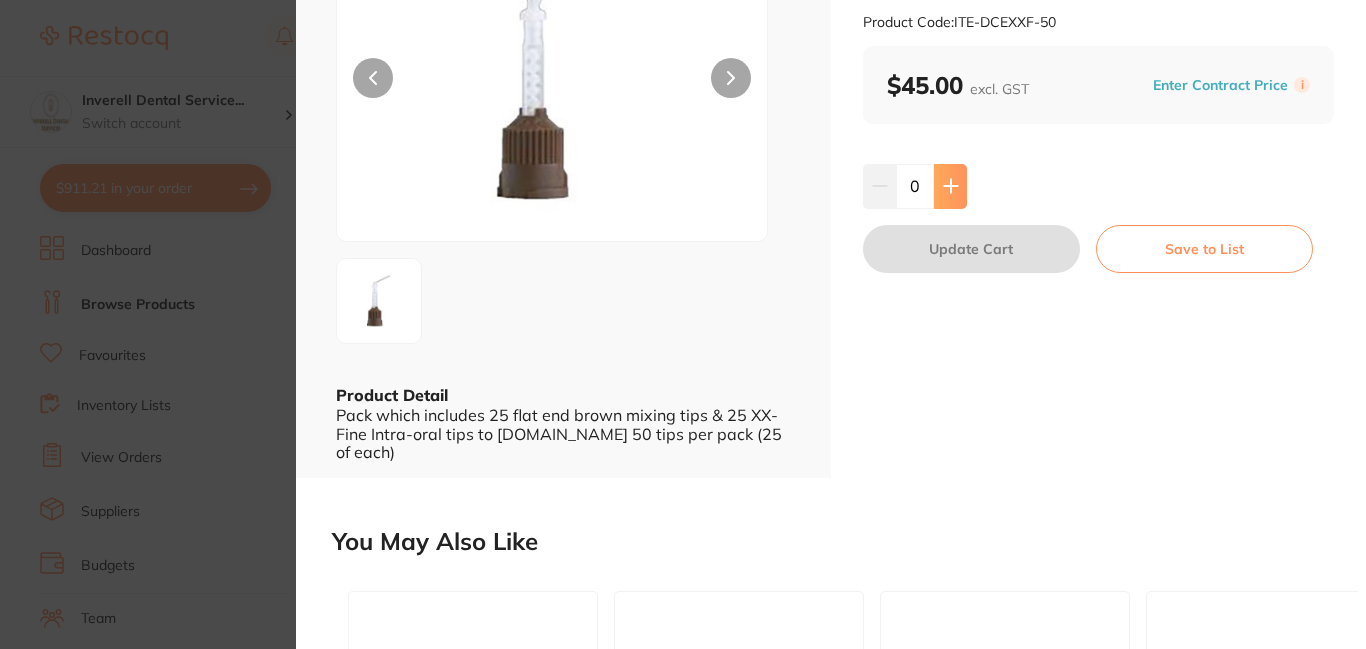 click 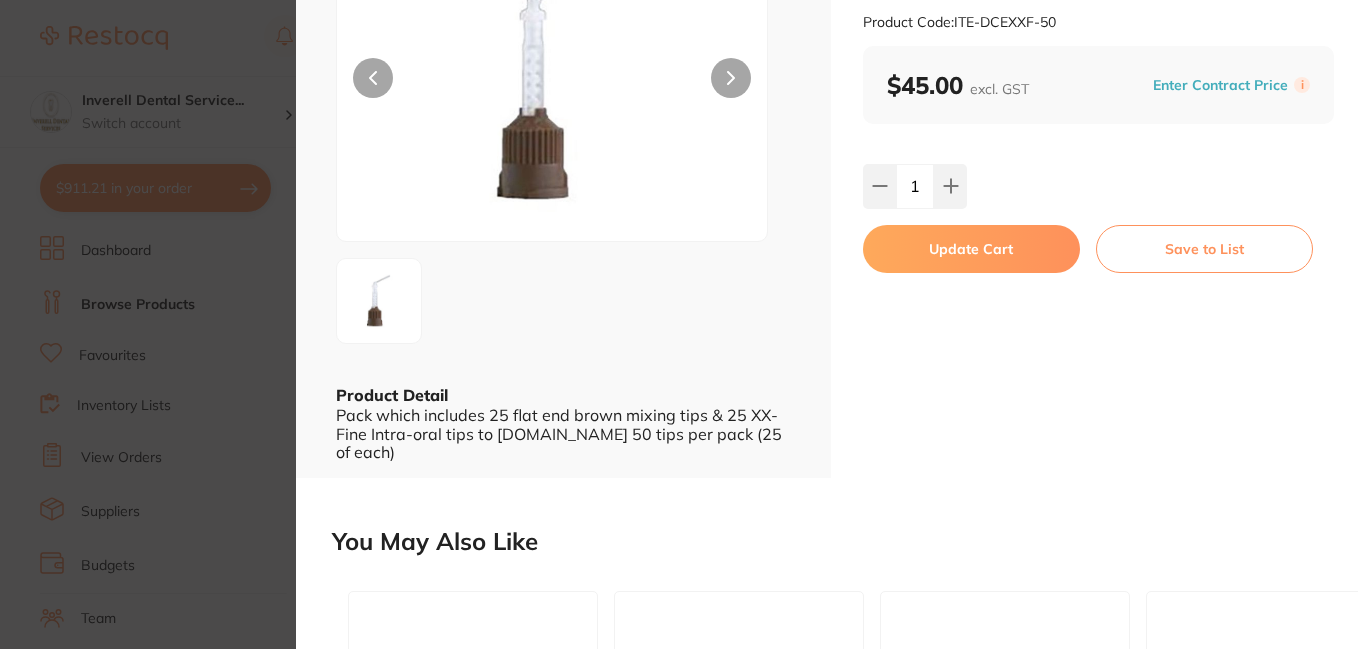 click on "Update Cart" at bounding box center [971, 249] 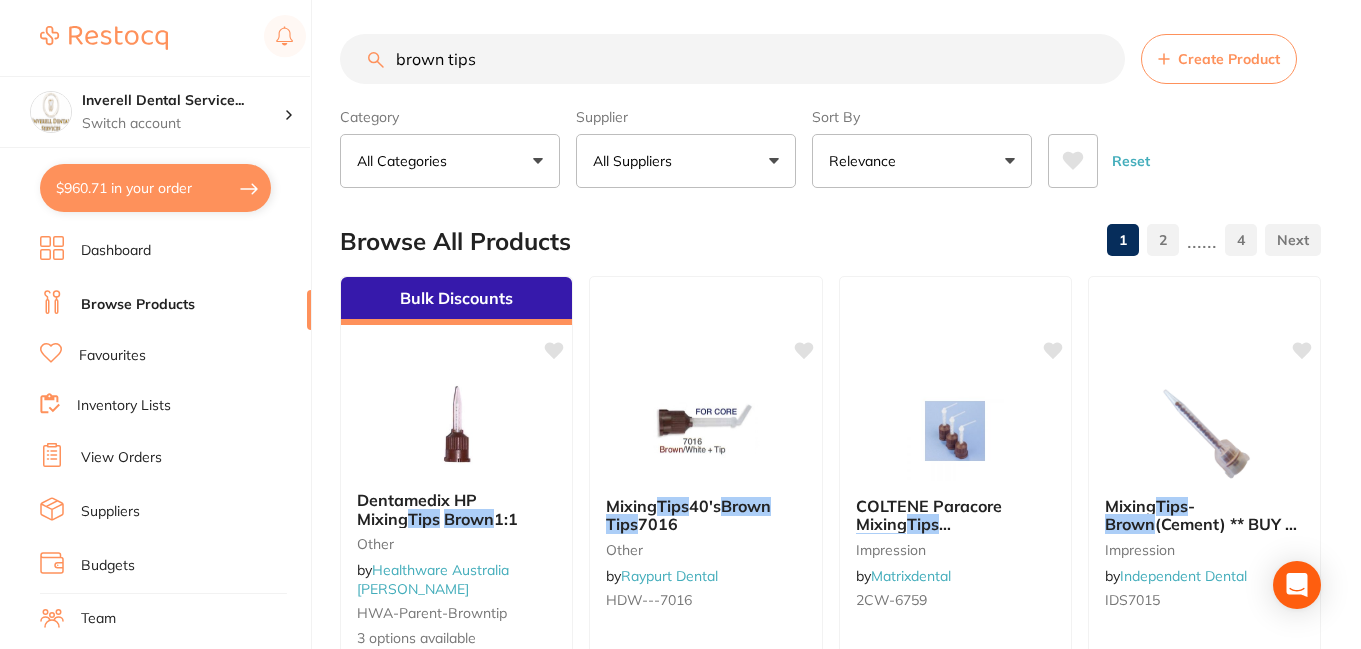 scroll, scrollTop: 0, scrollLeft: 0, axis: both 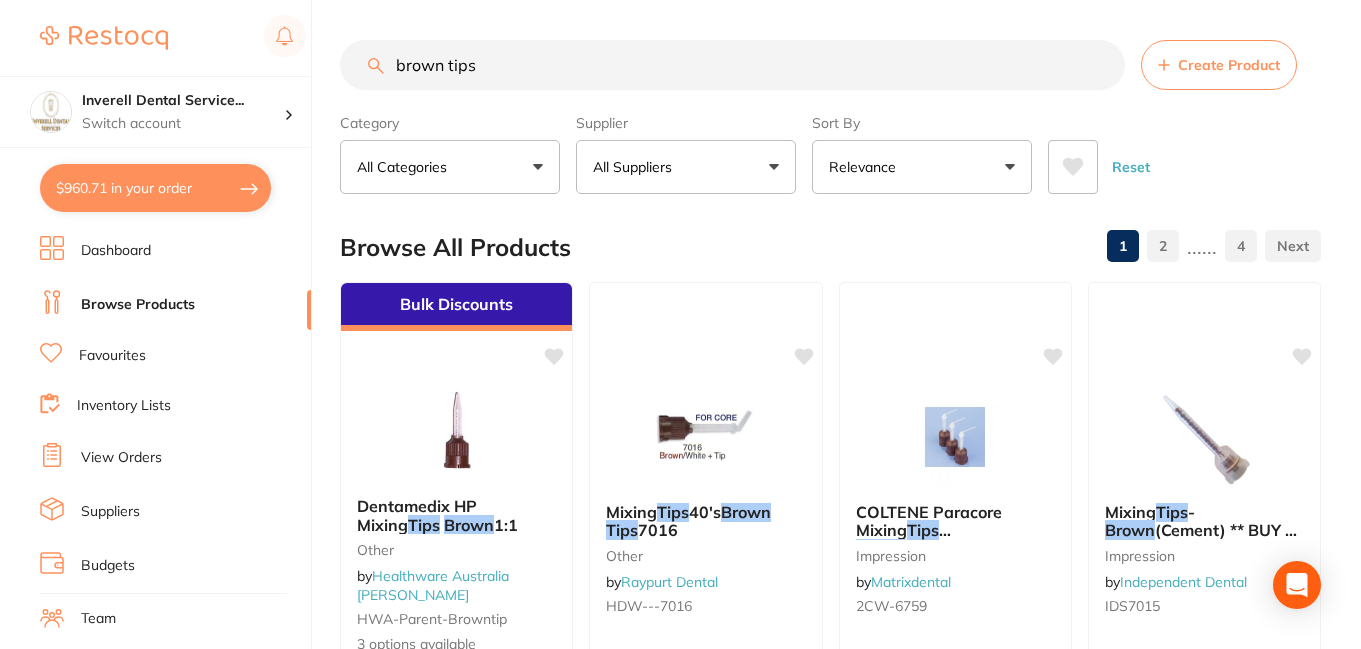click on "brown tips" at bounding box center (732, 65) 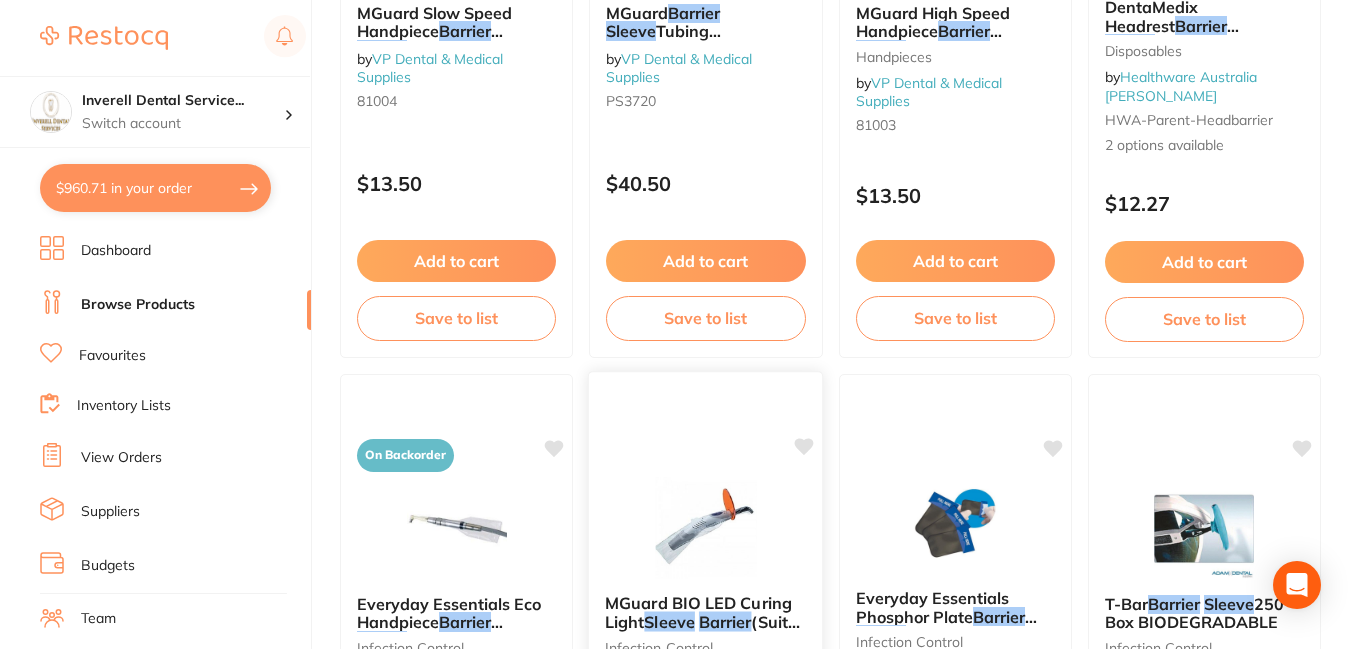 scroll, scrollTop: 0, scrollLeft: 0, axis: both 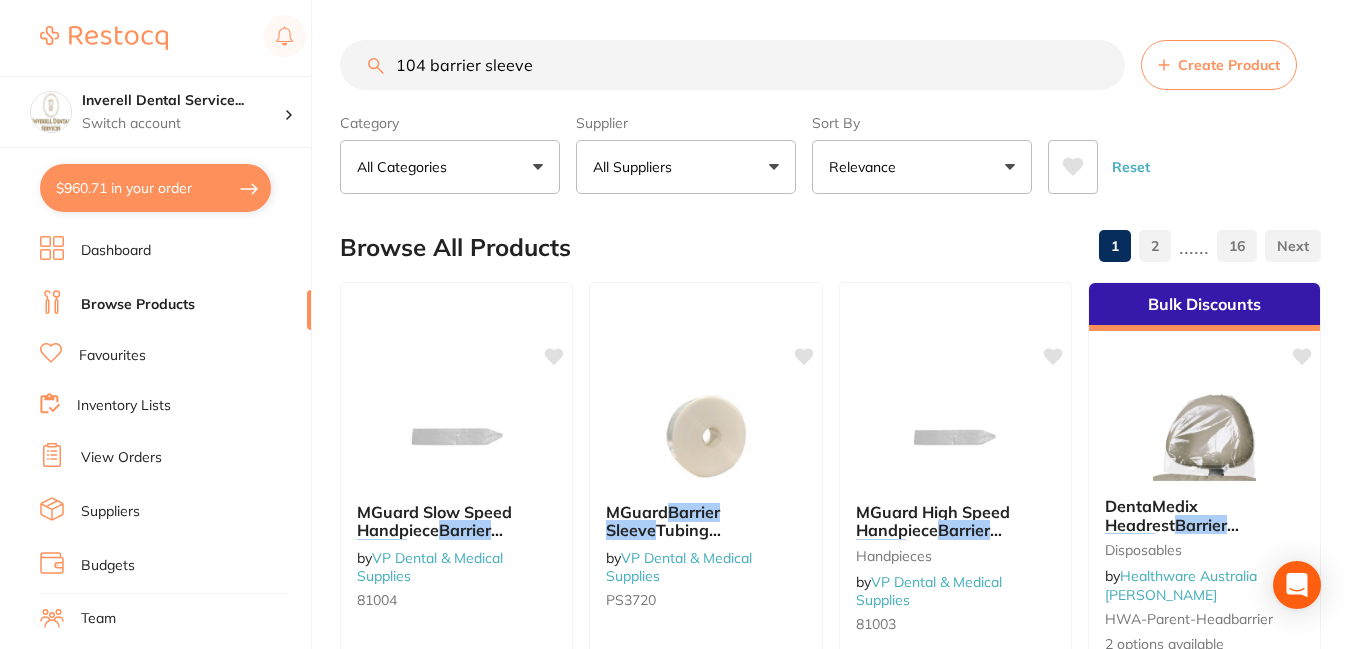 click on "104 barrier sleeve" at bounding box center (732, 65) 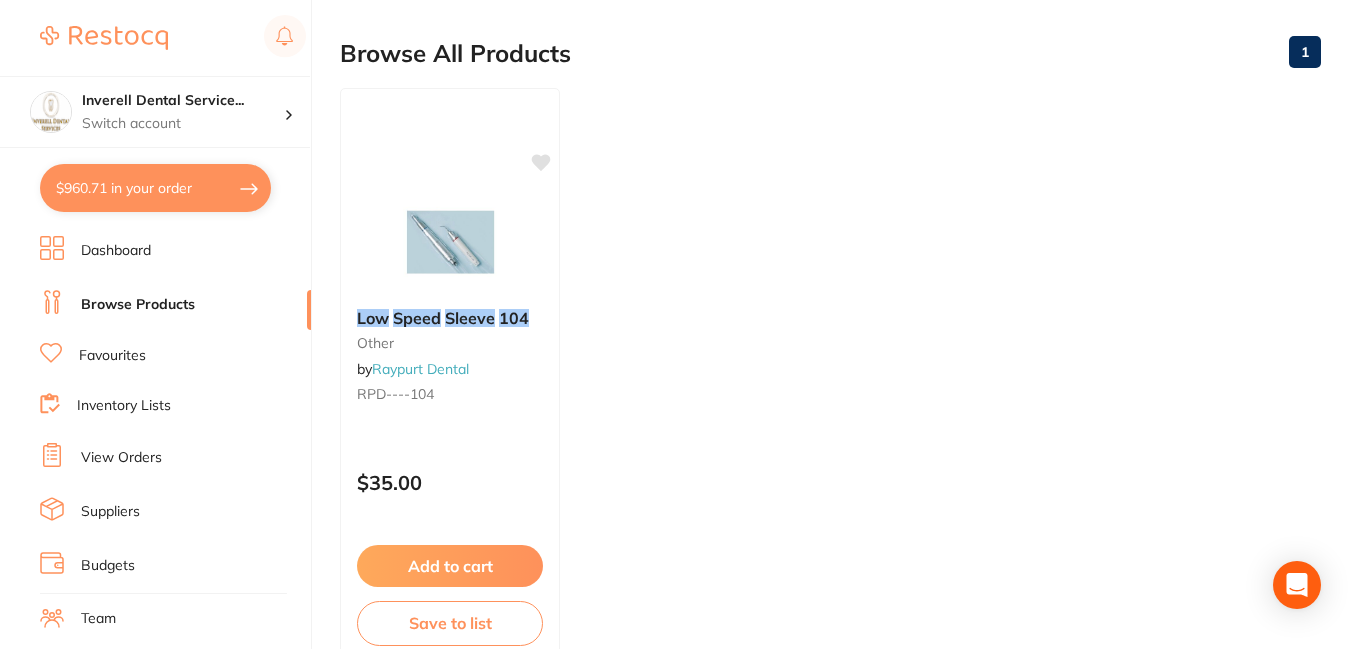 scroll, scrollTop: 200, scrollLeft: 0, axis: vertical 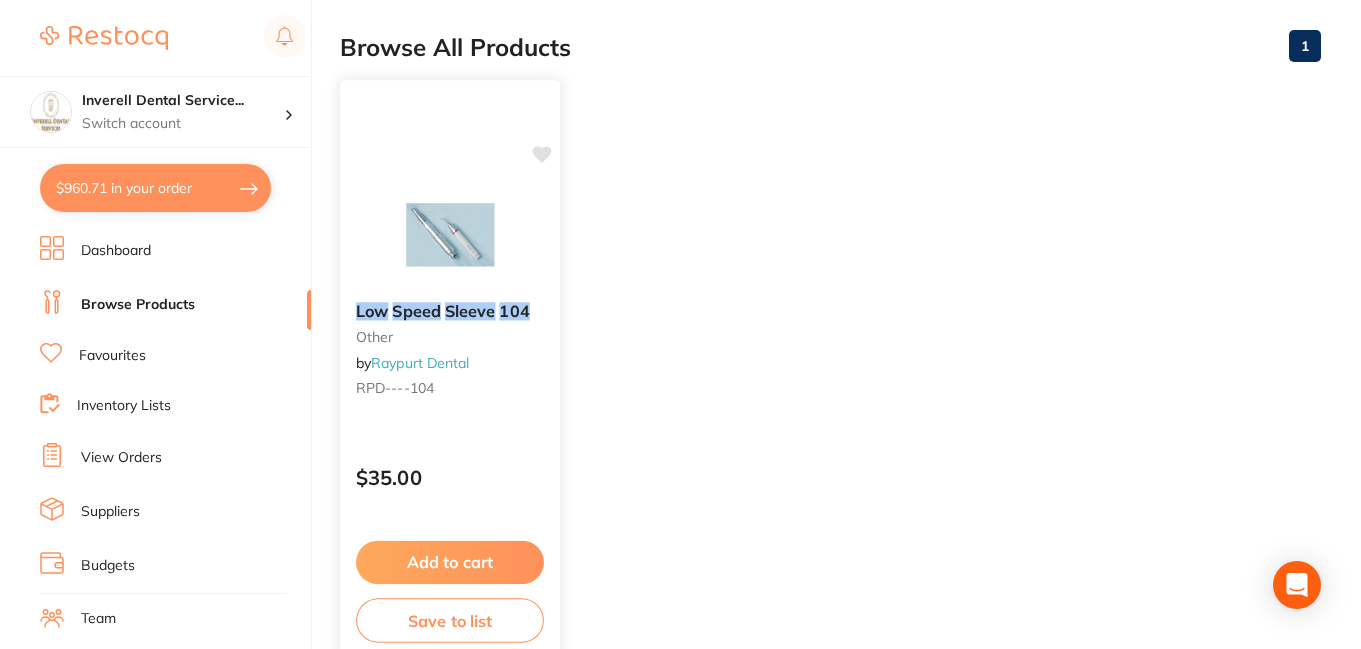 type on "104 low speed sleeve" 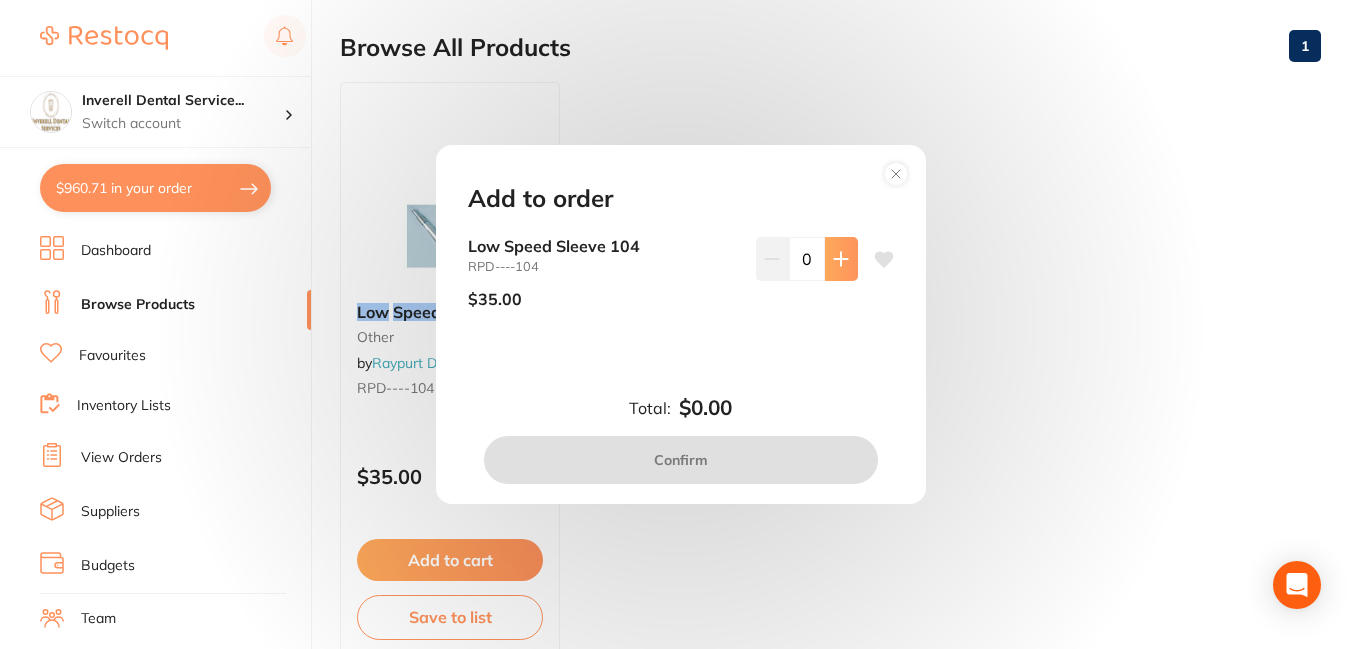 click 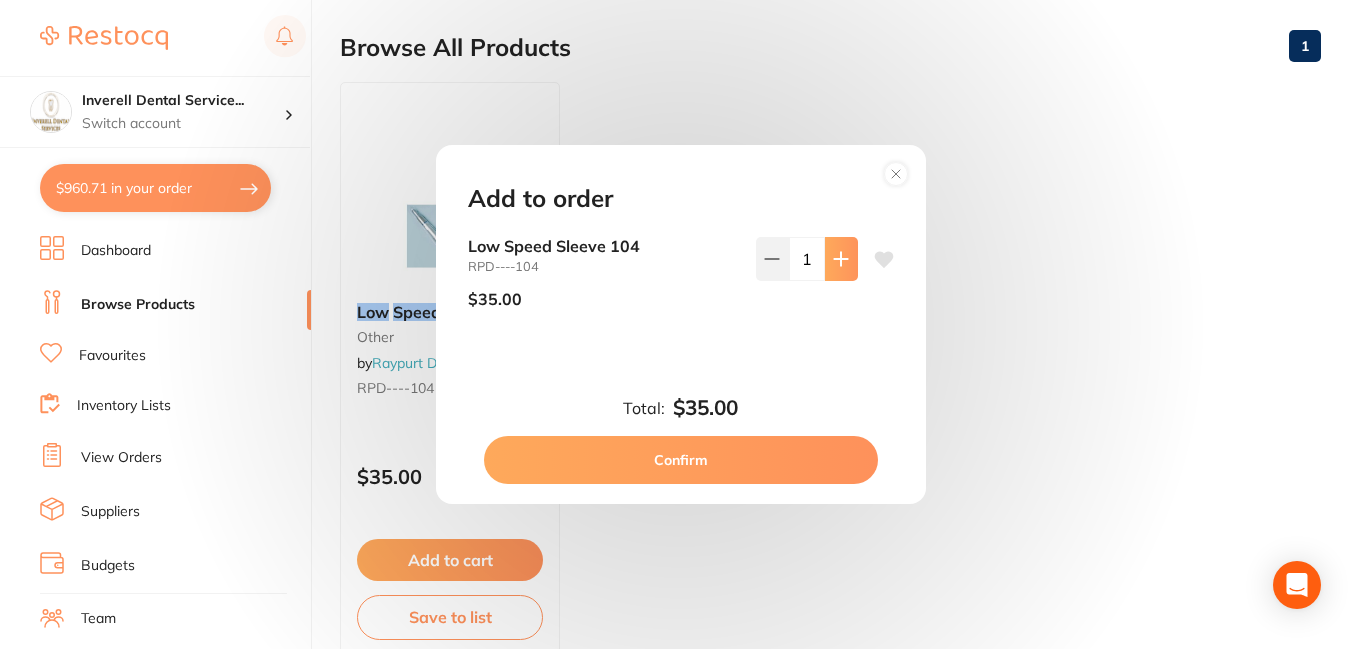 click 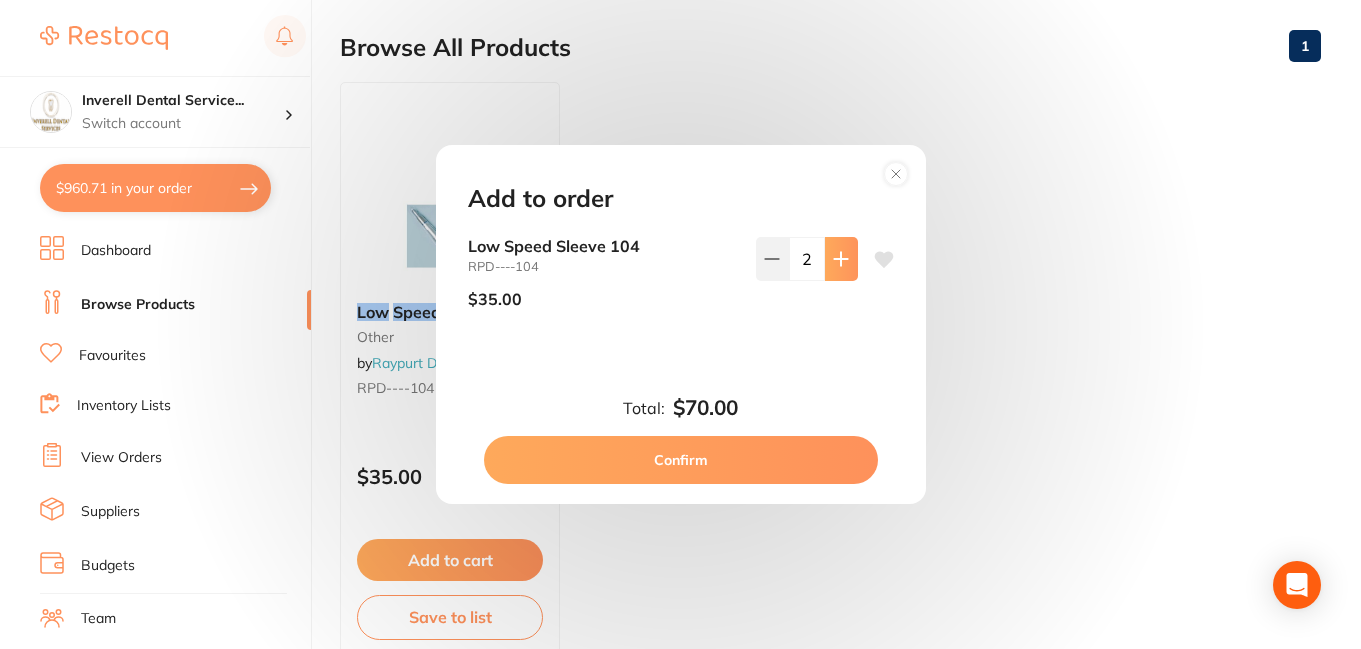 click 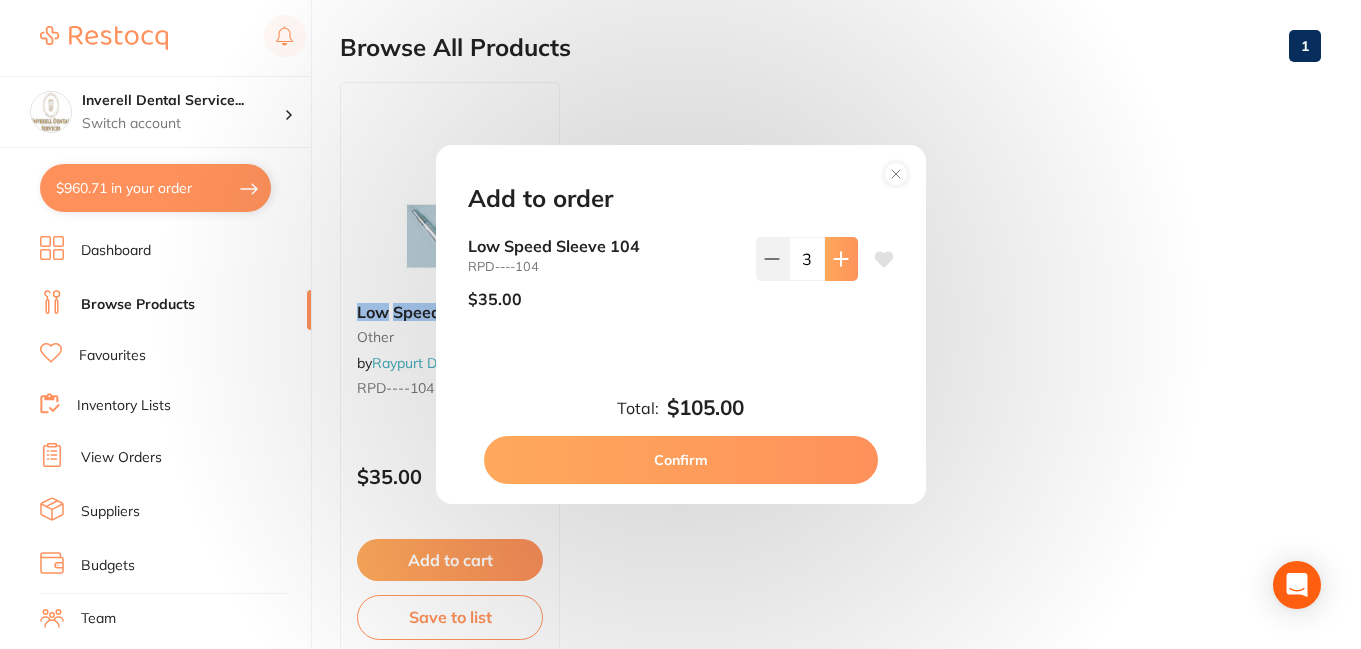 click 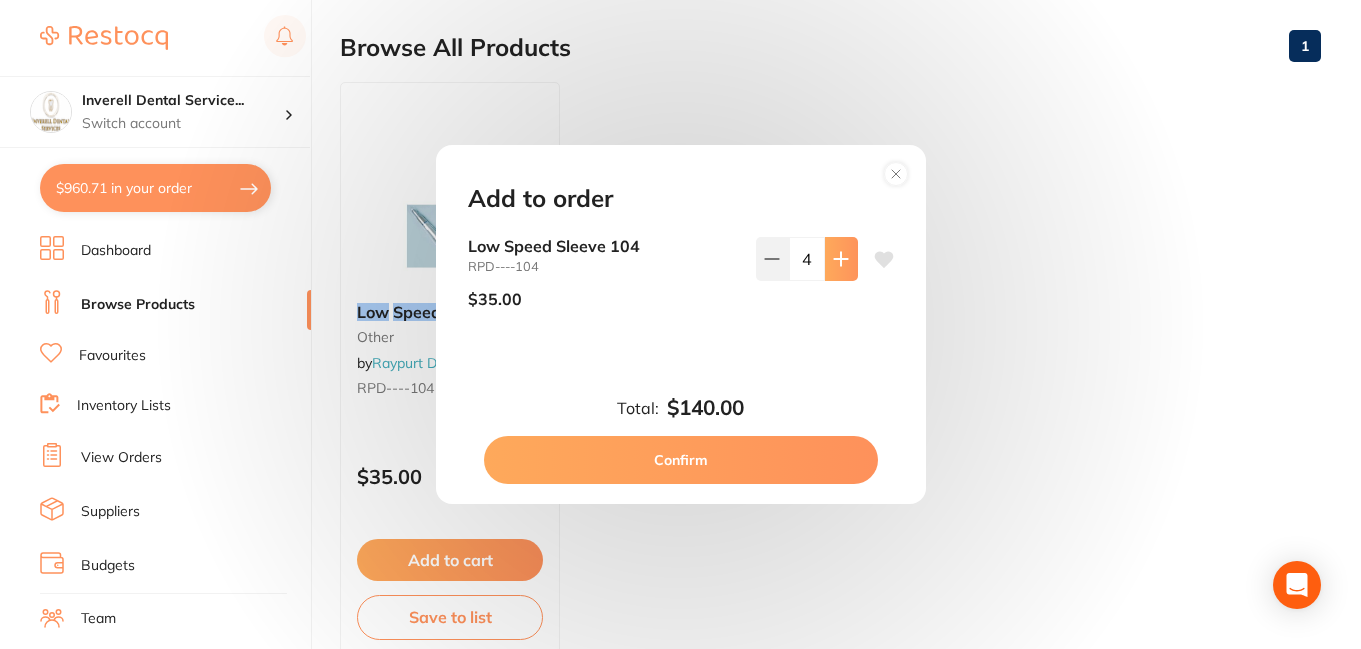 click 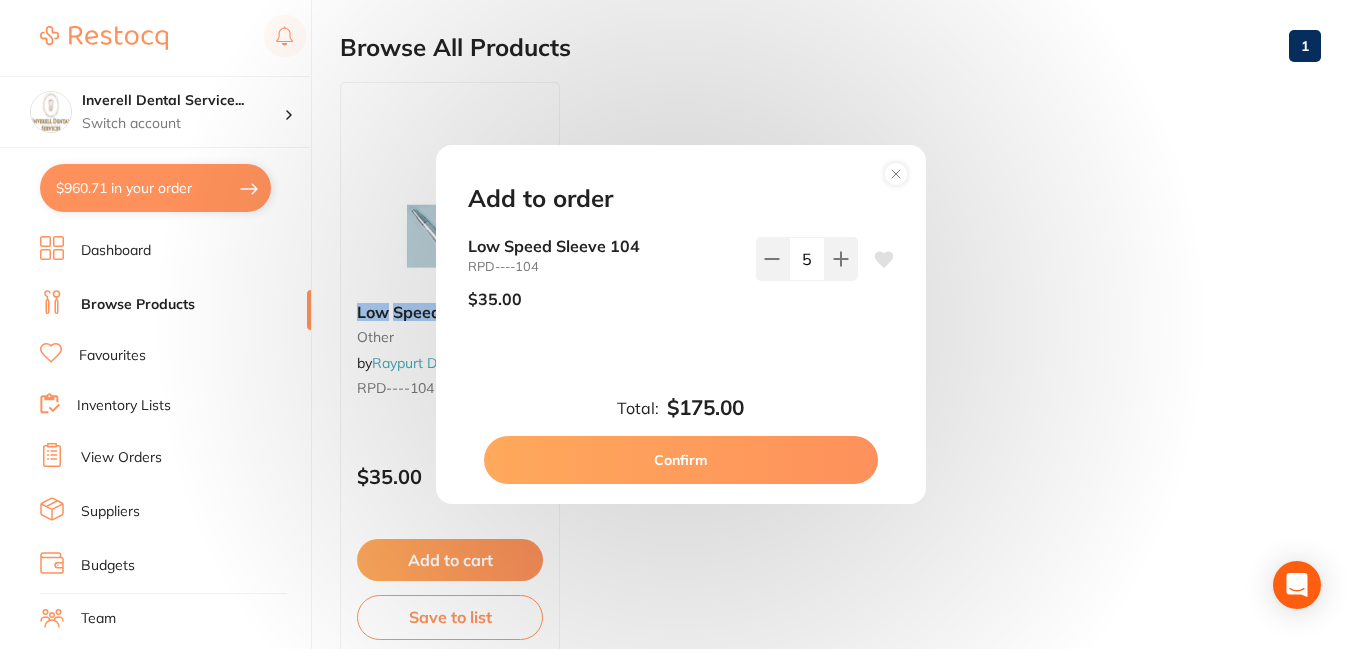 click on "Confirm" at bounding box center [681, 460] 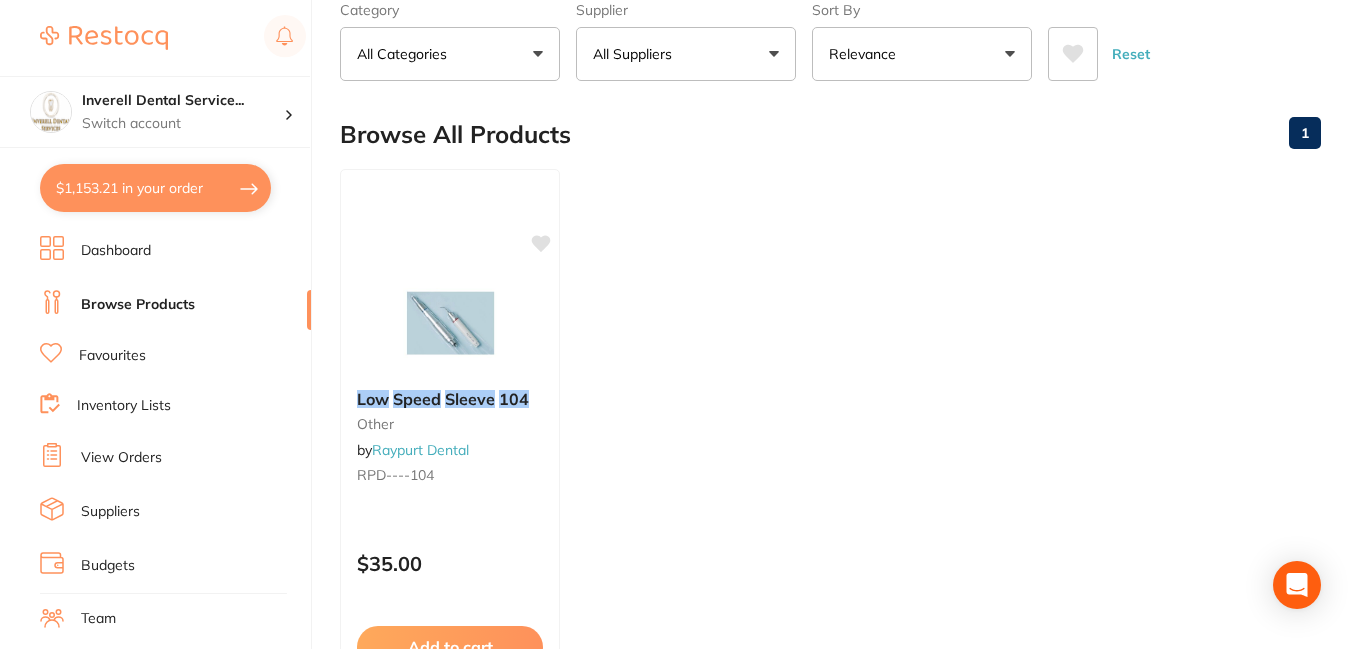 scroll, scrollTop: 0, scrollLeft: 0, axis: both 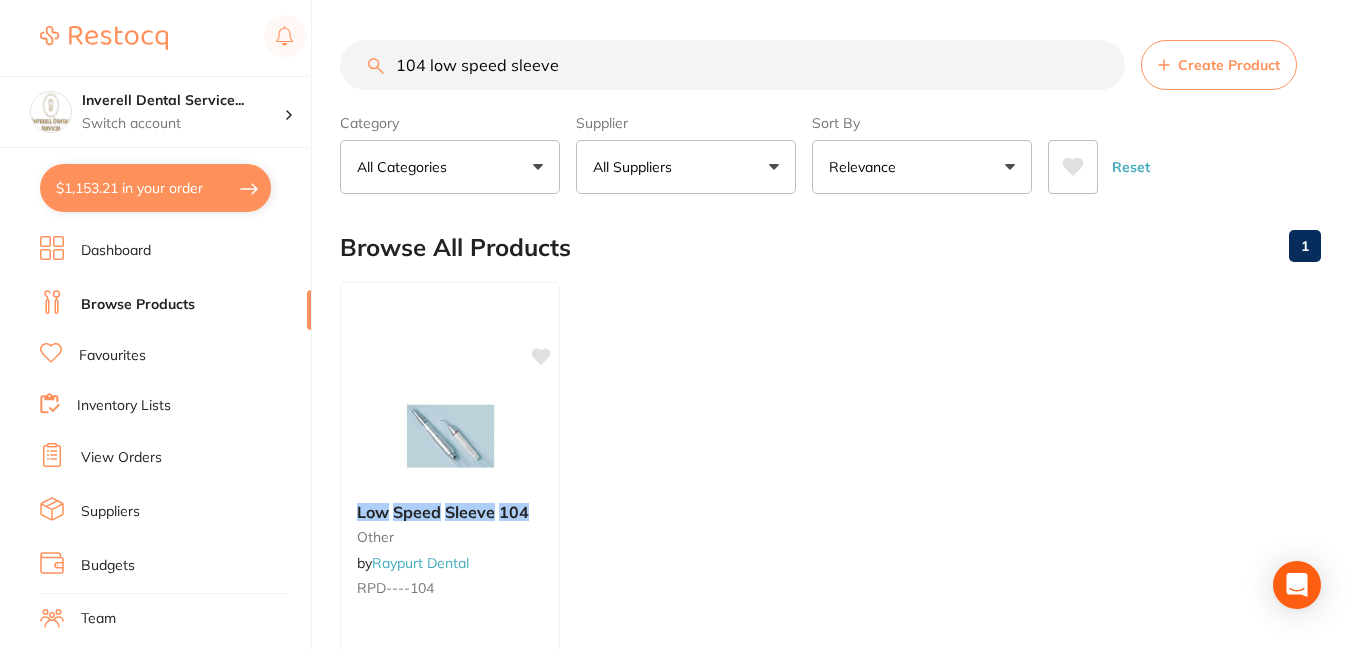 drag, startPoint x: 565, startPoint y: 64, endPoint x: 363, endPoint y: 75, distance: 202.29929 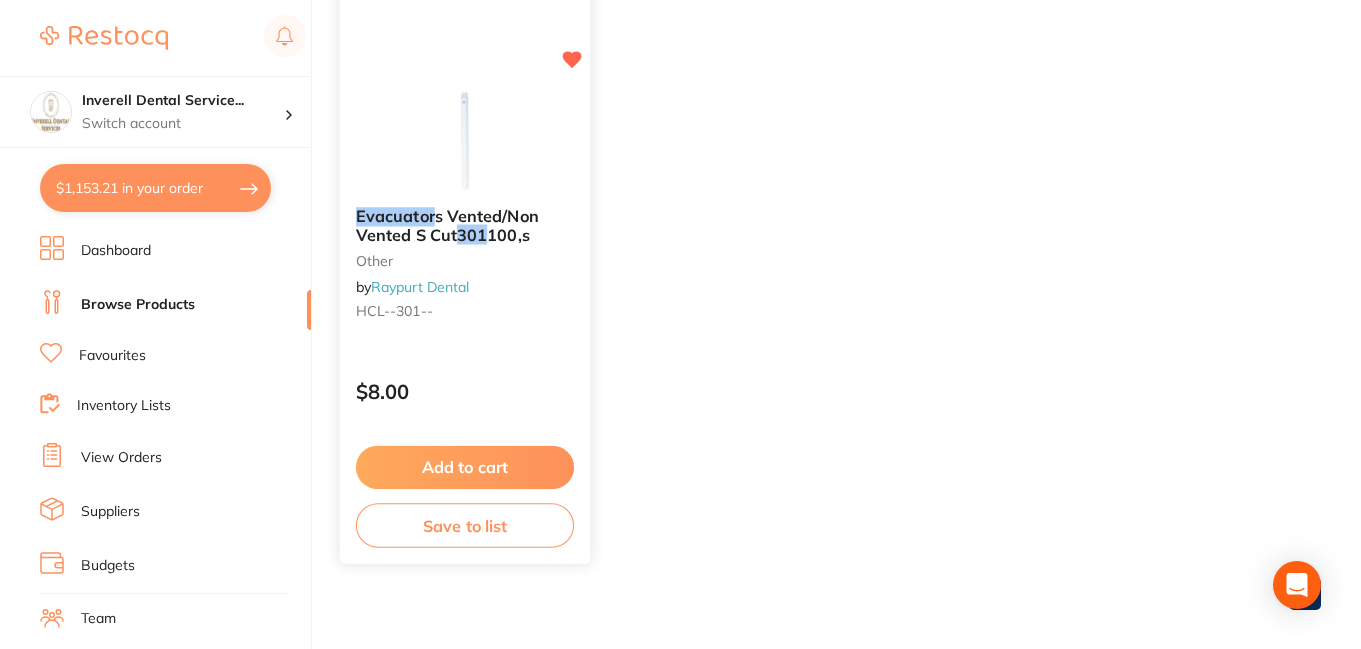 scroll, scrollTop: 300, scrollLeft: 0, axis: vertical 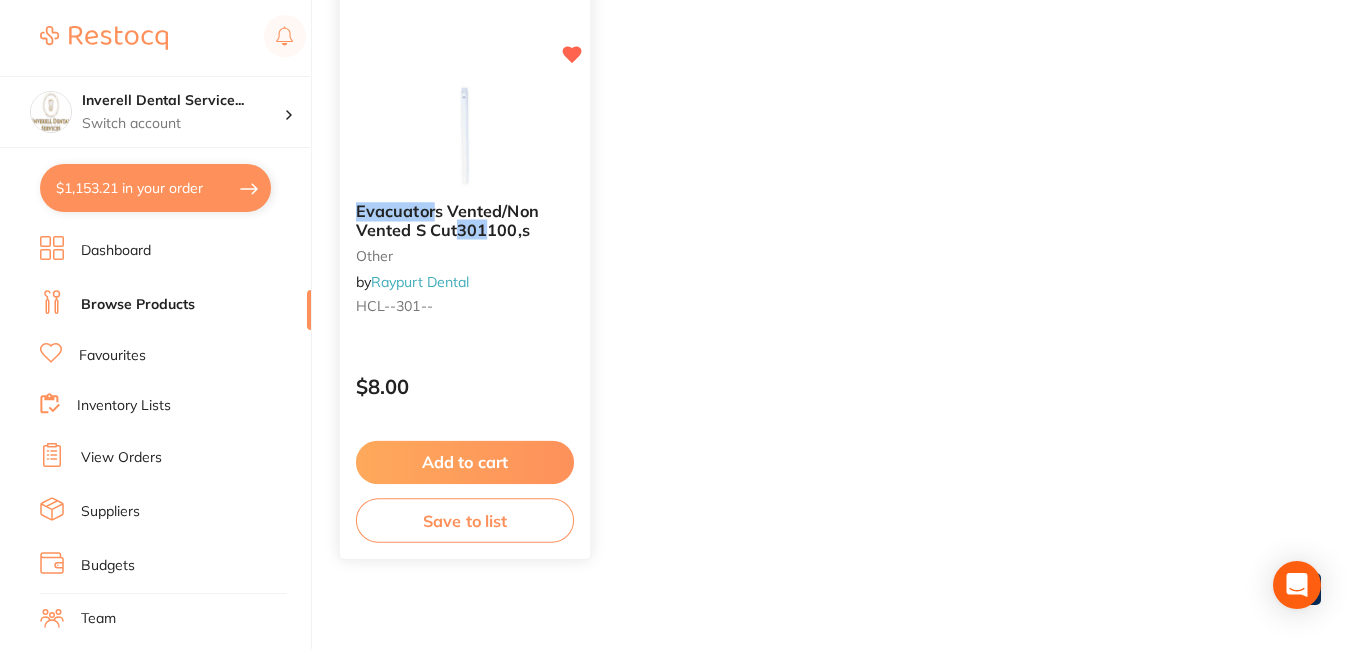 type on "301 evacuator" 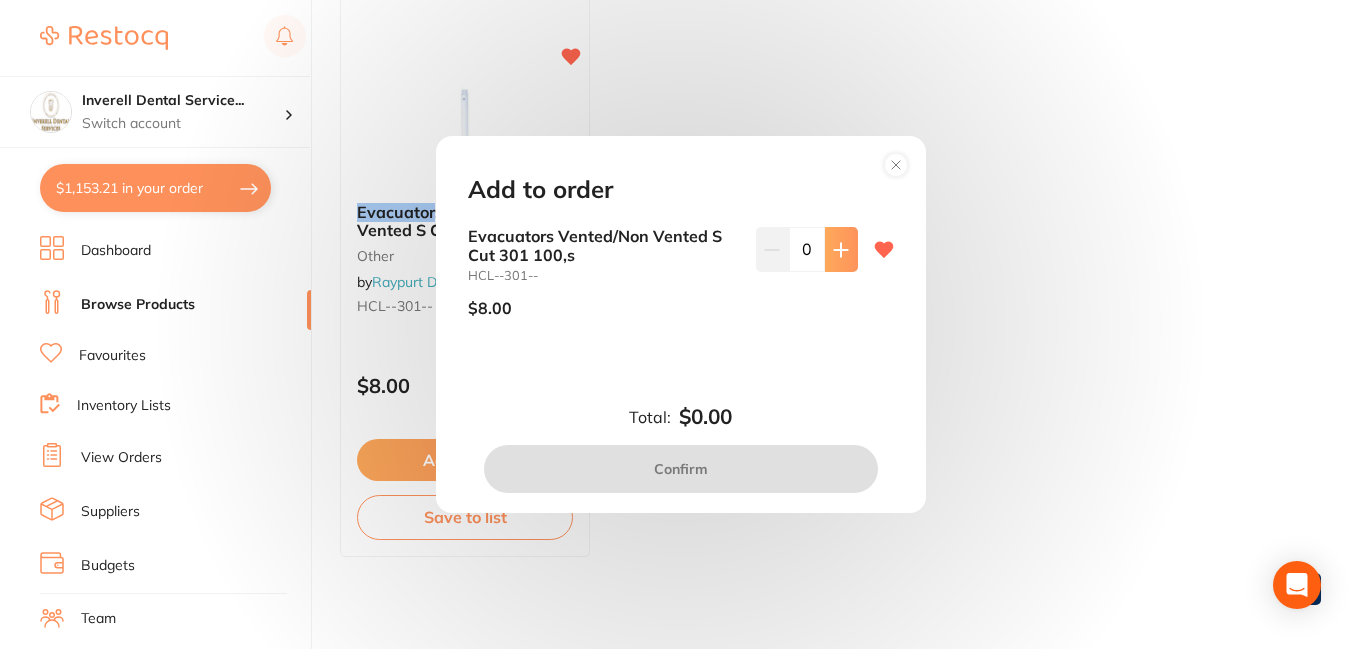 click 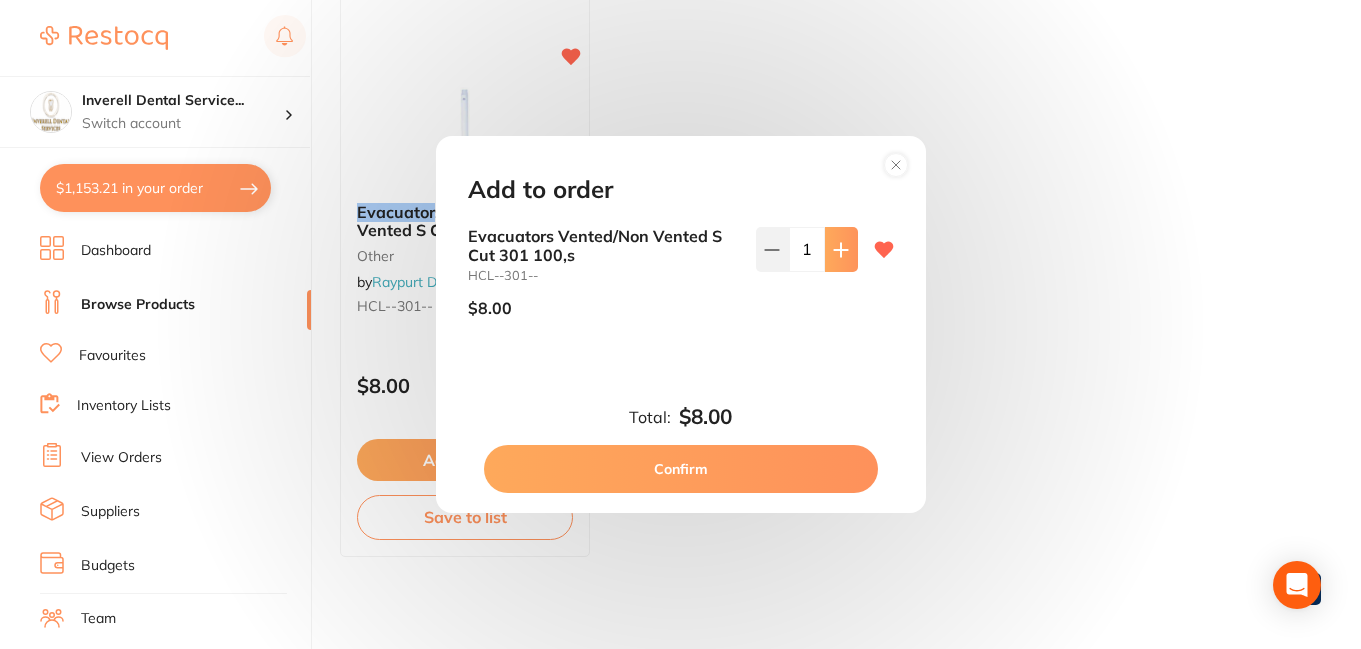 click 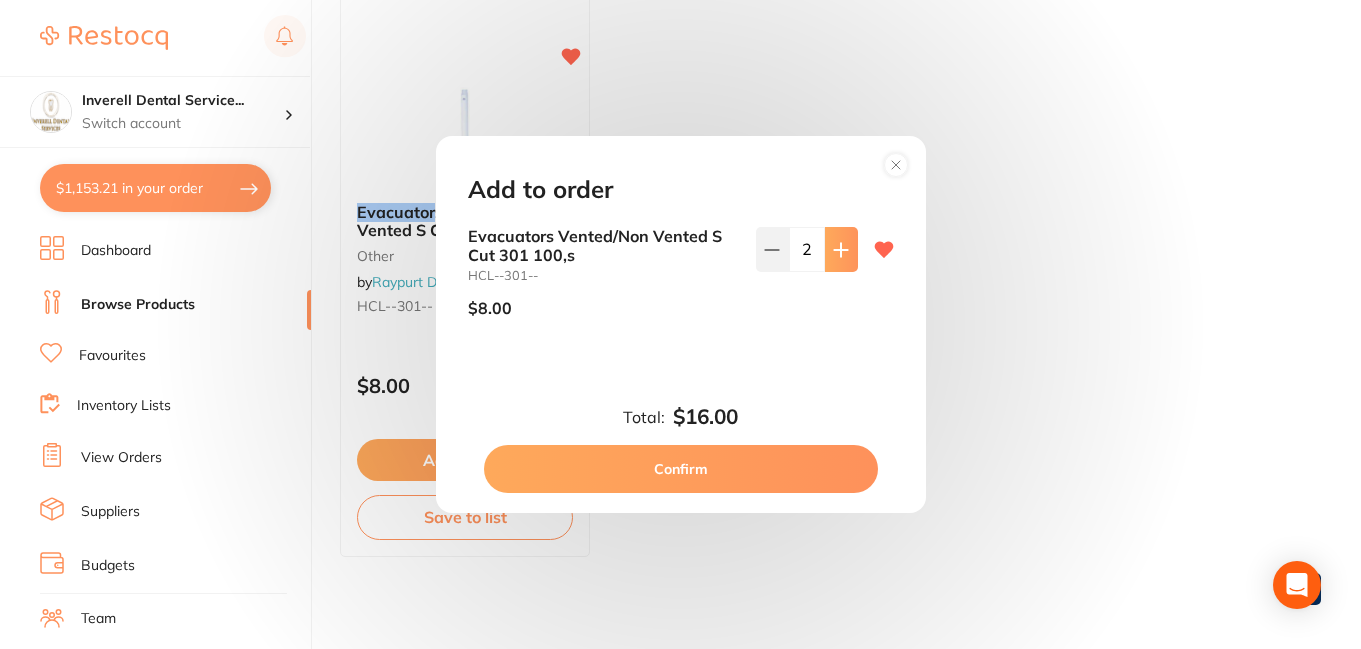 click 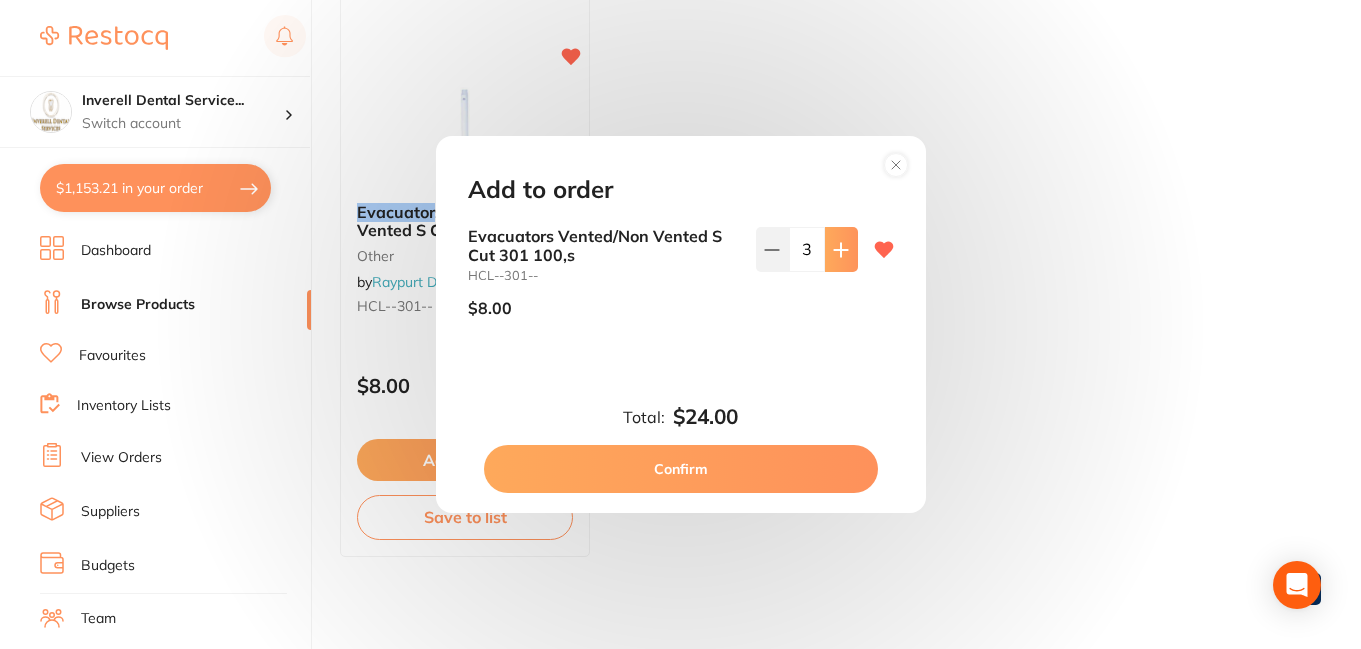 click 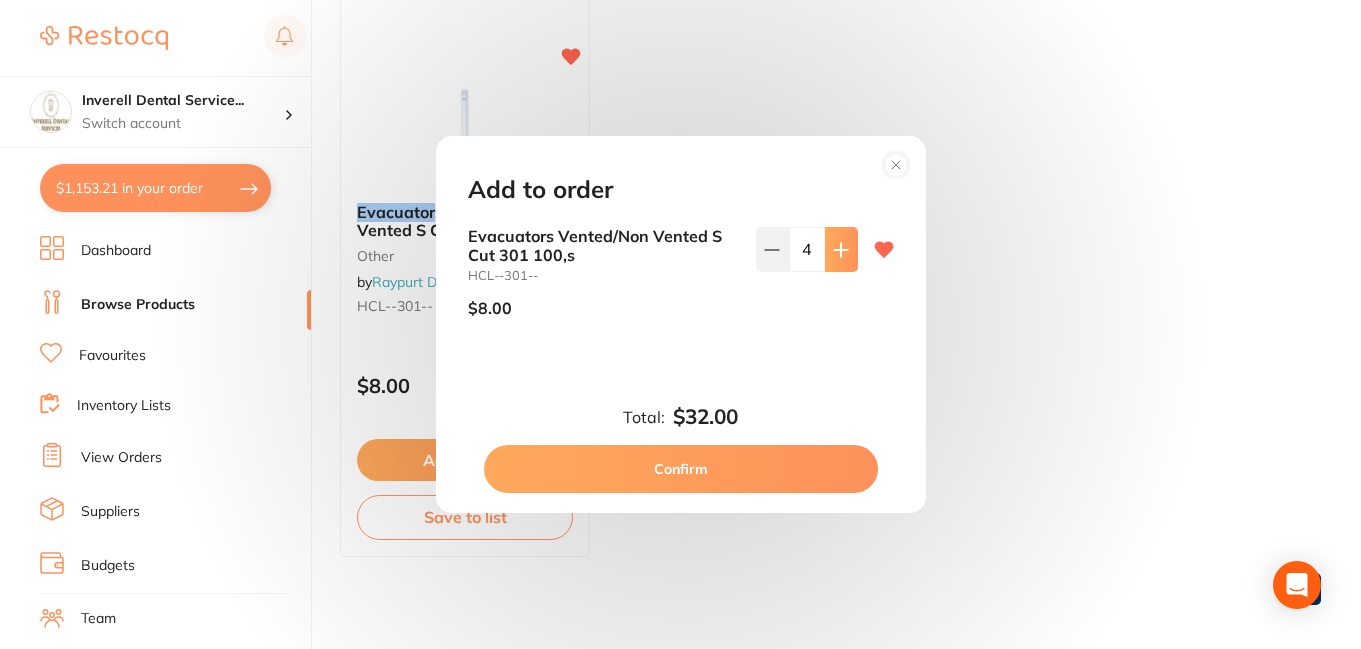 click 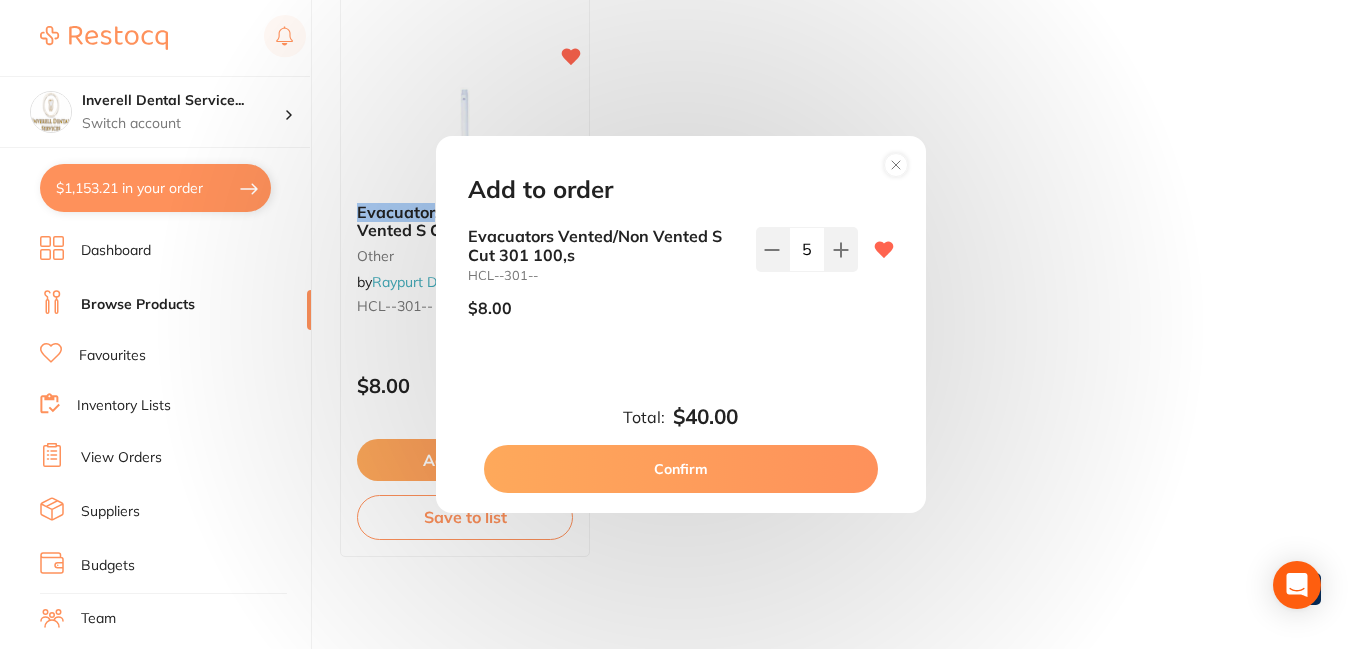 click on "Confirm" at bounding box center (681, 469) 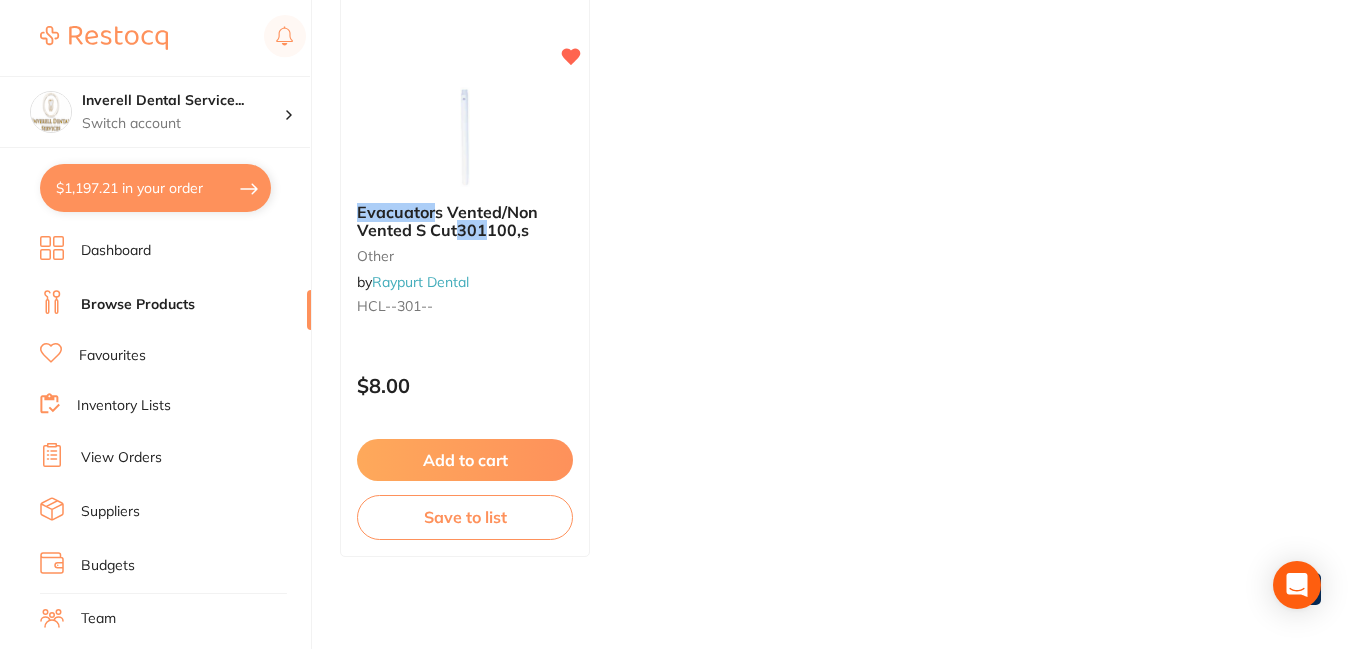 click on "$1,197.21   in your order" at bounding box center (155, 188) 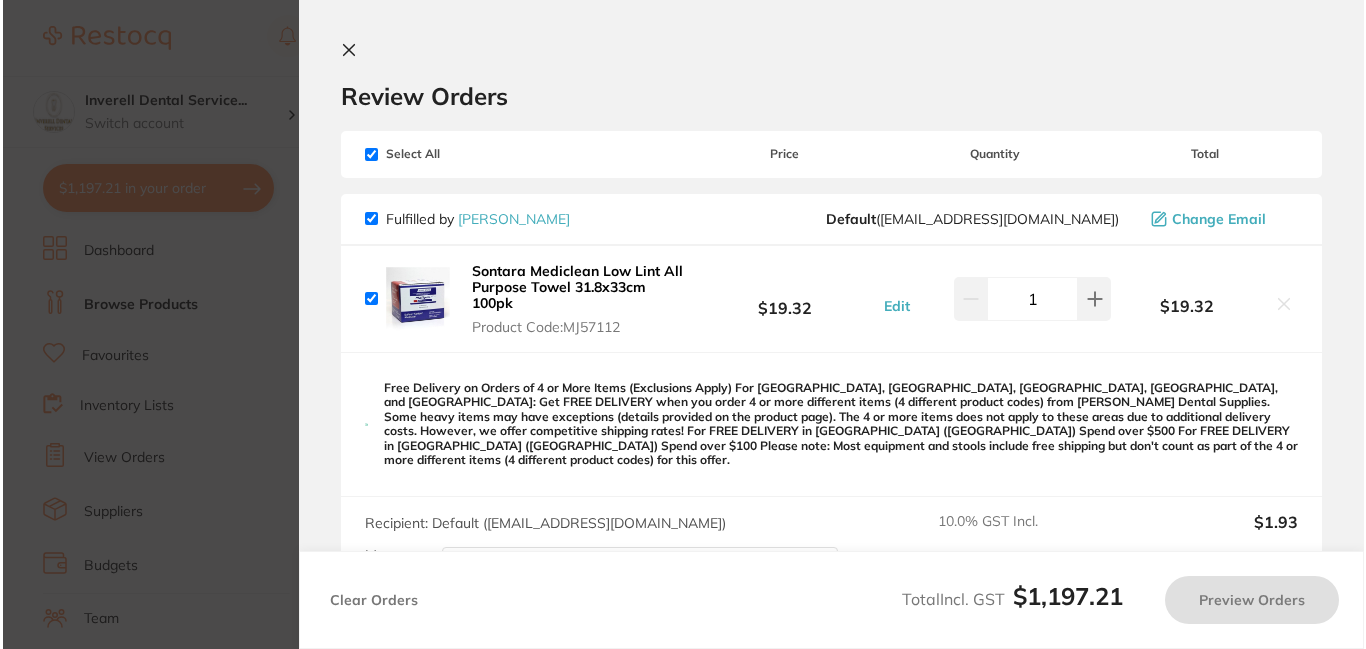 scroll, scrollTop: 0, scrollLeft: 0, axis: both 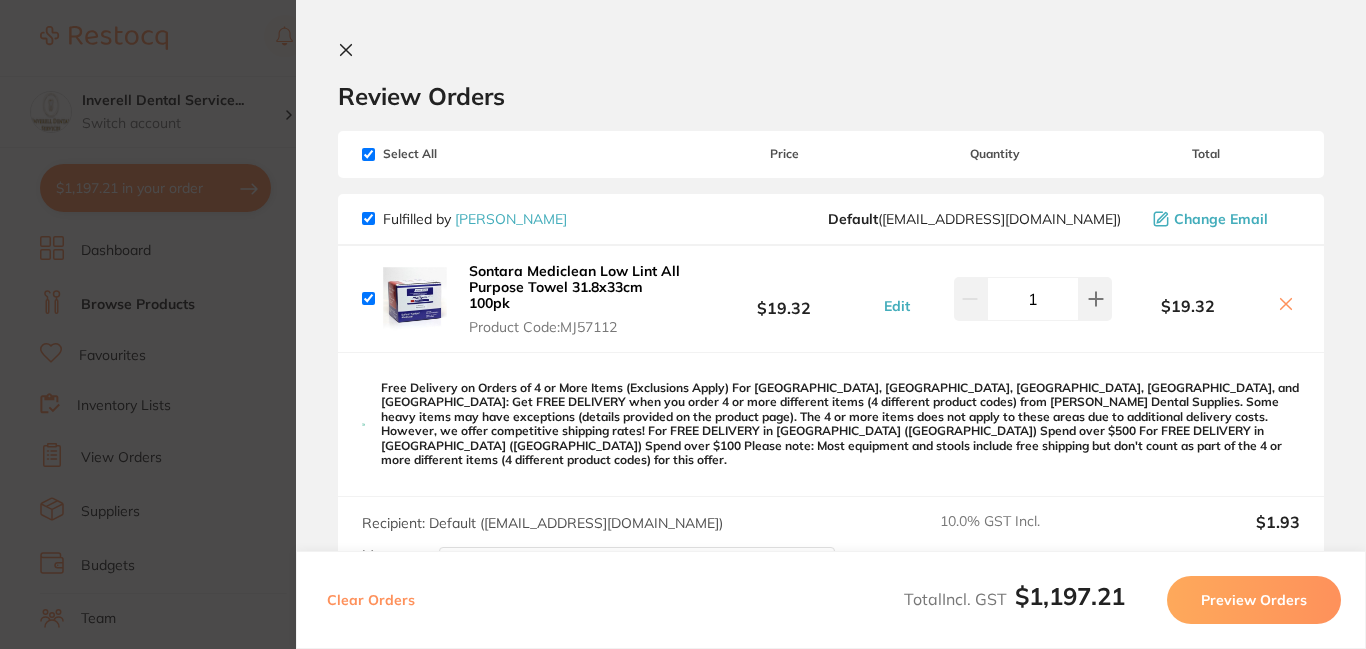 click 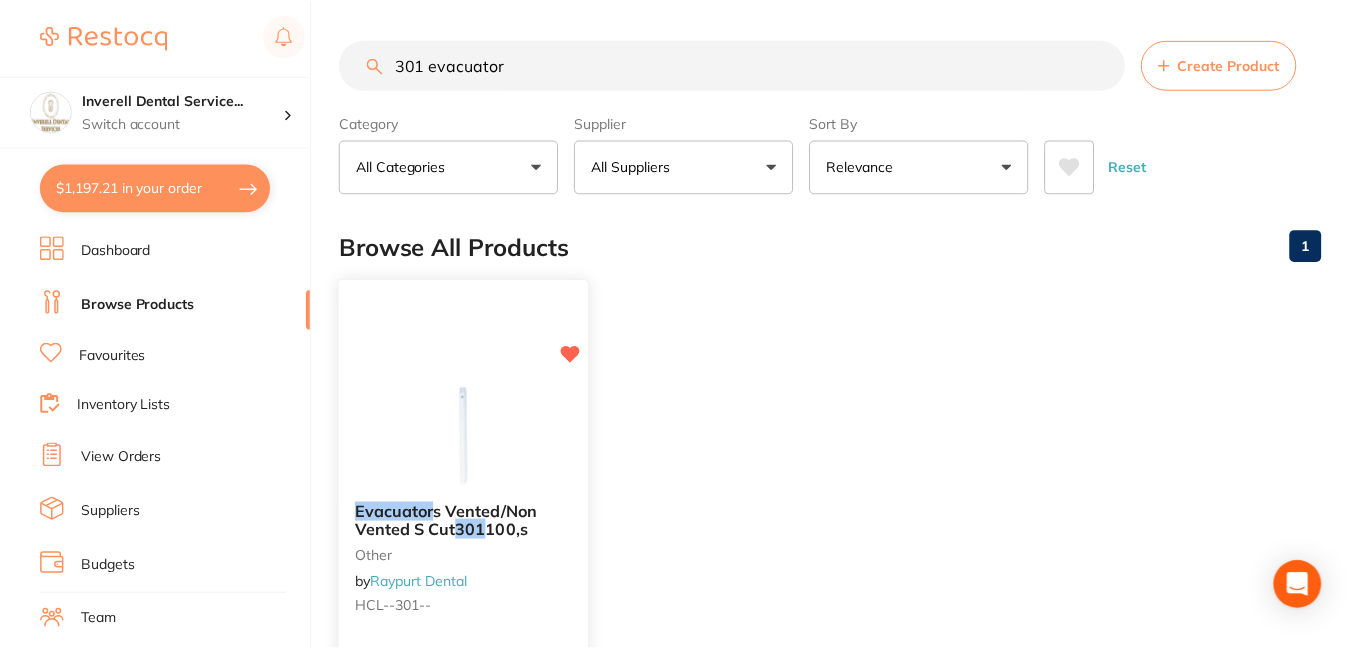 scroll, scrollTop: 300, scrollLeft: 0, axis: vertical 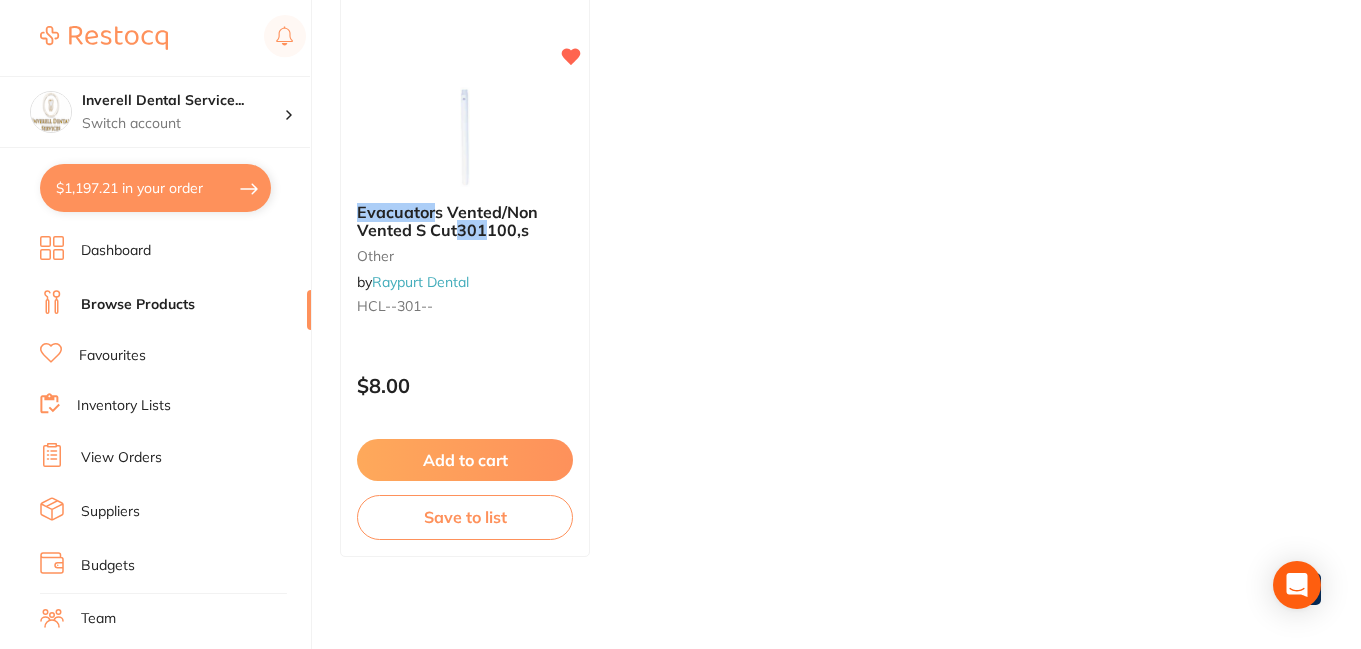 click on "Browse Products" at bounding box center [138, 305] 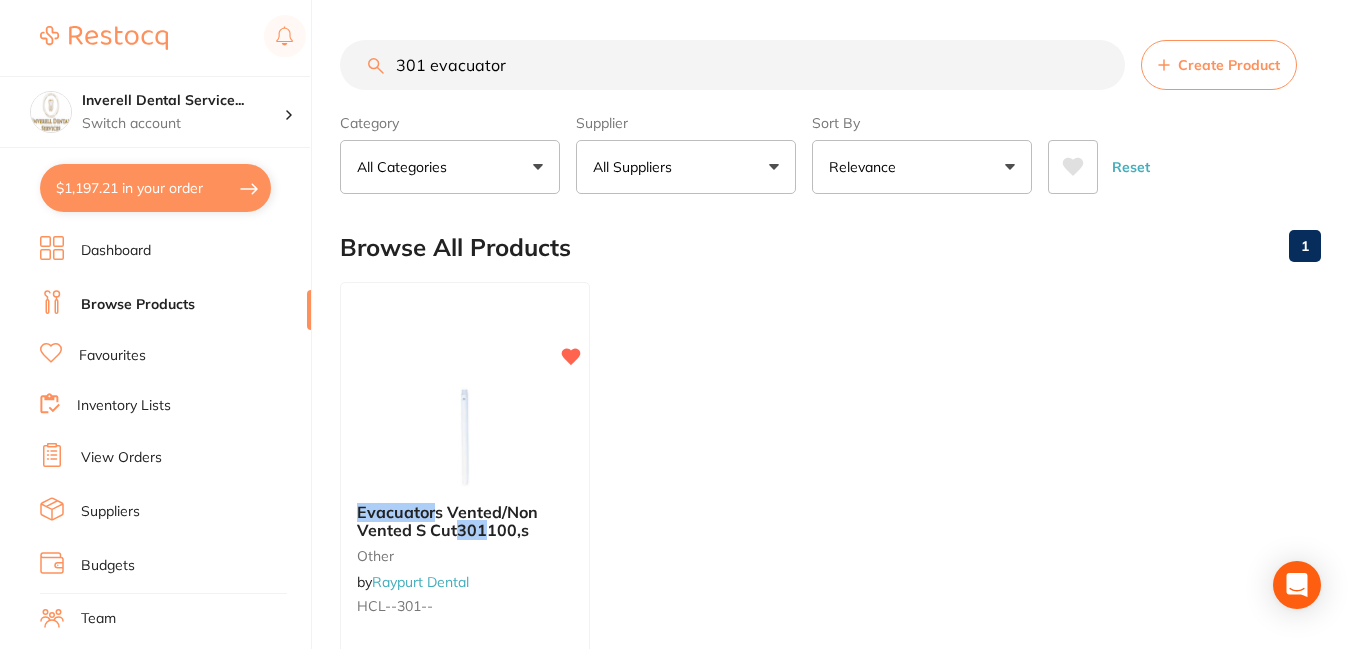 click on "301 evacuator" at bounding box center (732, 65) 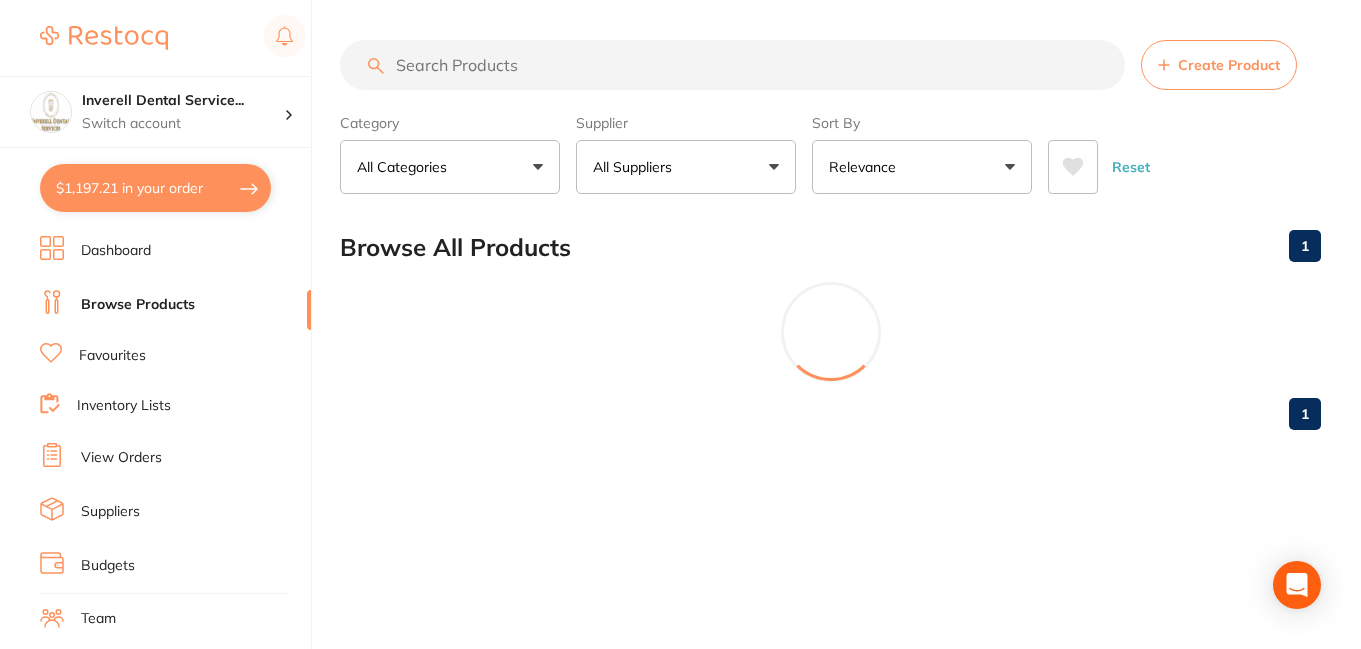 click at bounding box center [732, 65] 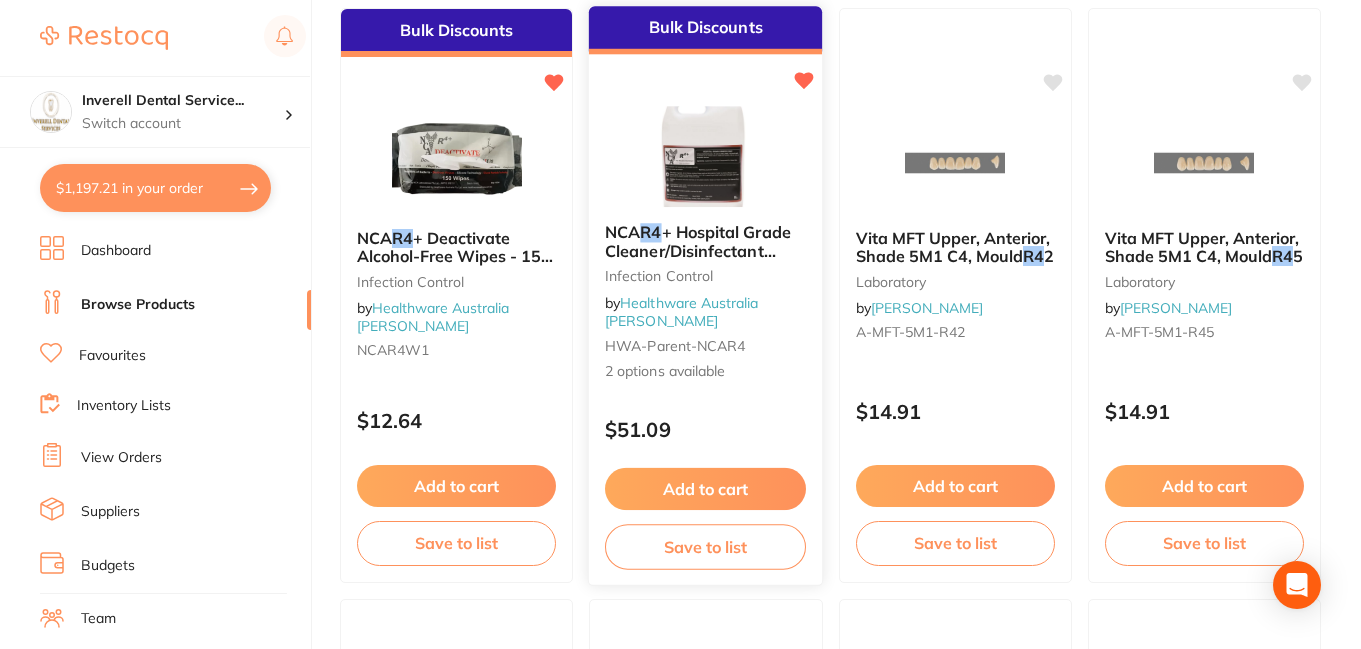 scroll, scrollTop: 300, scrollLeft: 0, axis: vertical 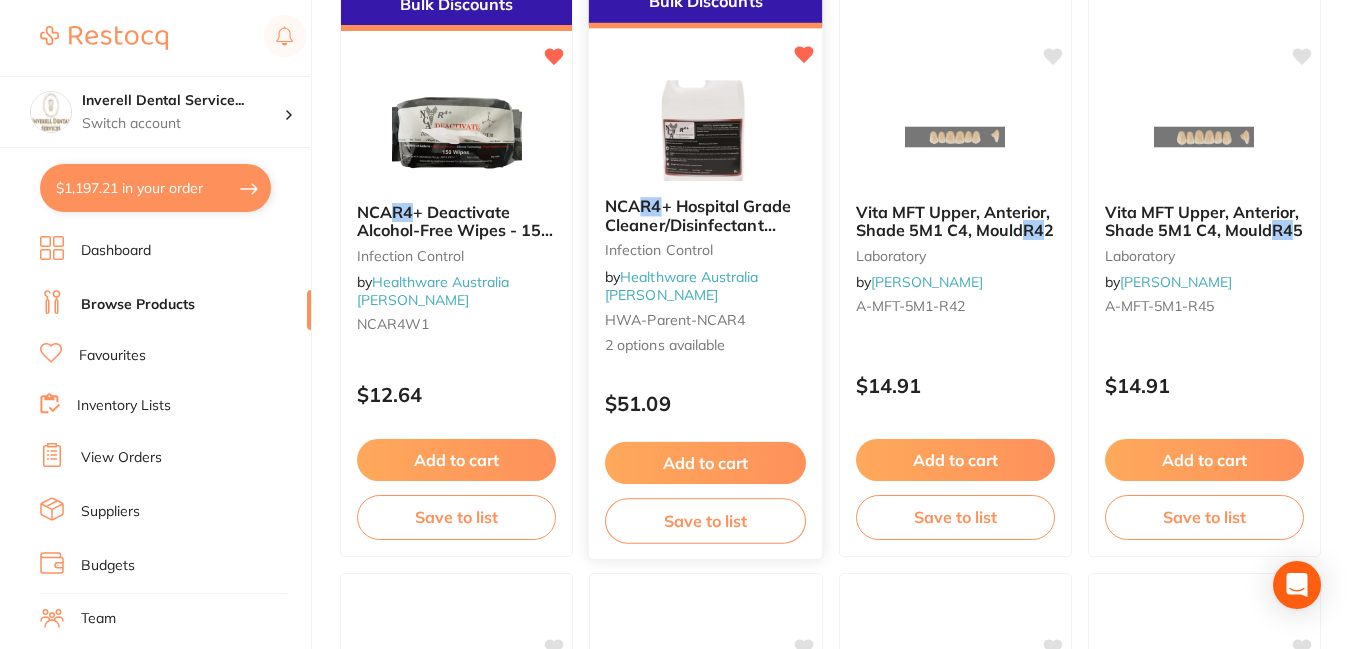 type on "R4" 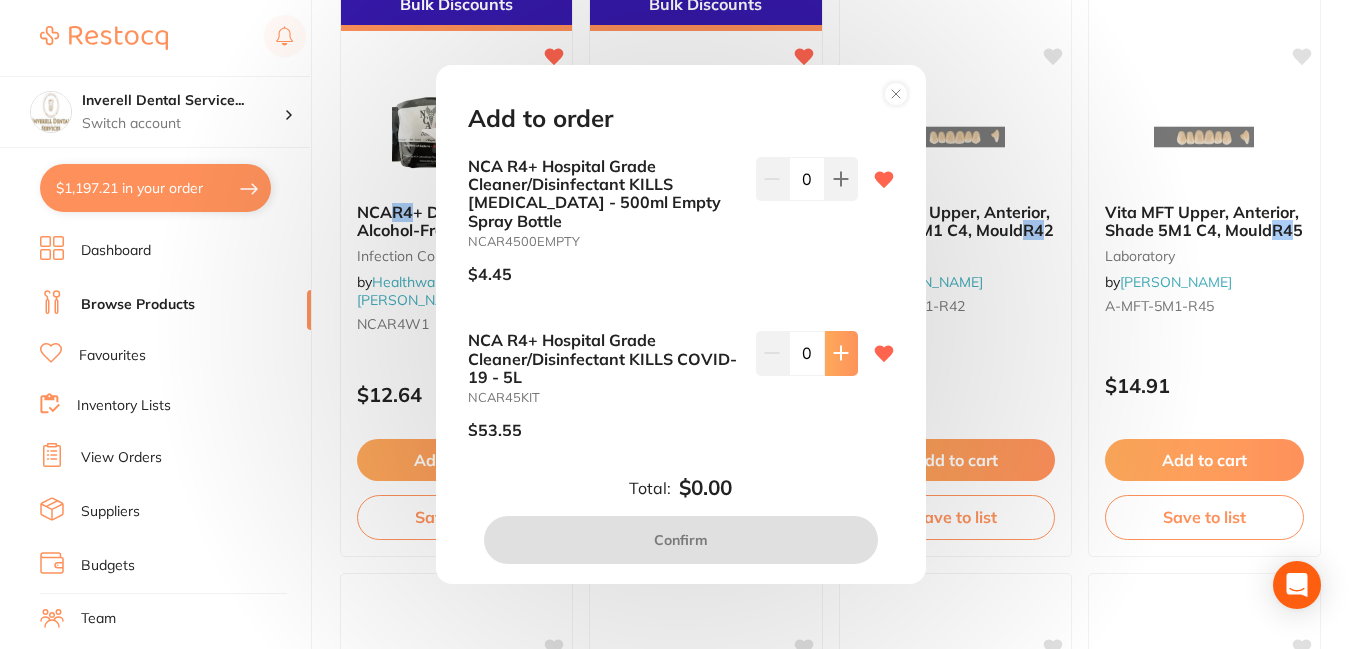 click 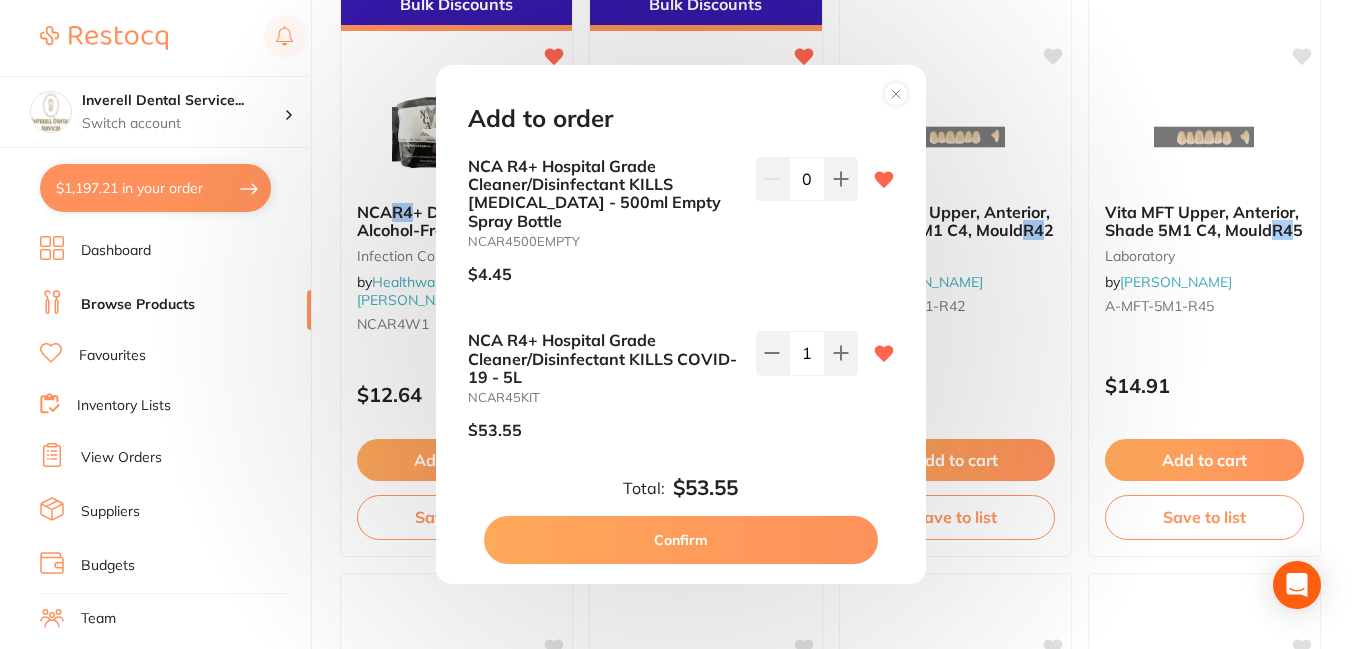 click on "Confirm" at bounding box center (681, 540) 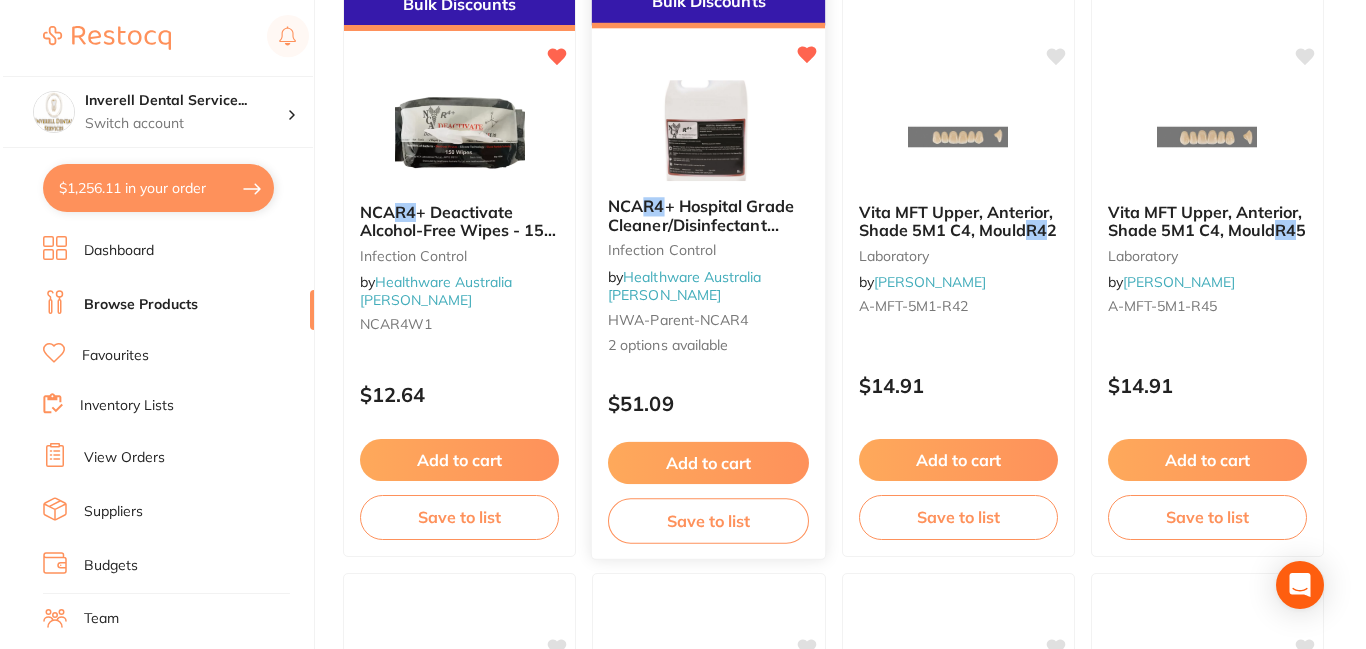 scroll, scrollTop: 0, scrollLeft: 0, axis: both 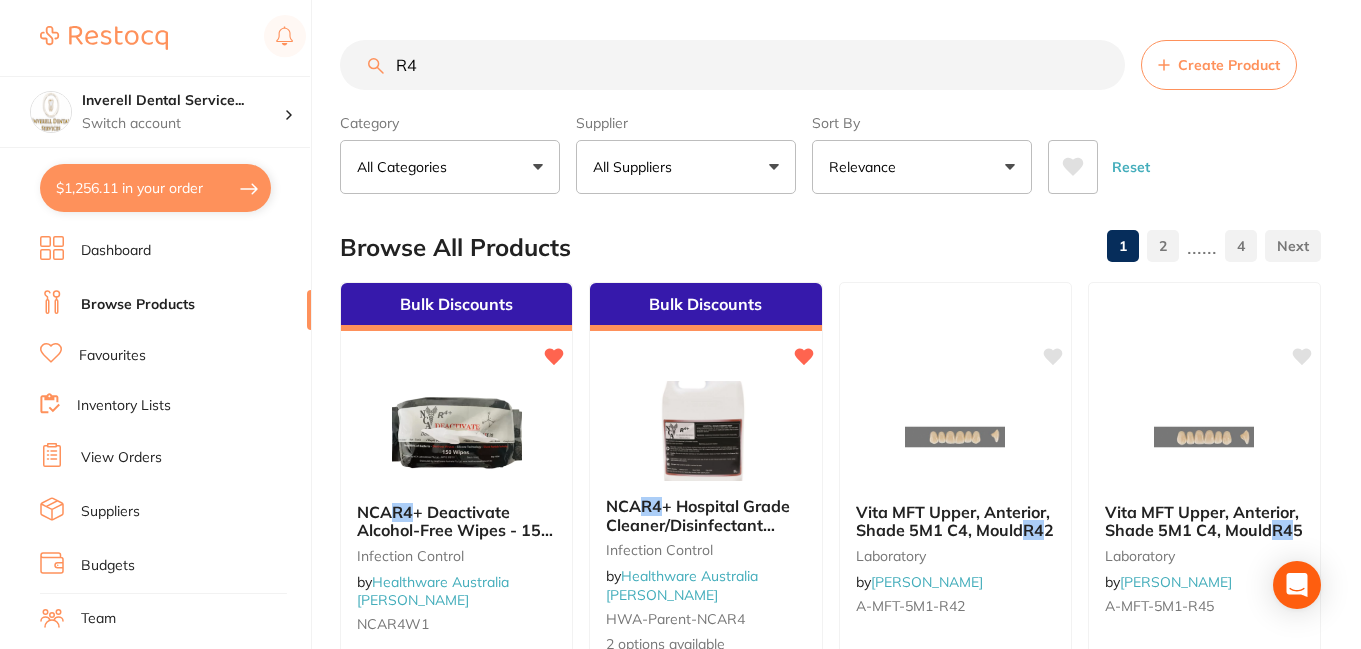 click on "$1,256.11   in your order" at bounding box center (155, 188) 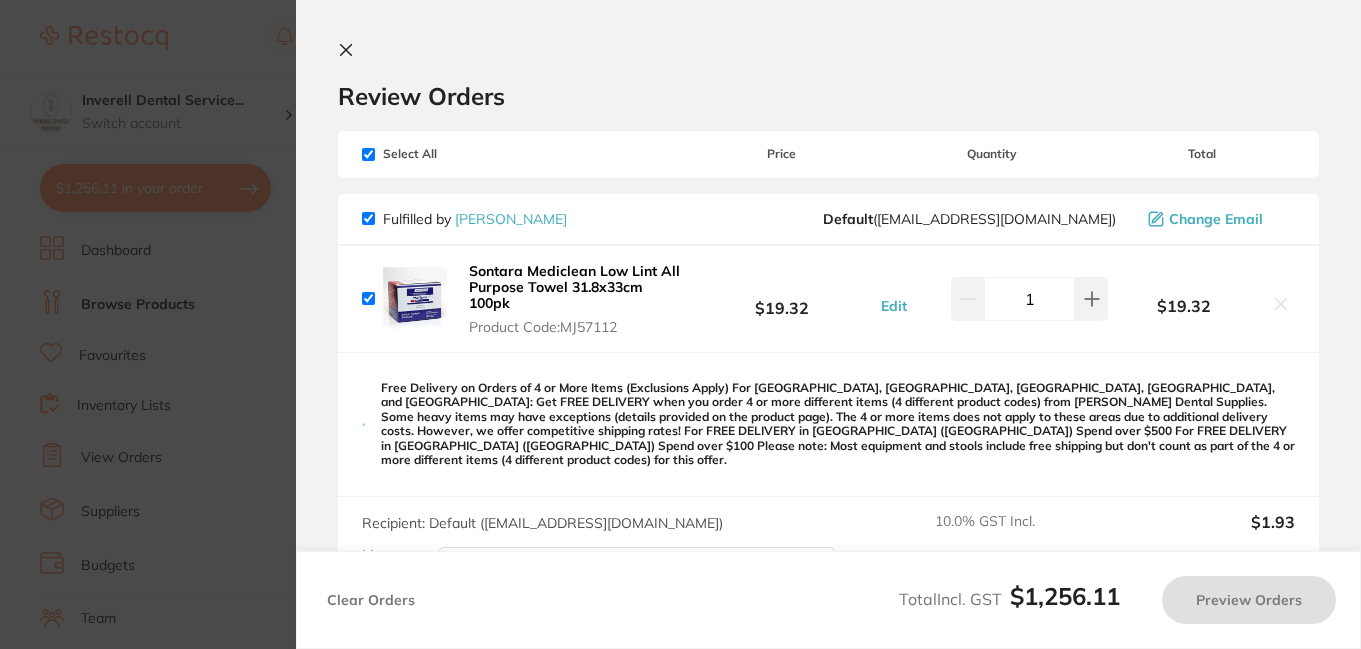 checkbox on "true" 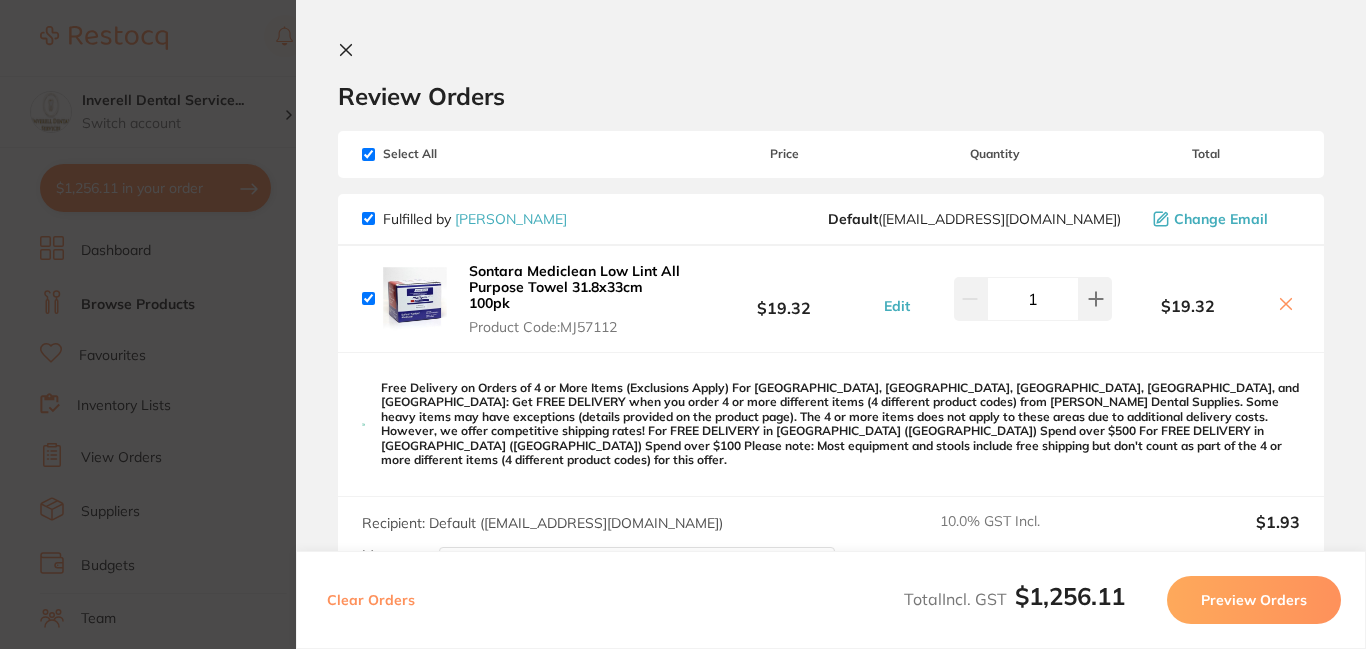 click 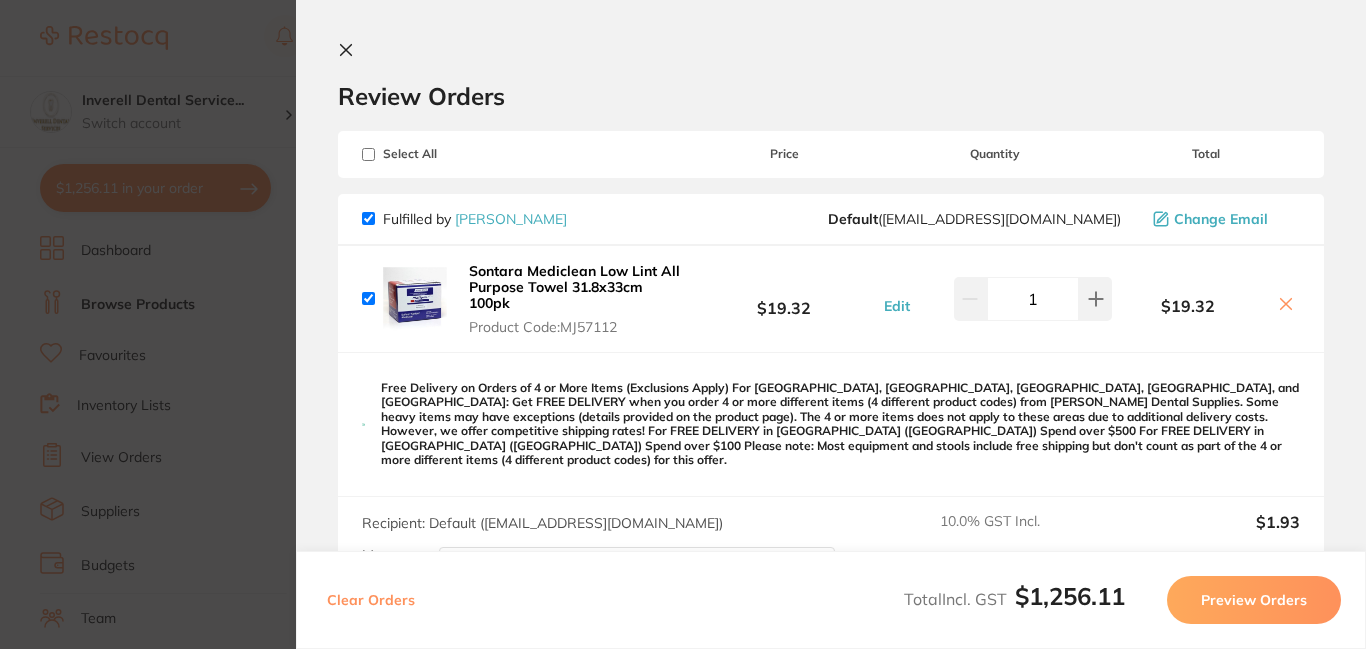 checkbox on "false" 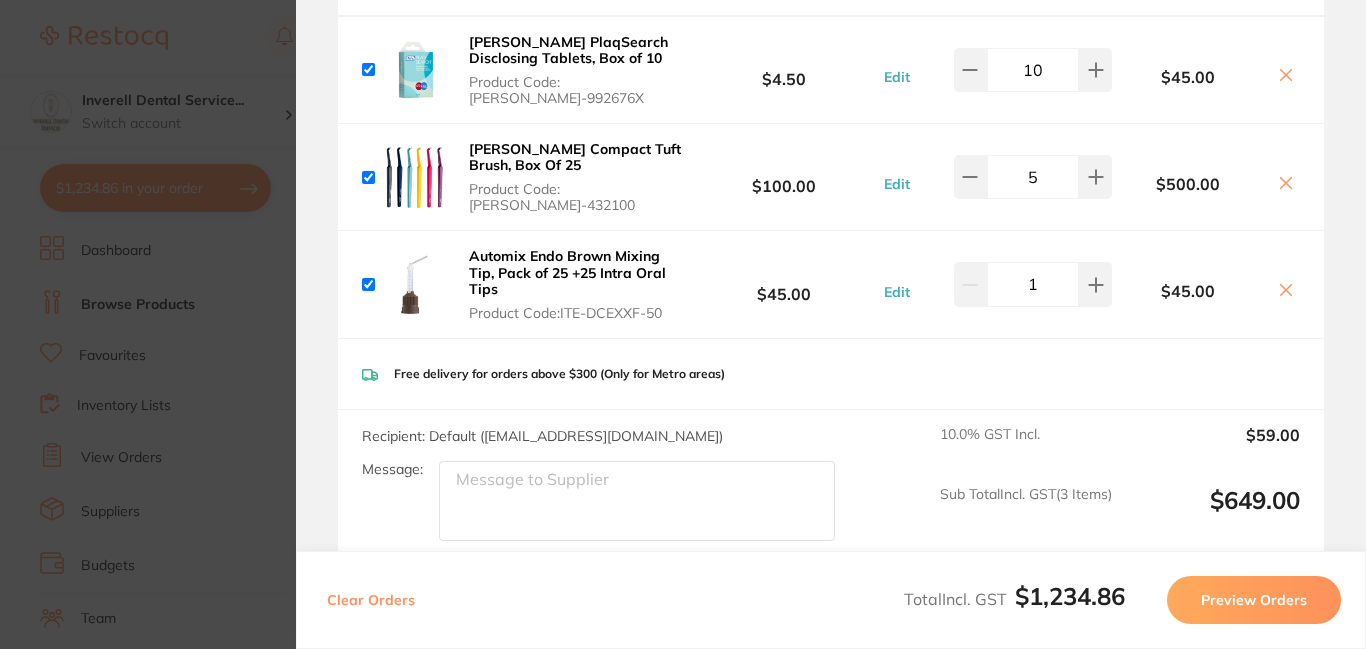 scroll, scrollTop: 0, scrollLeft: 0, axis: both 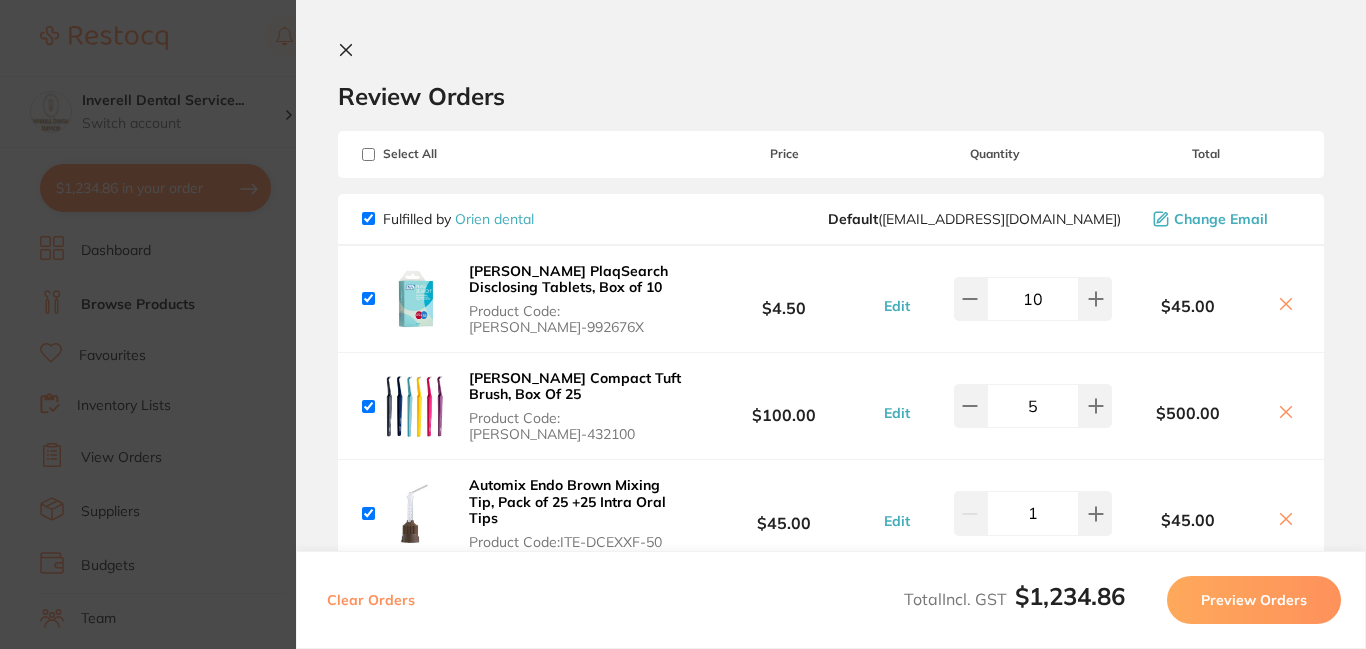click 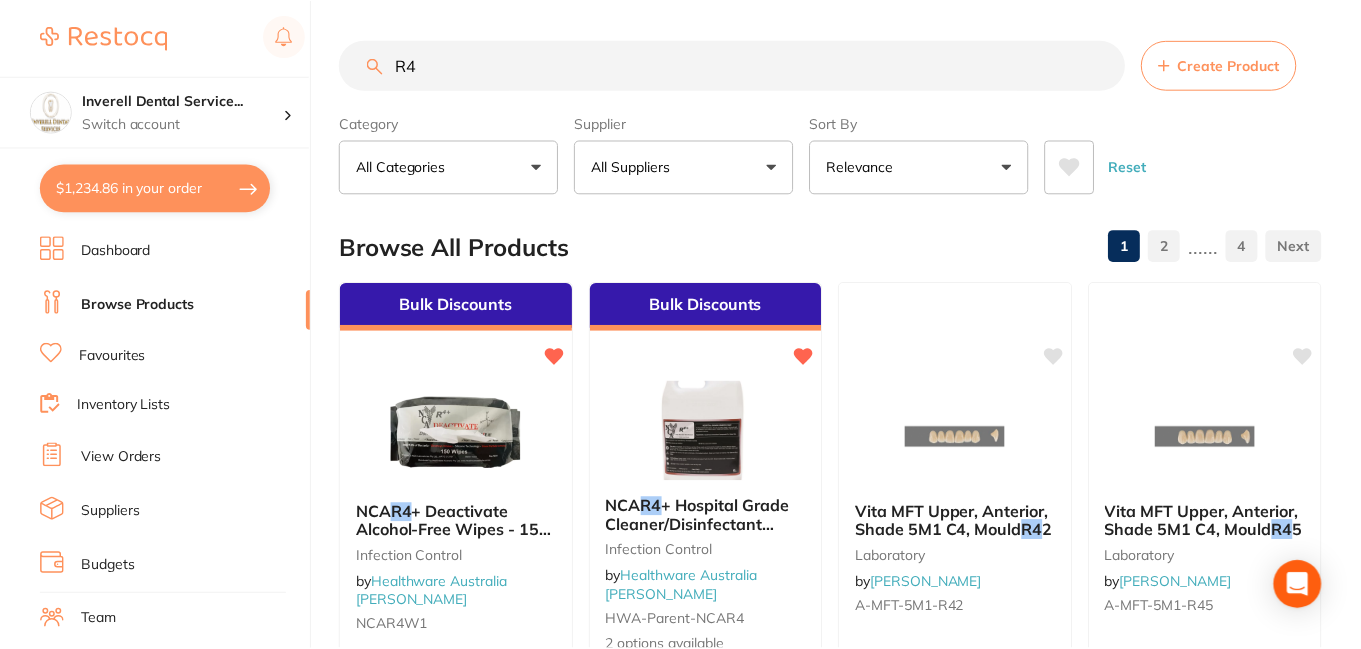 scroll, scrollTop: 4, scrollLeft: 0, axis: vertical 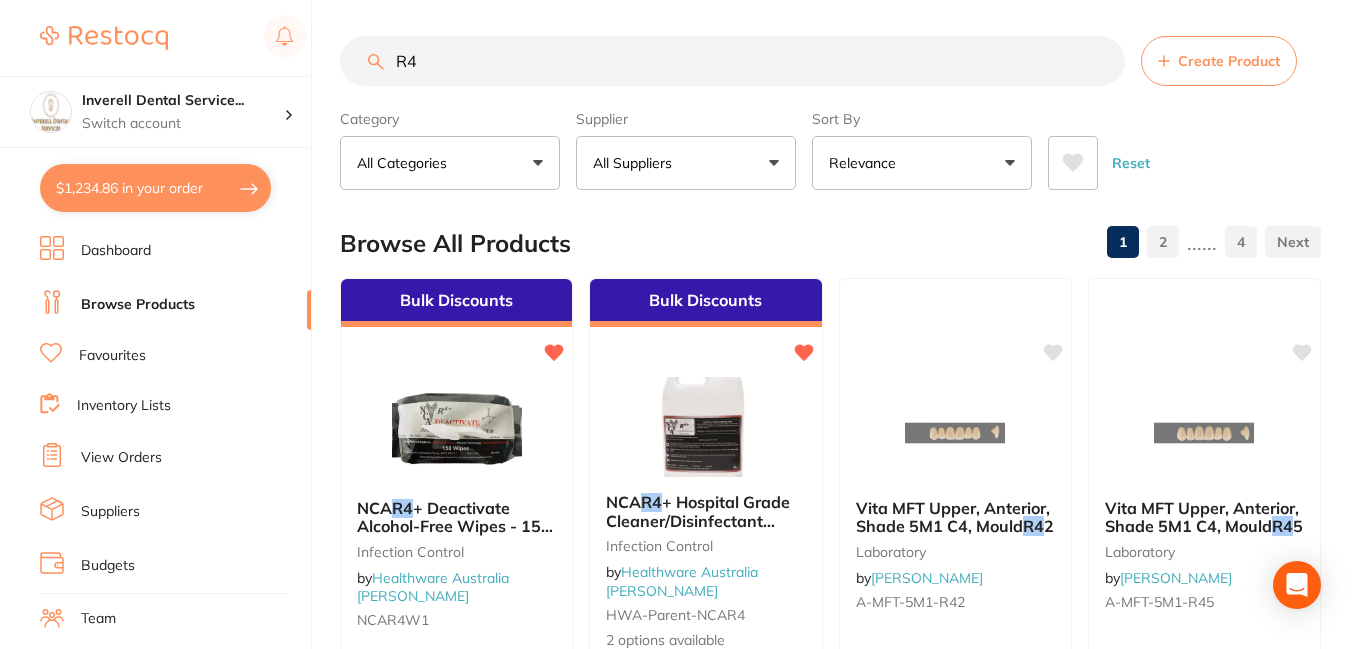 click on "R4" at bounding box center (732, 61) 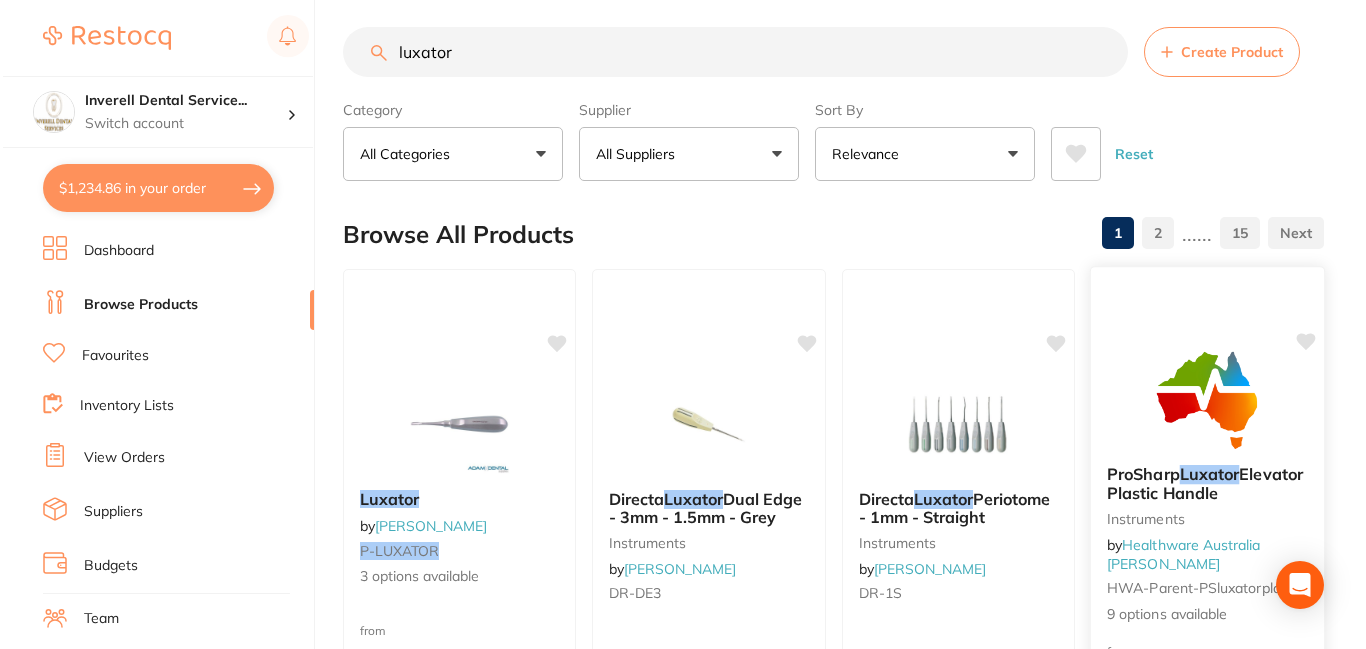 scroll, scrollTop: 0, scrollLeft: 0, axis: both 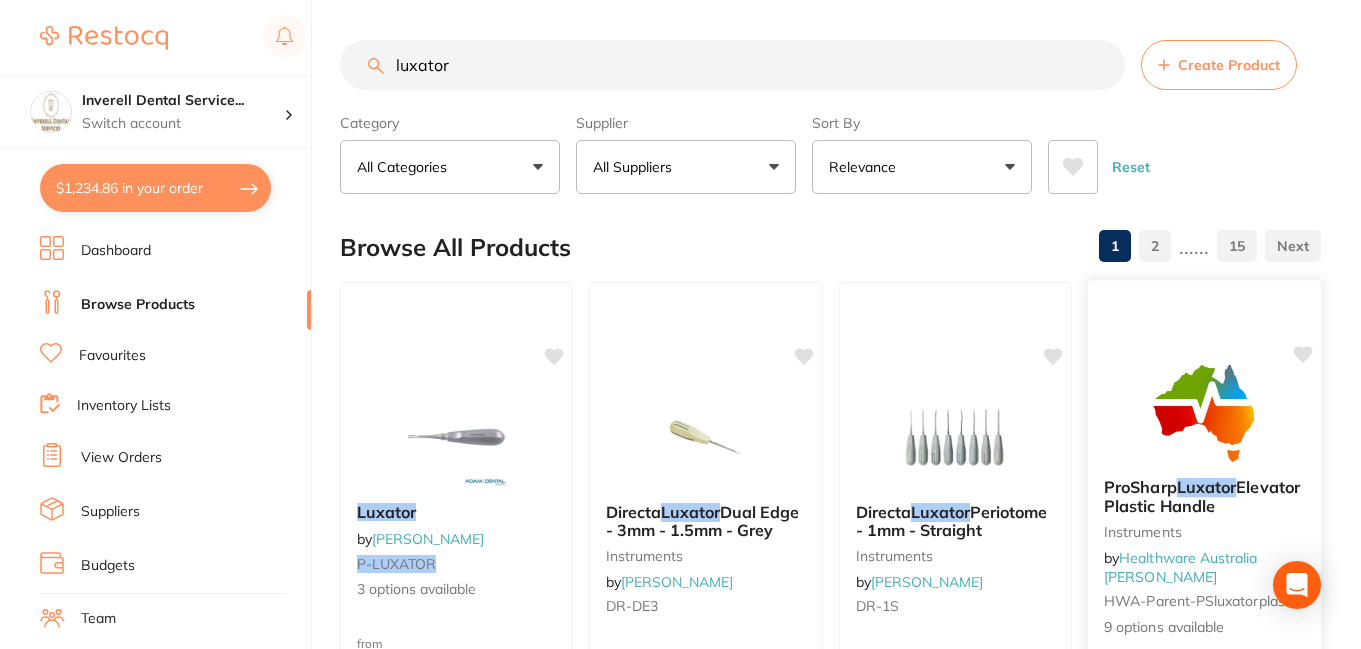type on "luxator" 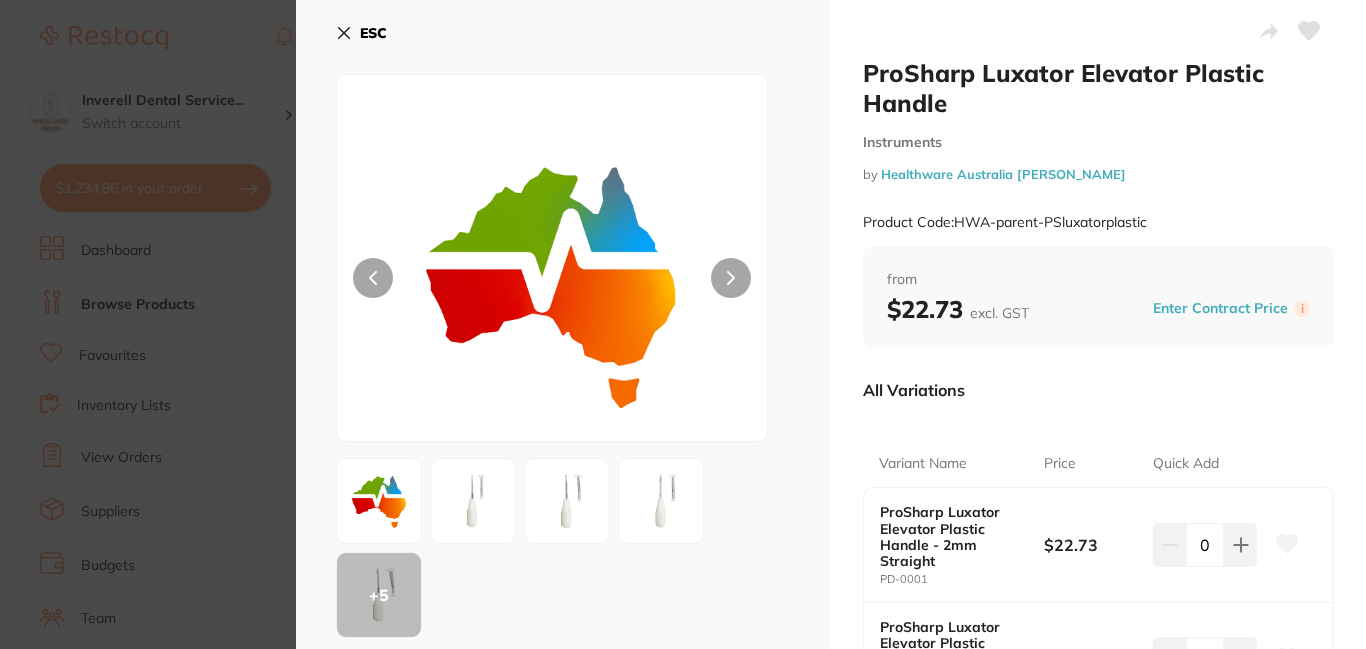 scroll, scrollTop: 200, scrollLeft: 0, axis: vertical 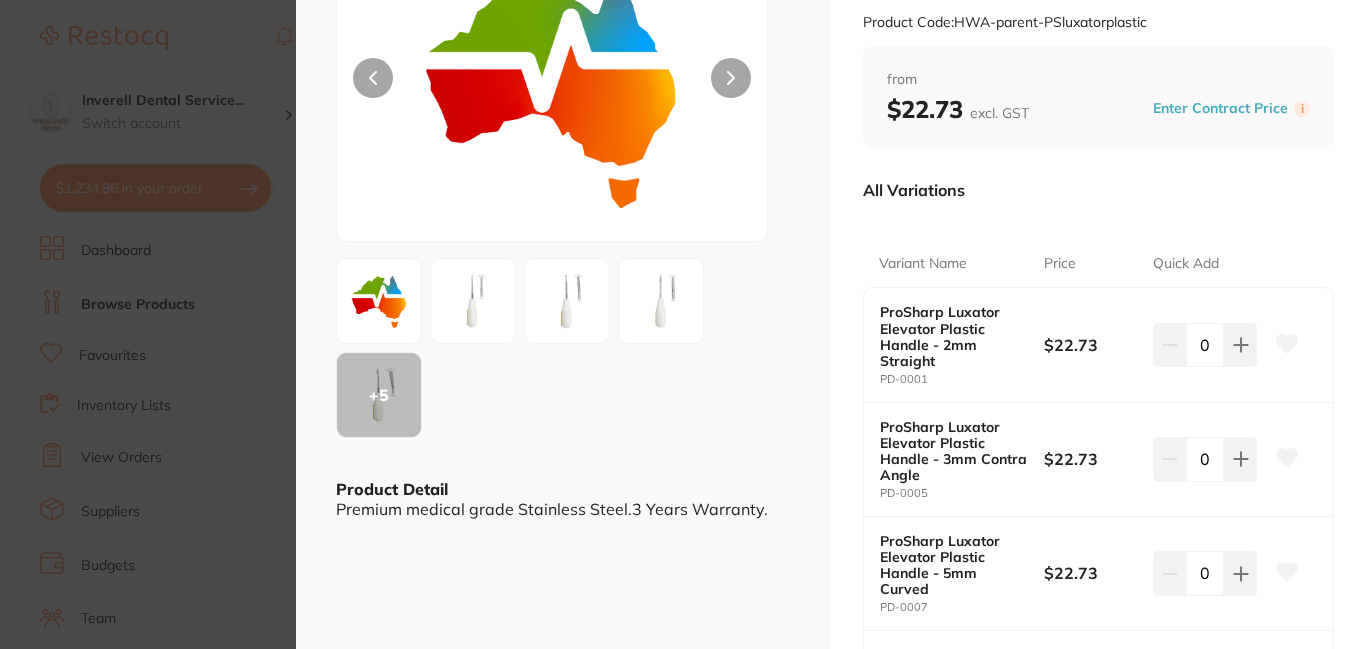 click on "+ 5" at bounding box center [379, 395] 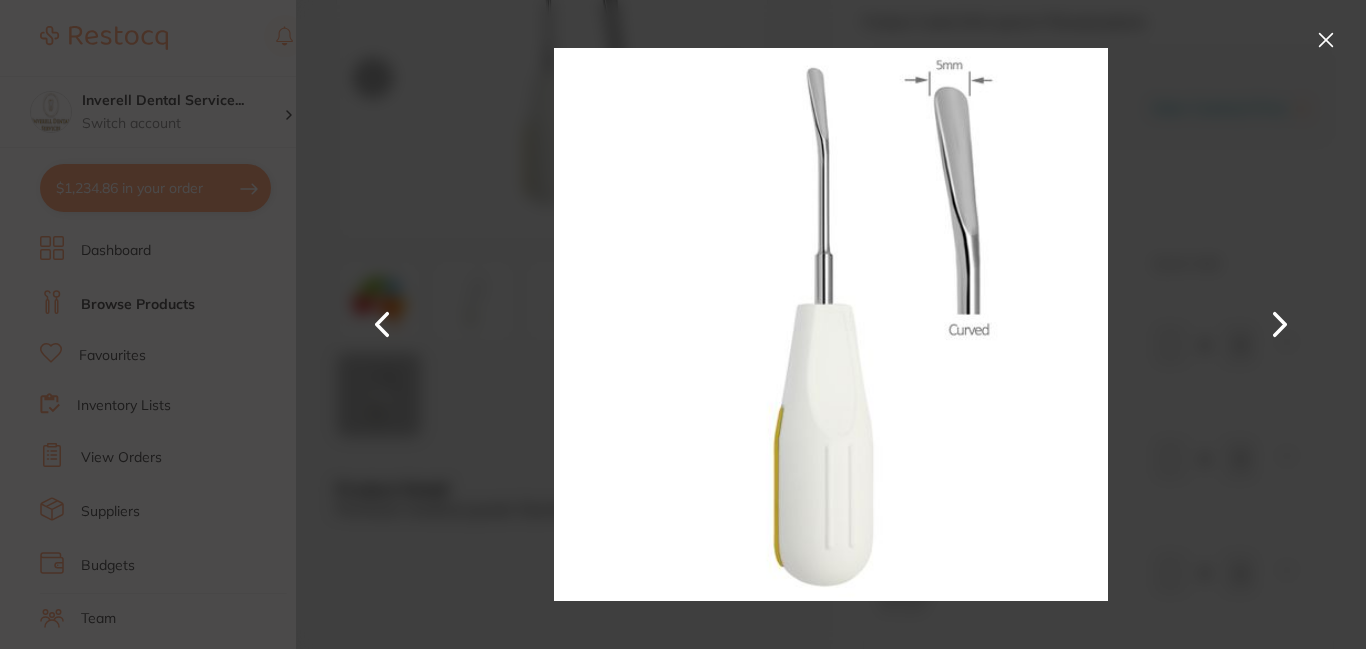 click at bounding box center [1326, 40] 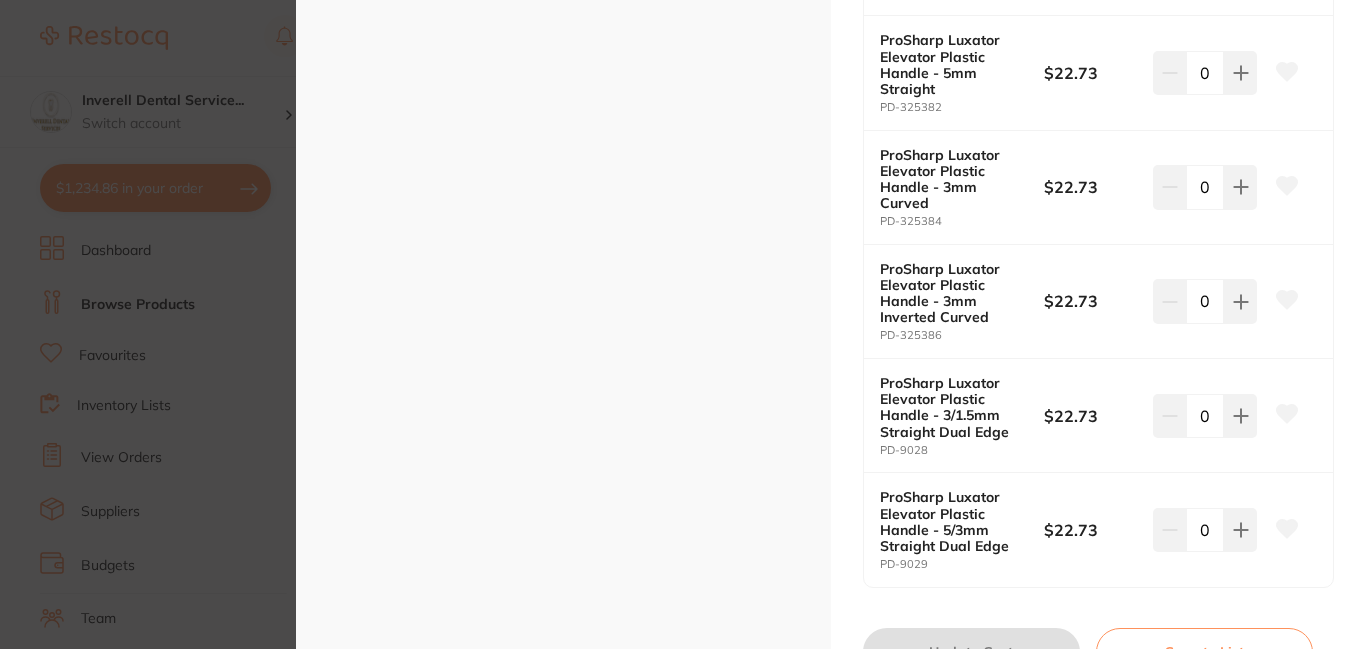 scroll, scrollTop: 400, scrollLeft: 0, axis: vertical 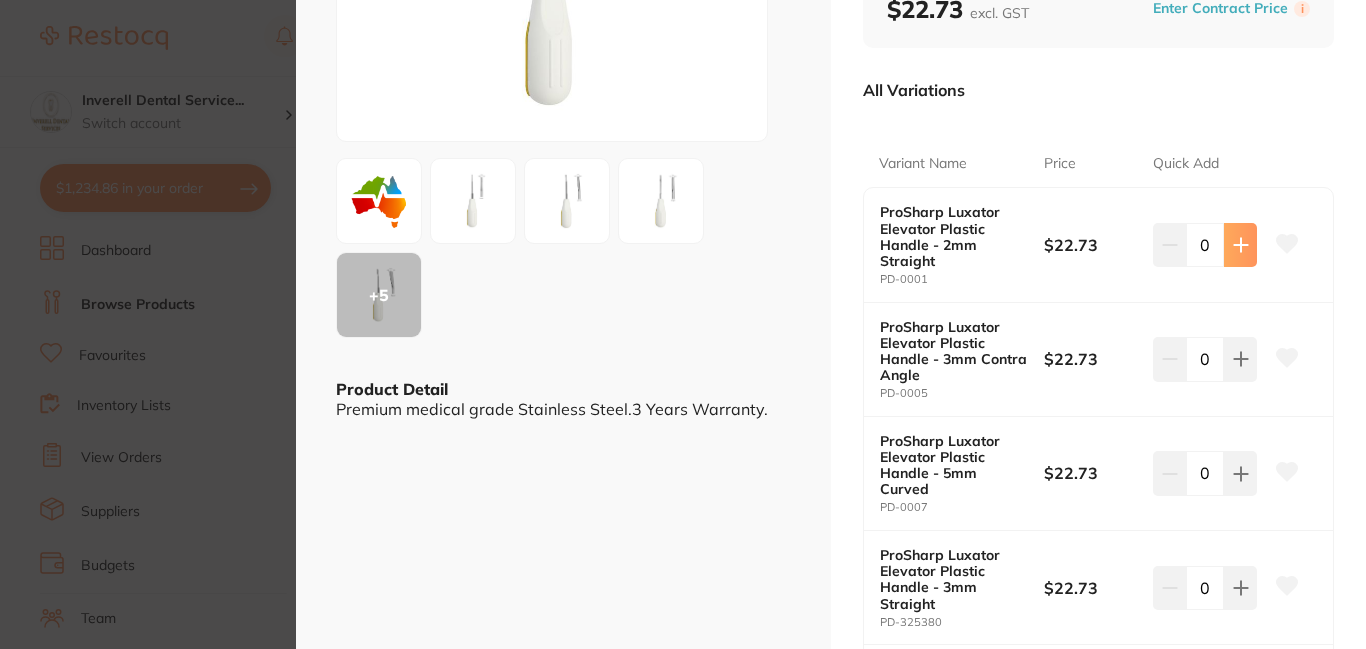 click 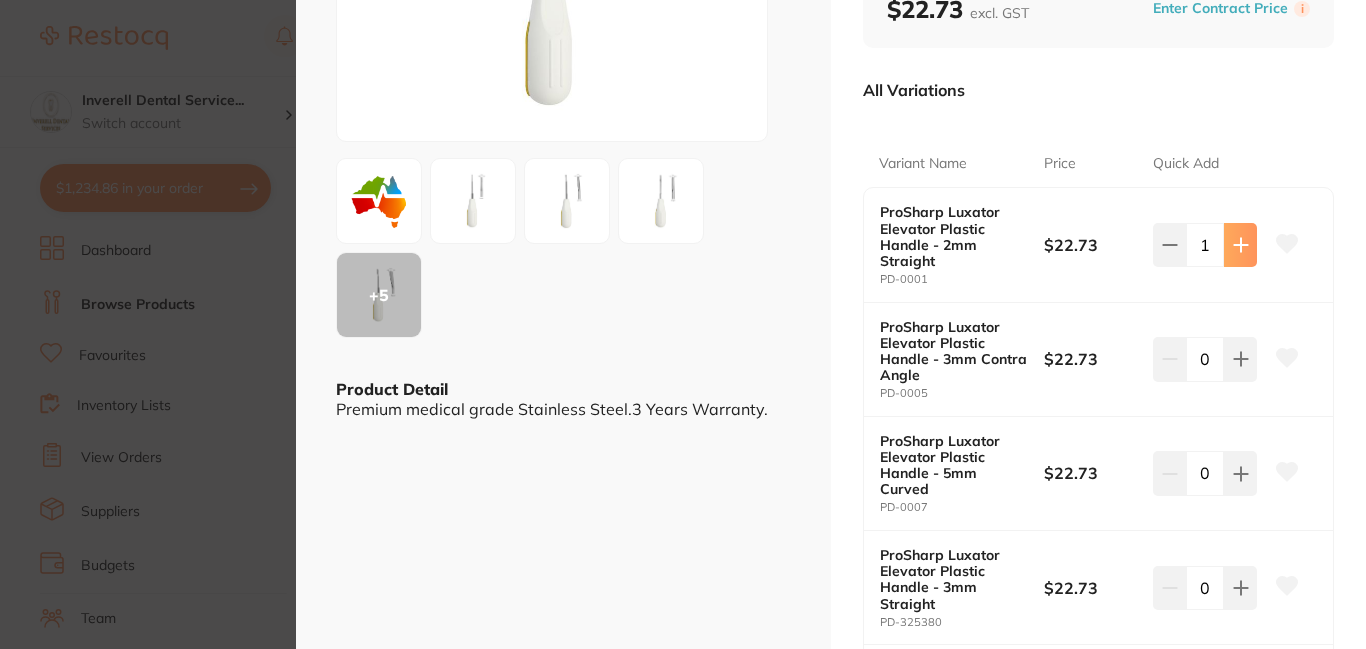 click 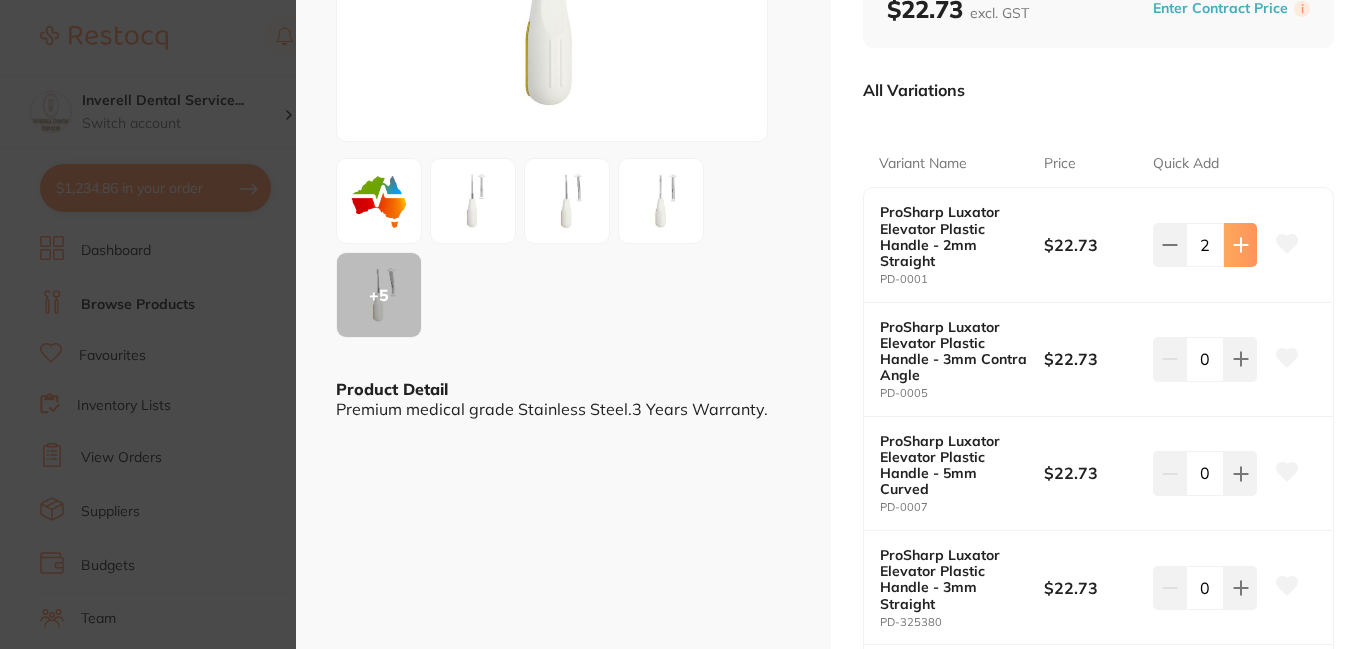 click 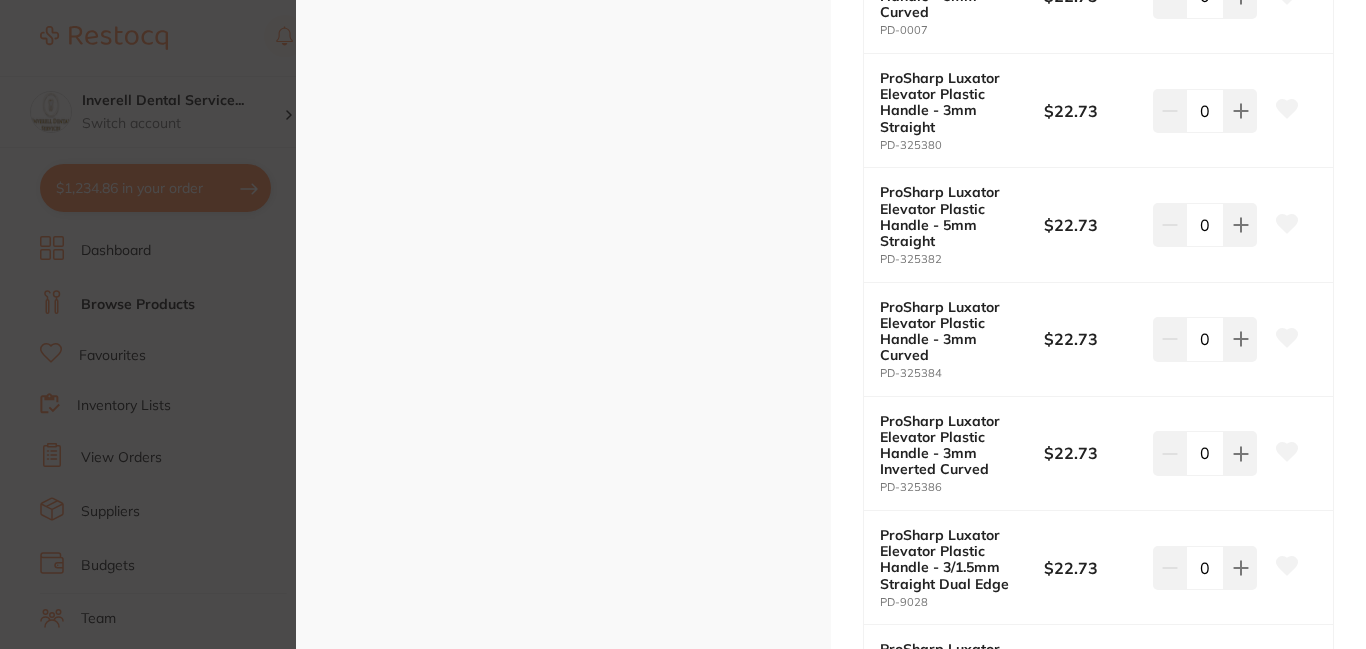 scroll, scrollTop: 900, scrollLeft: 0, axis: vertical 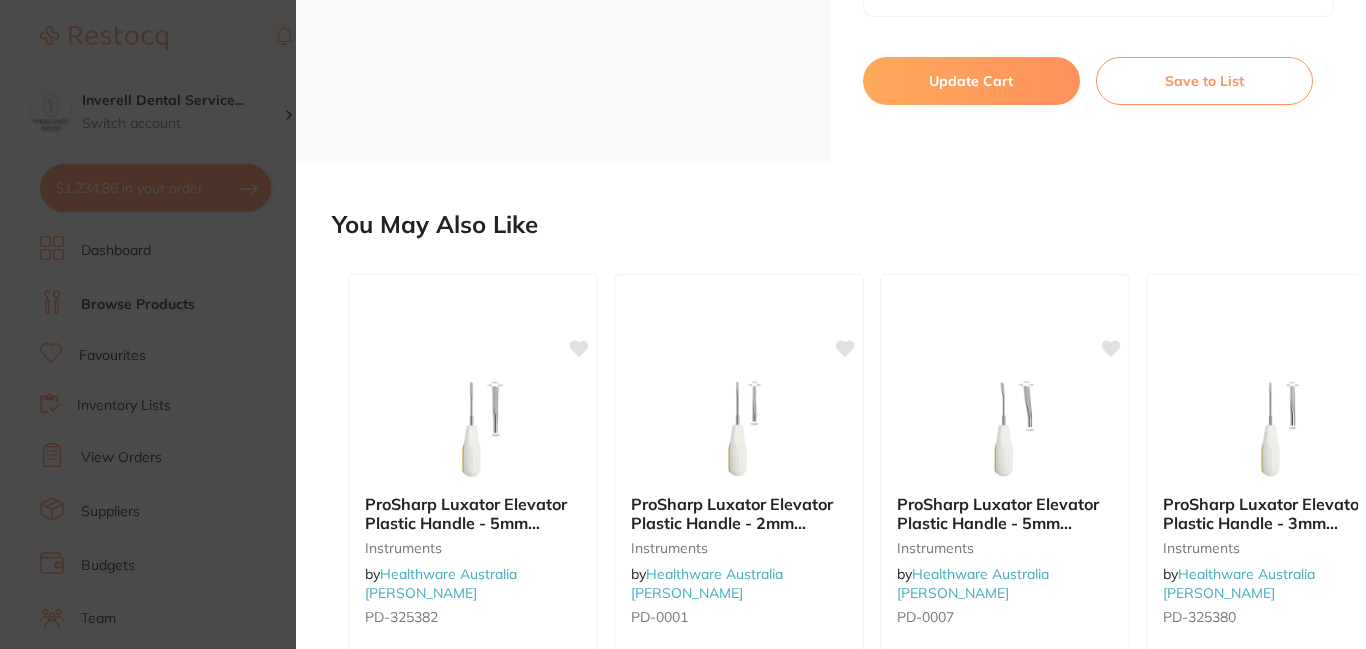 click on "Update Cart" at bounding box center [971, 81] 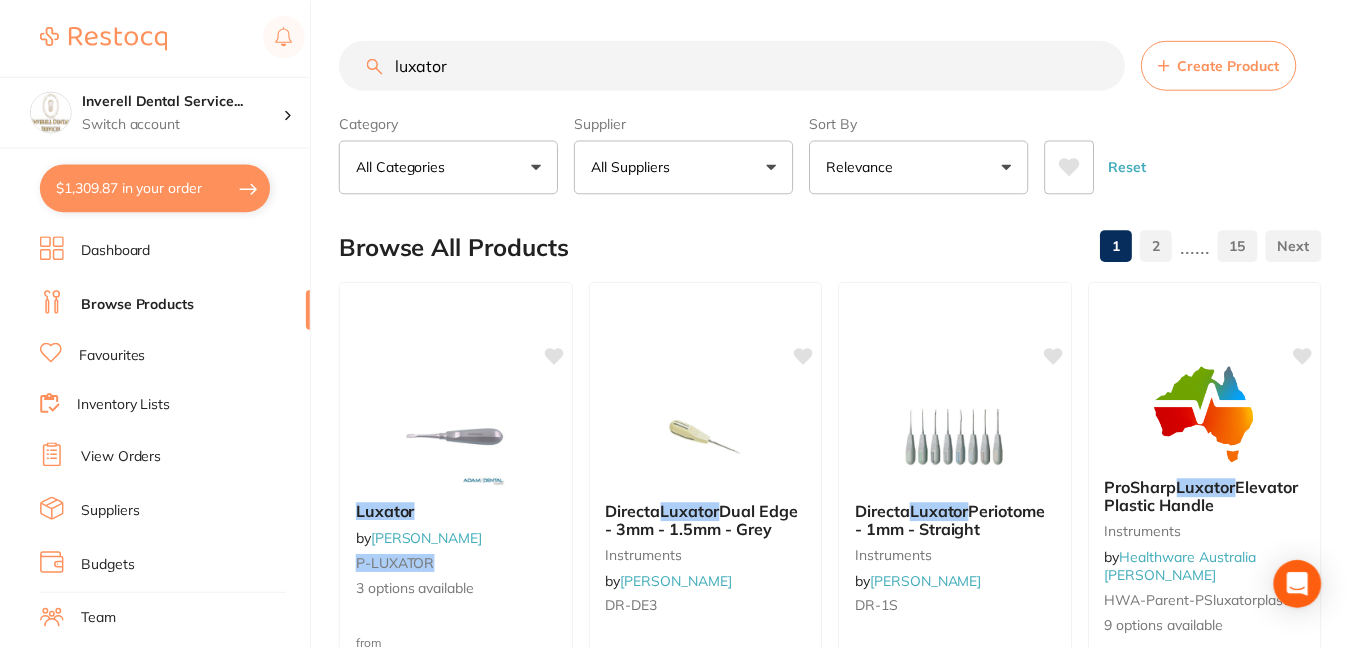 scroll, scrollTop: 13, scrollLeft: 0, axis: vertical 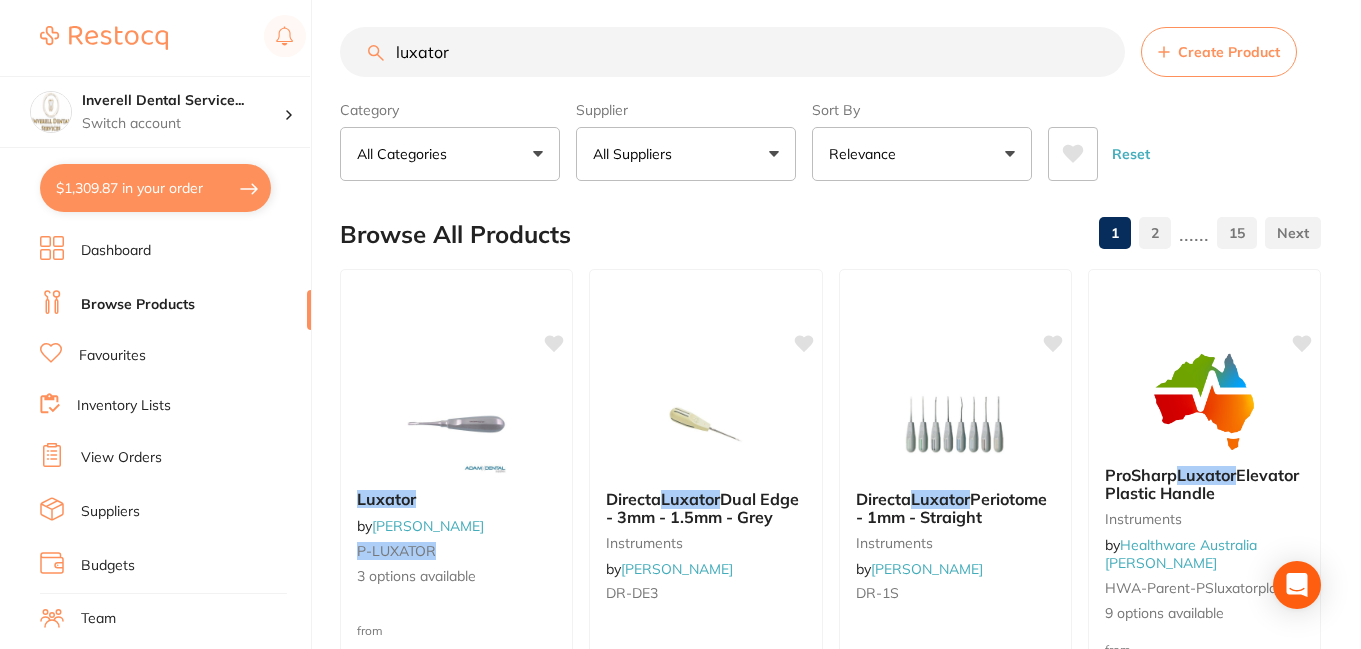 click on "$1,309.87   in your order" at bounding box center (155, 188) 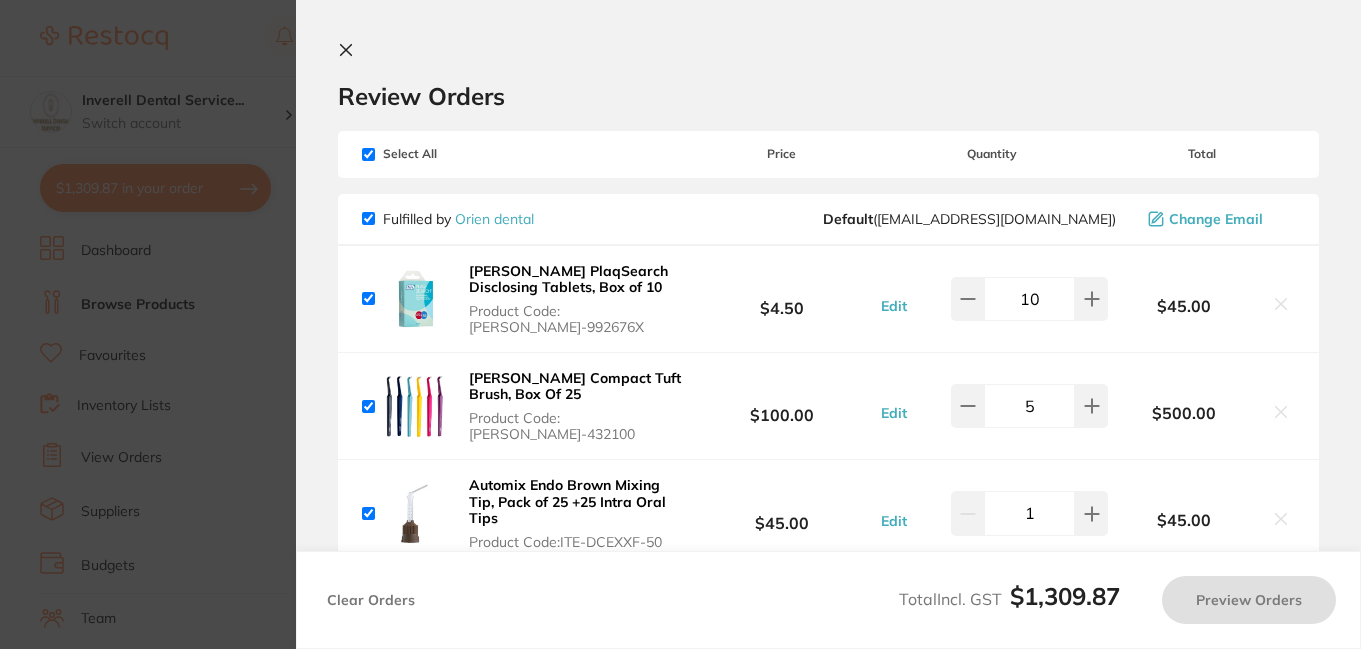 checkbox on "true" 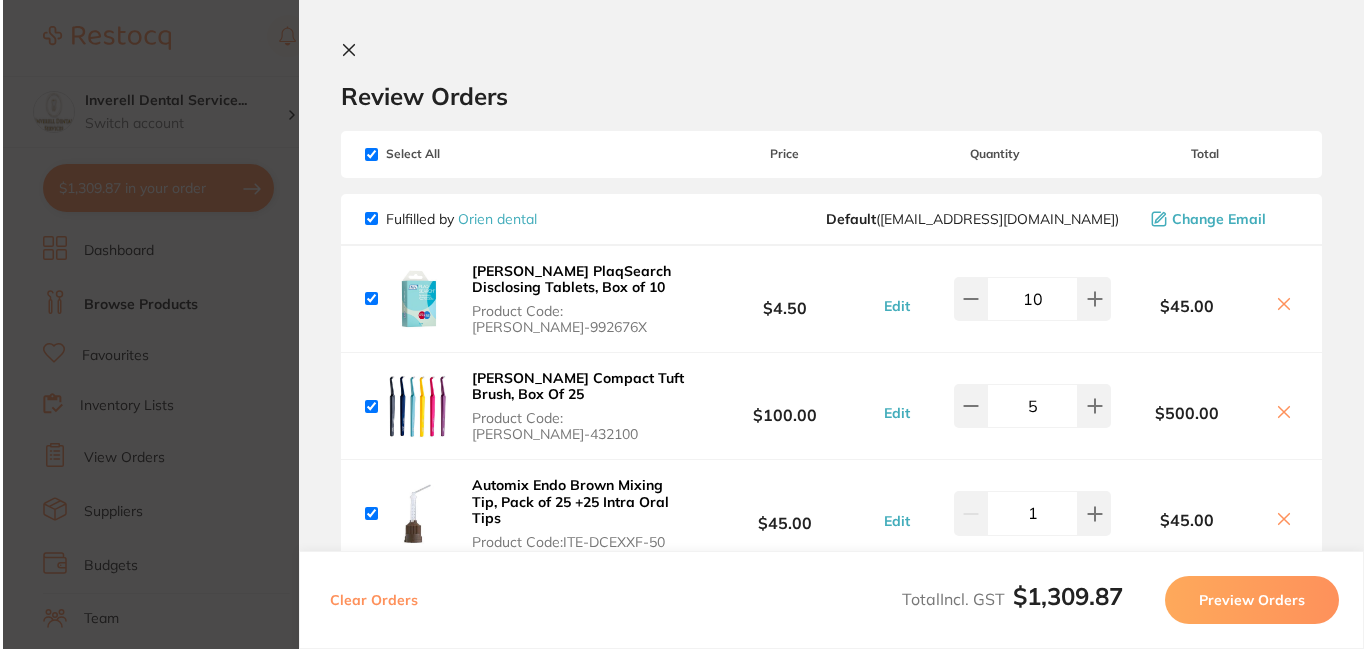 scroll, scrollTop: 0, scrollLeft: 0, axis: both 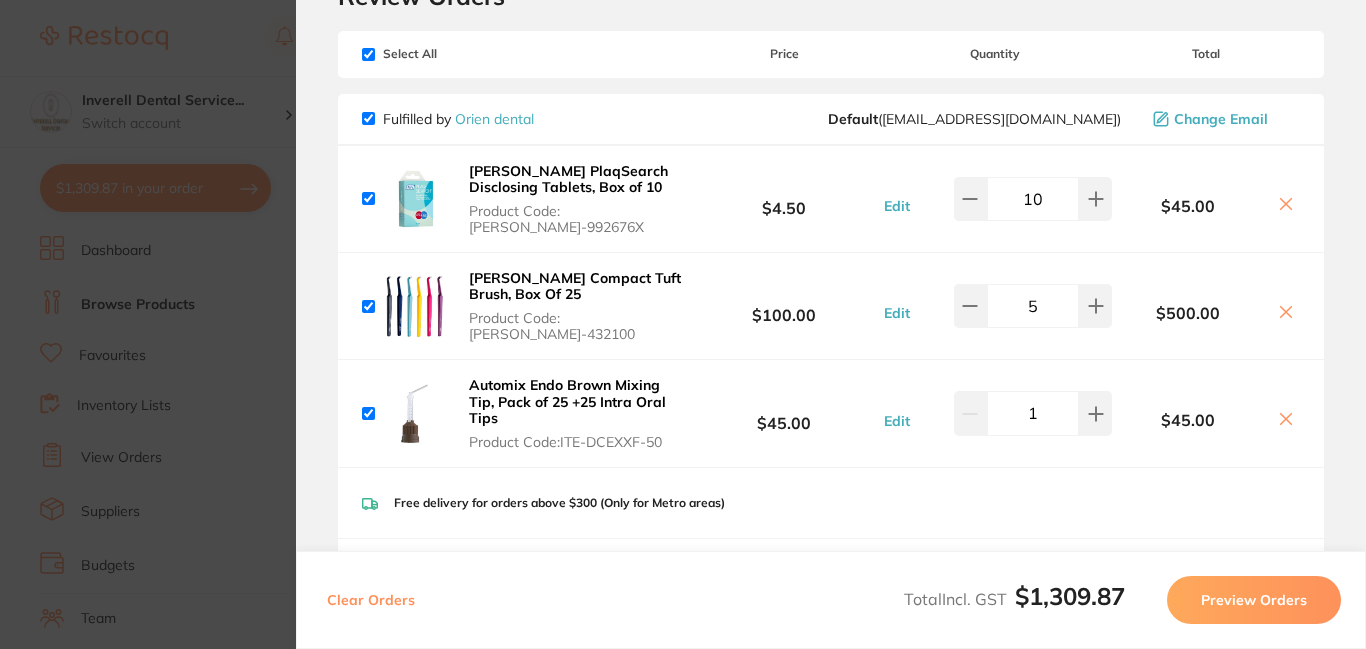 click 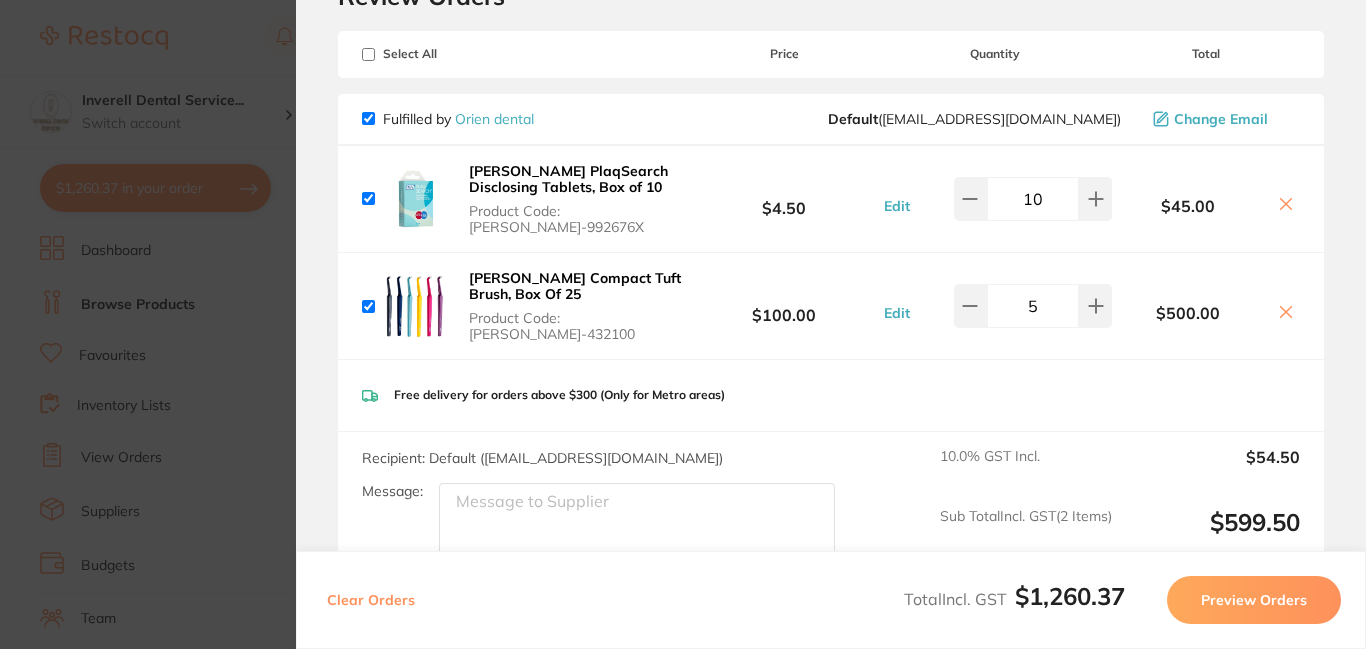 checkbox on "true" 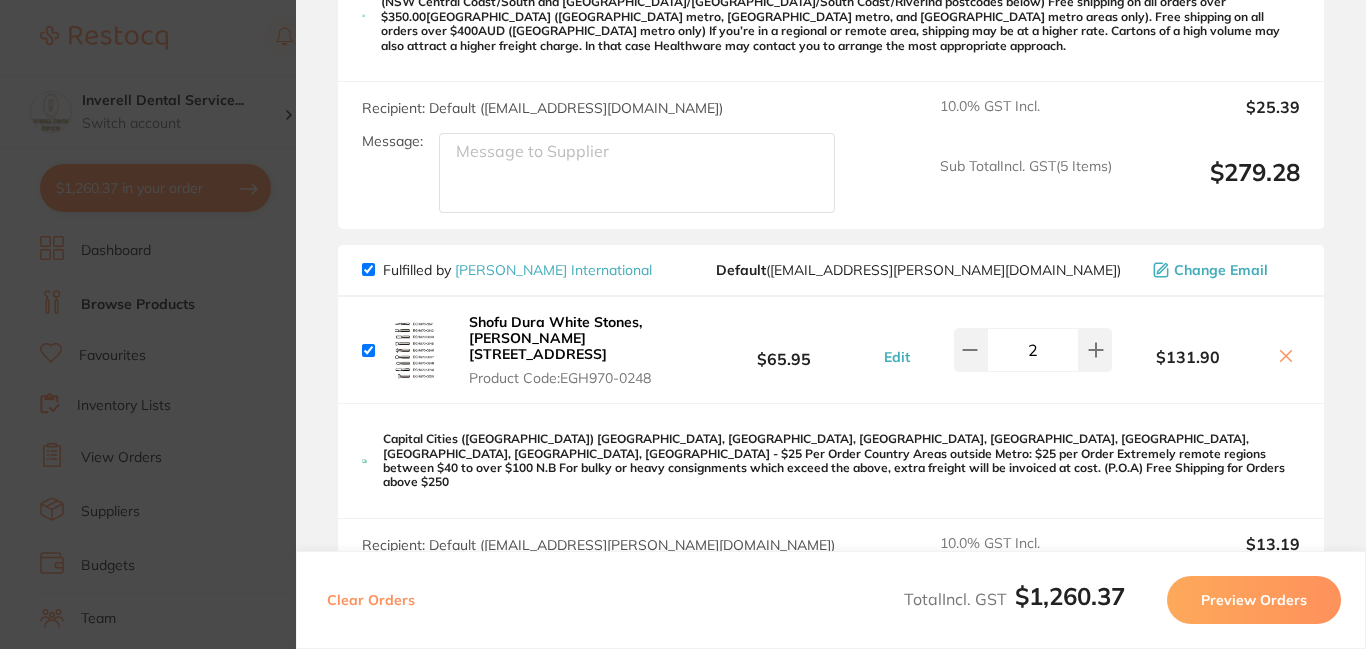 scroll, scrollTop: 2300, scrollLeft: 0, axis: vertical 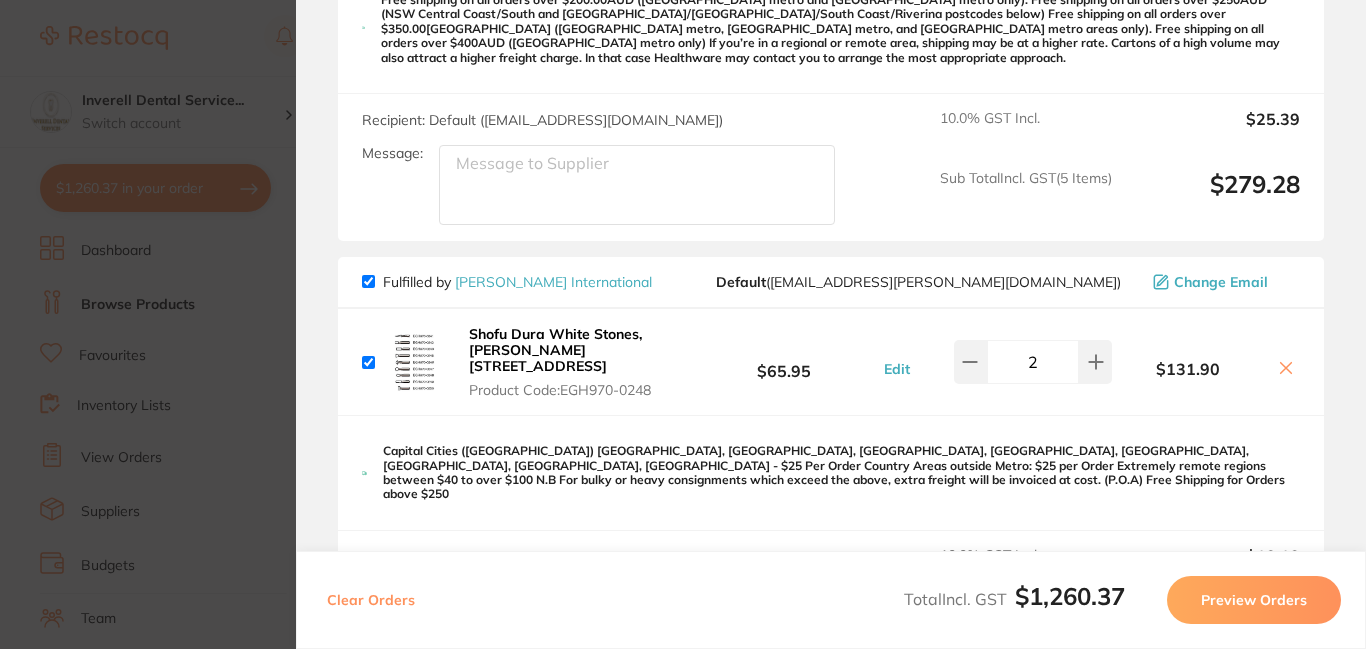 click at bounding box center (368, 281) 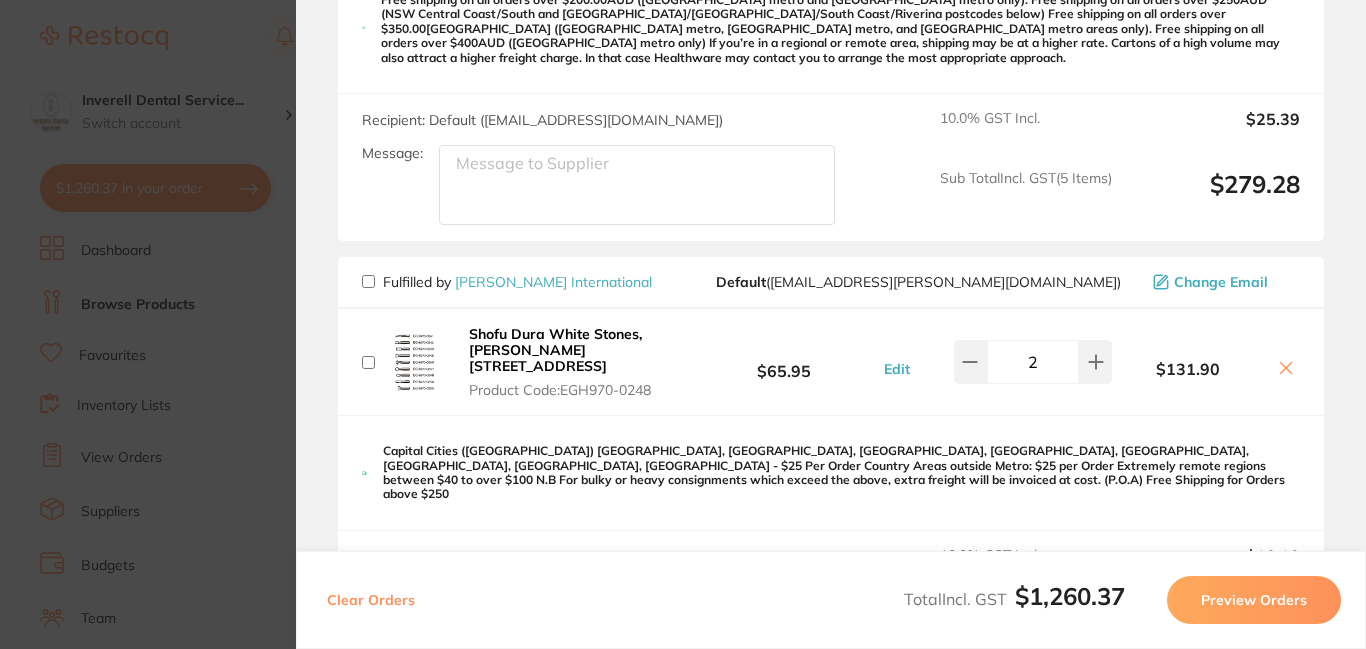 checkbox on "false" 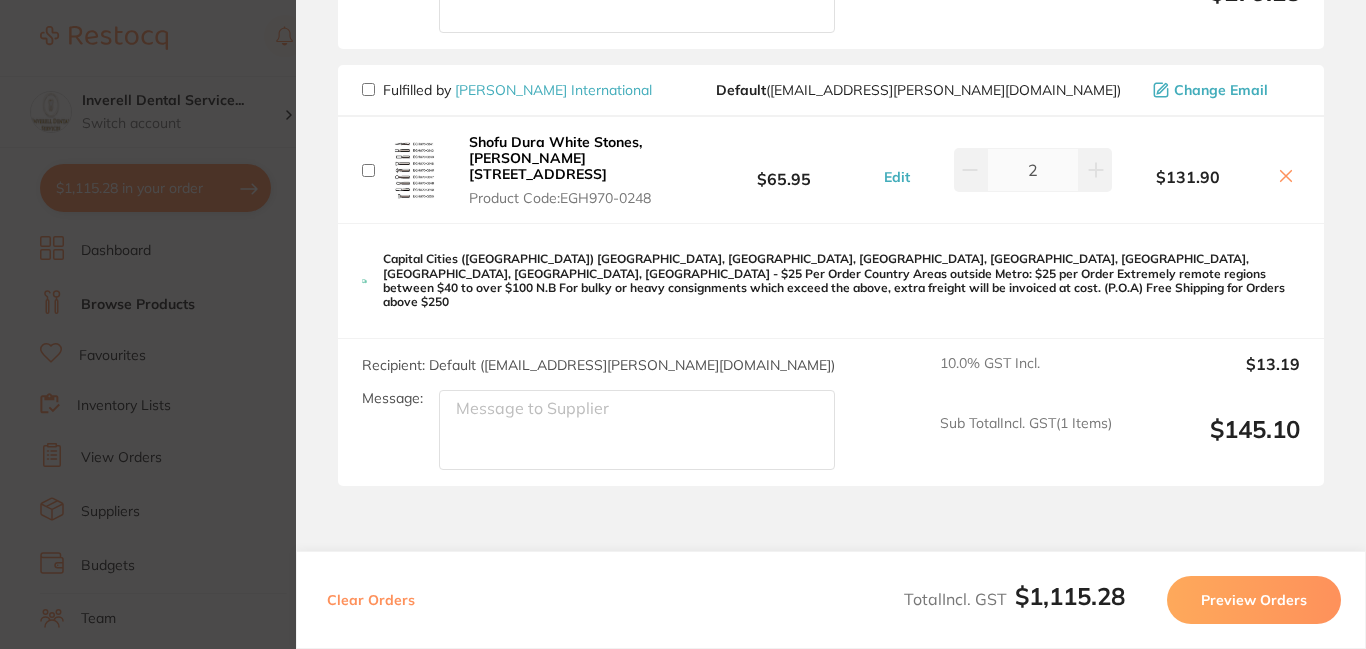 scroll, scrollTop: 2519, scrollLeft: 0, axis: vertical 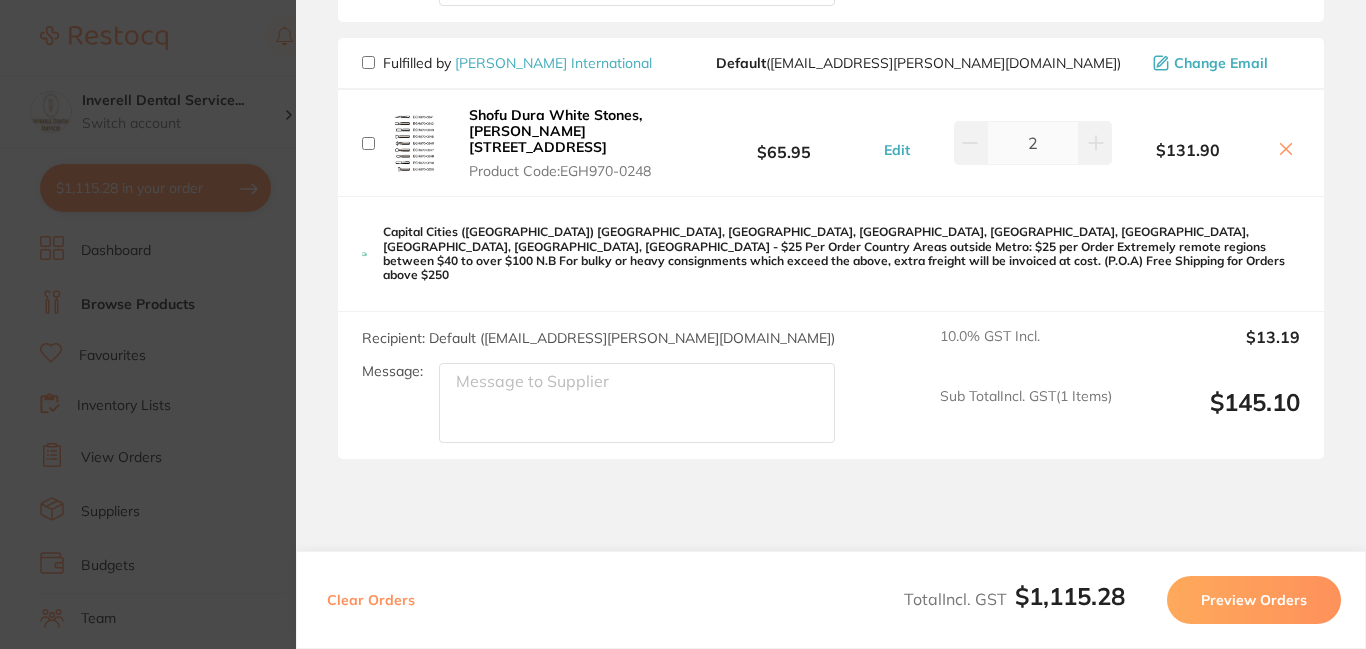 click on "Preview Orders" at bounding box center (1254, 600) 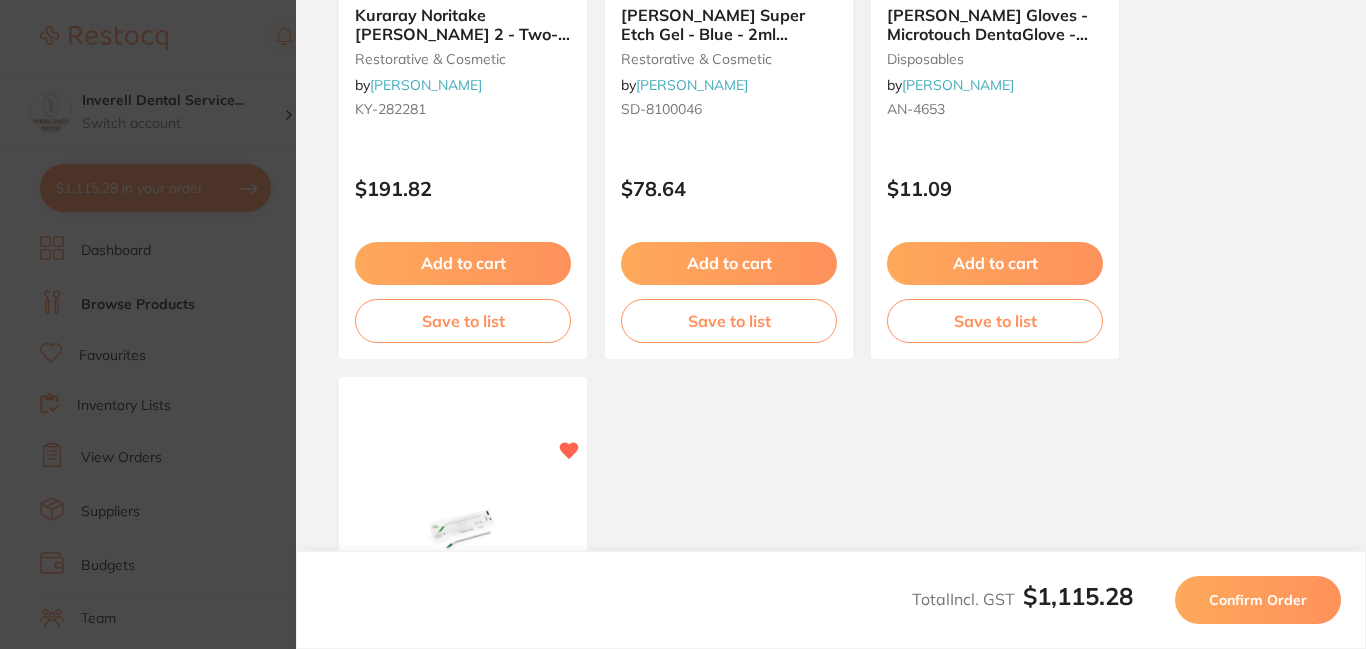 scroll, scrollTop: 0, scrollLeft: 0, axis: both 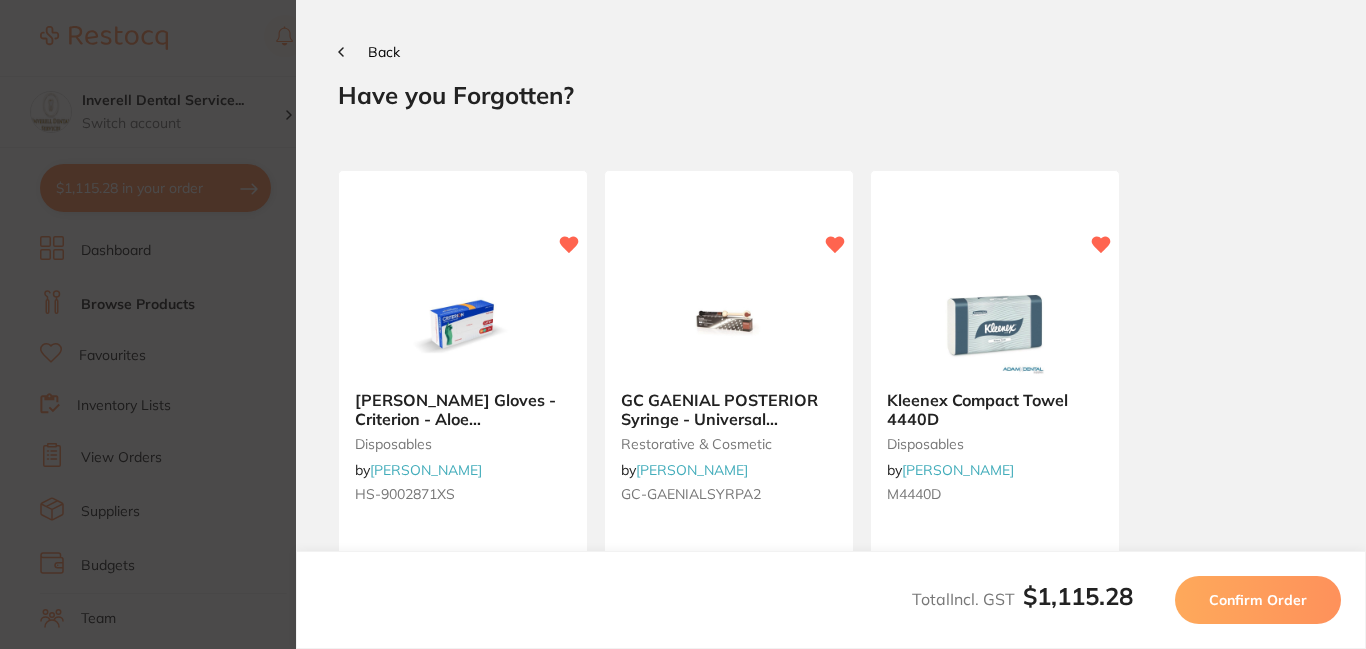 click 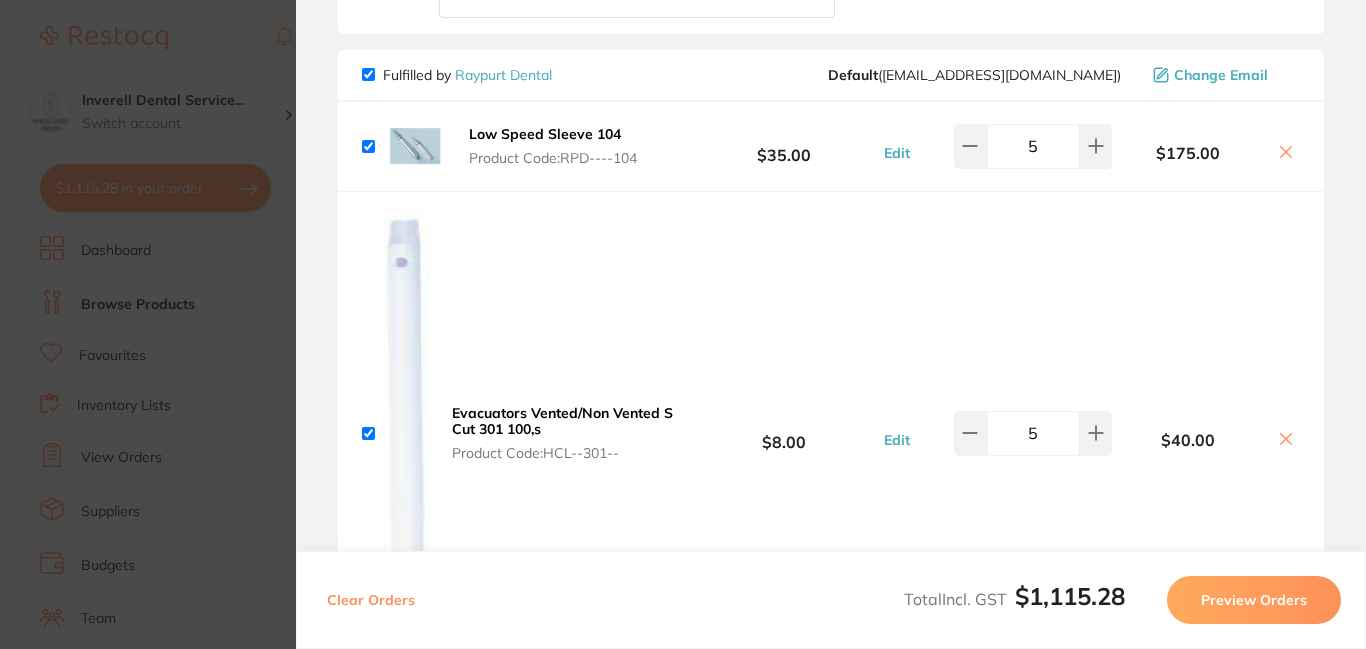 scroll, scrollTop: 700, scrollLeft: 0, axis: vertical 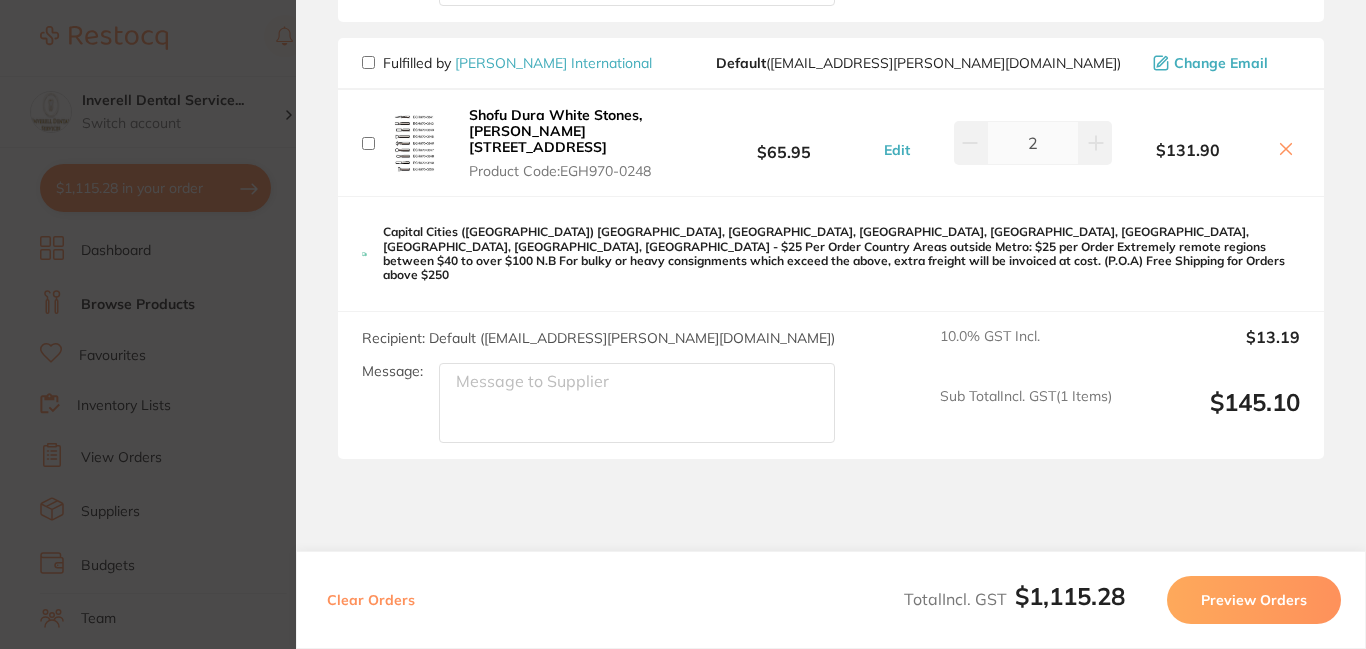 drag, startPoint x: 1272, startPoint y: 602, endPoint x: 1191, endPoint y: 553, distance: 94.66784 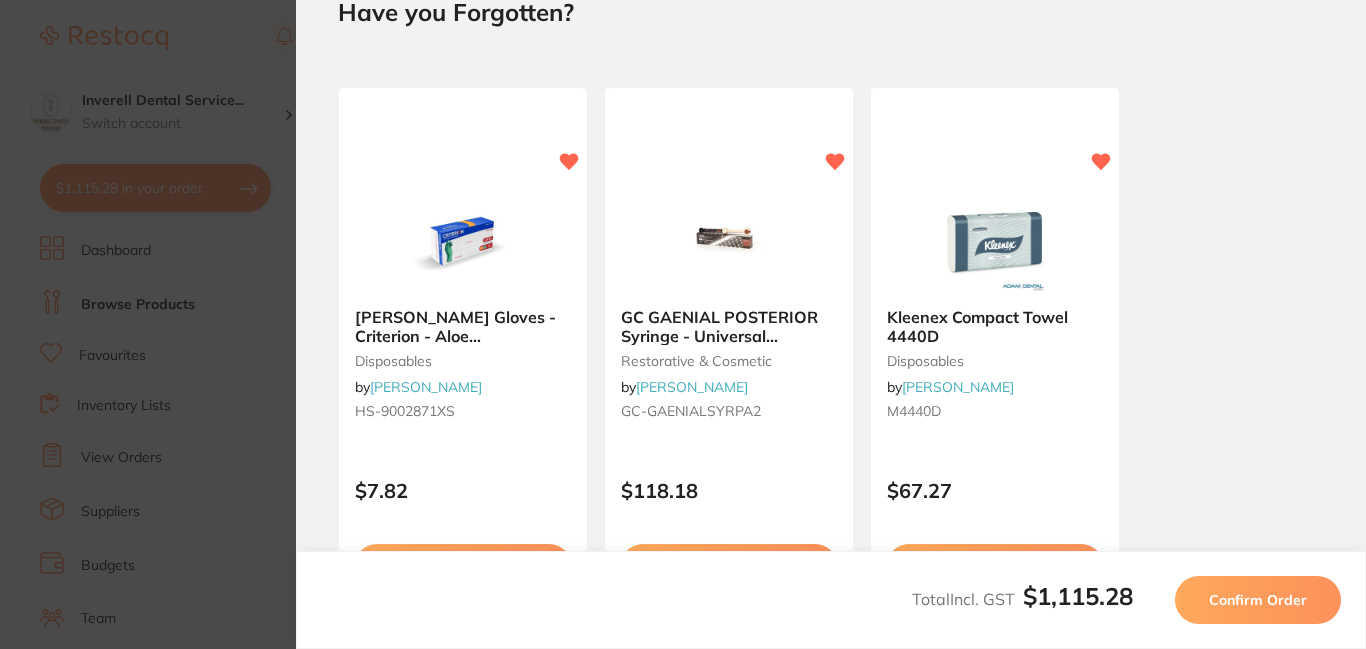 scroll, scrollTop: 200, scrollLeft: 0, axis: vertical 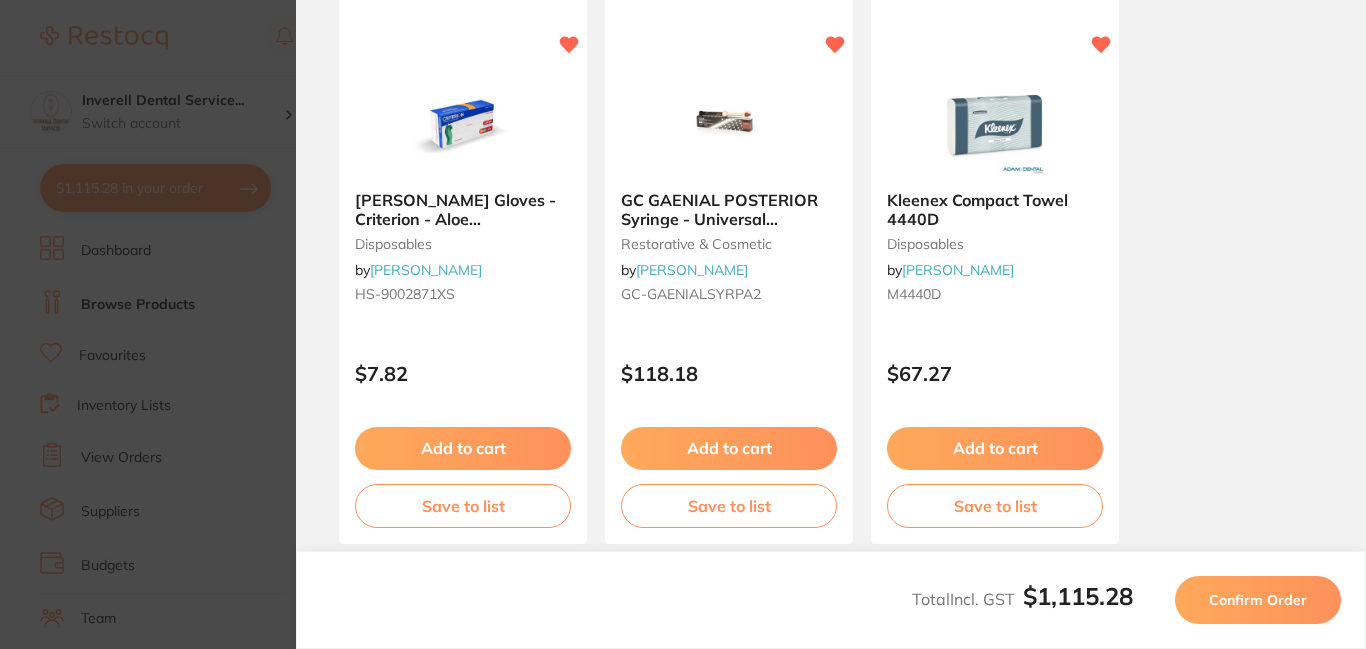 click on "Confirm Order" at bounding box center (1258, 600) 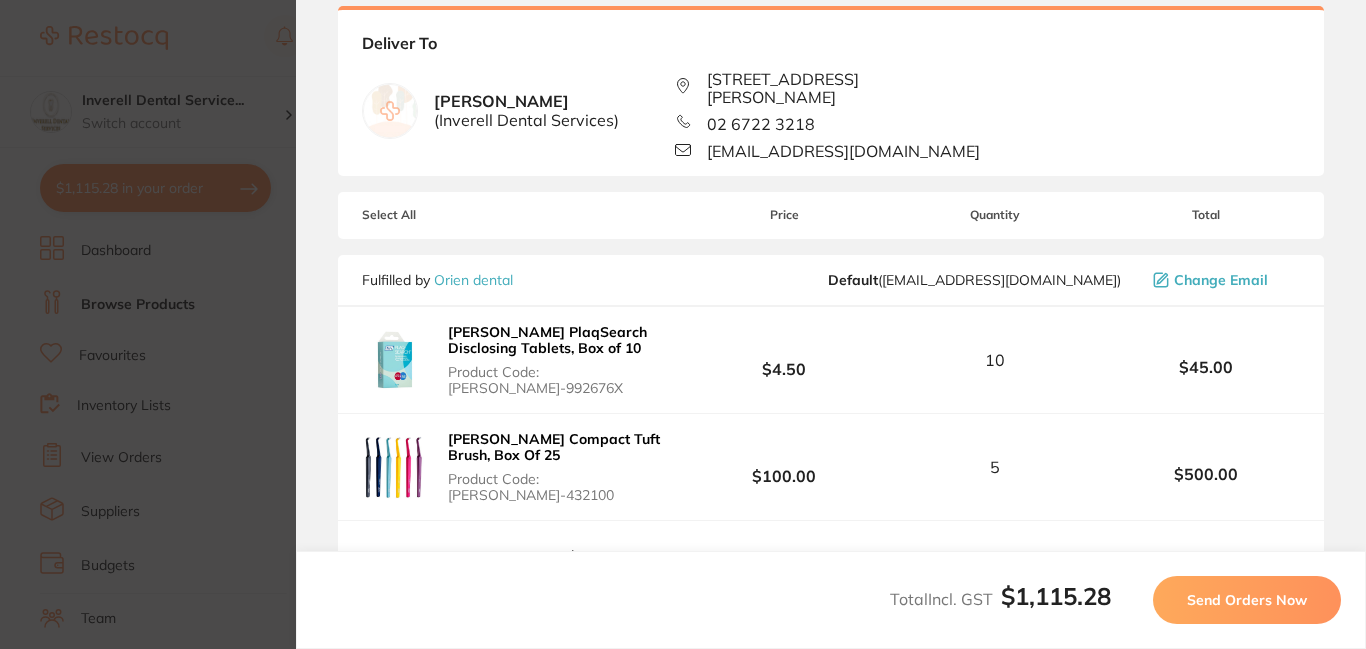 scroll, scrollTop: 0, scrollLeft: 0, axis: both 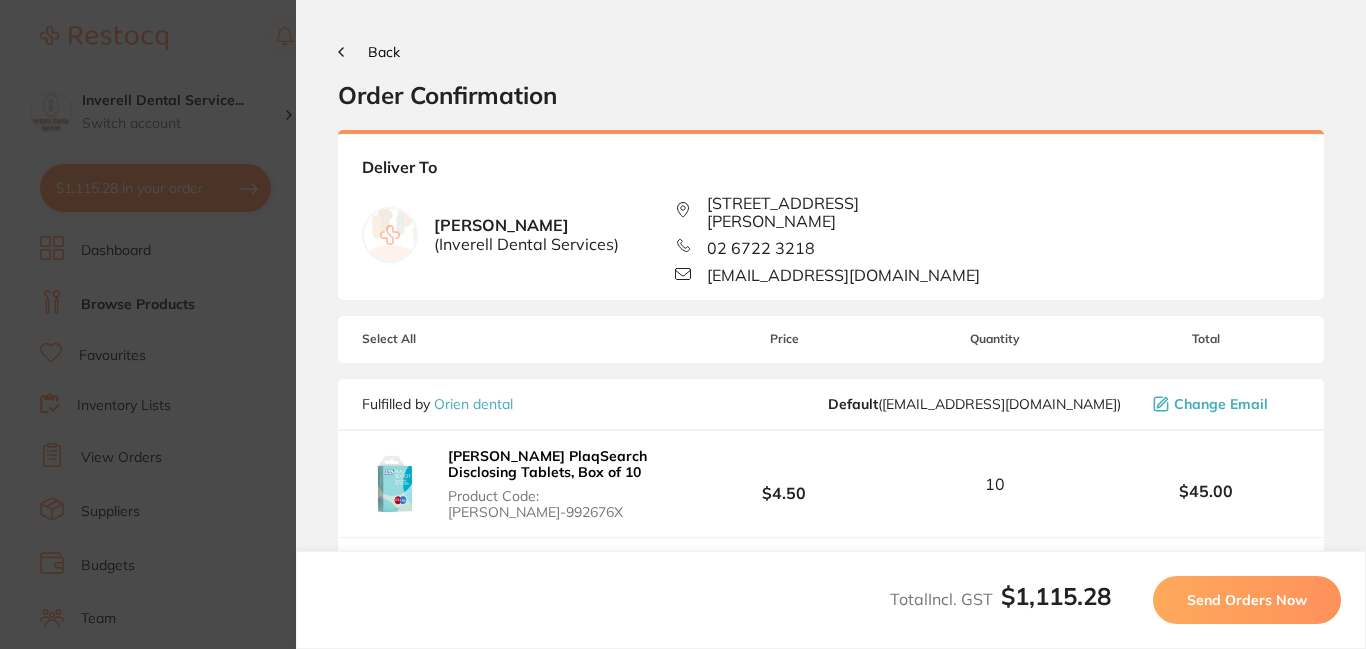 click on "Send Orders Now" at bounding box center (1247, 600) 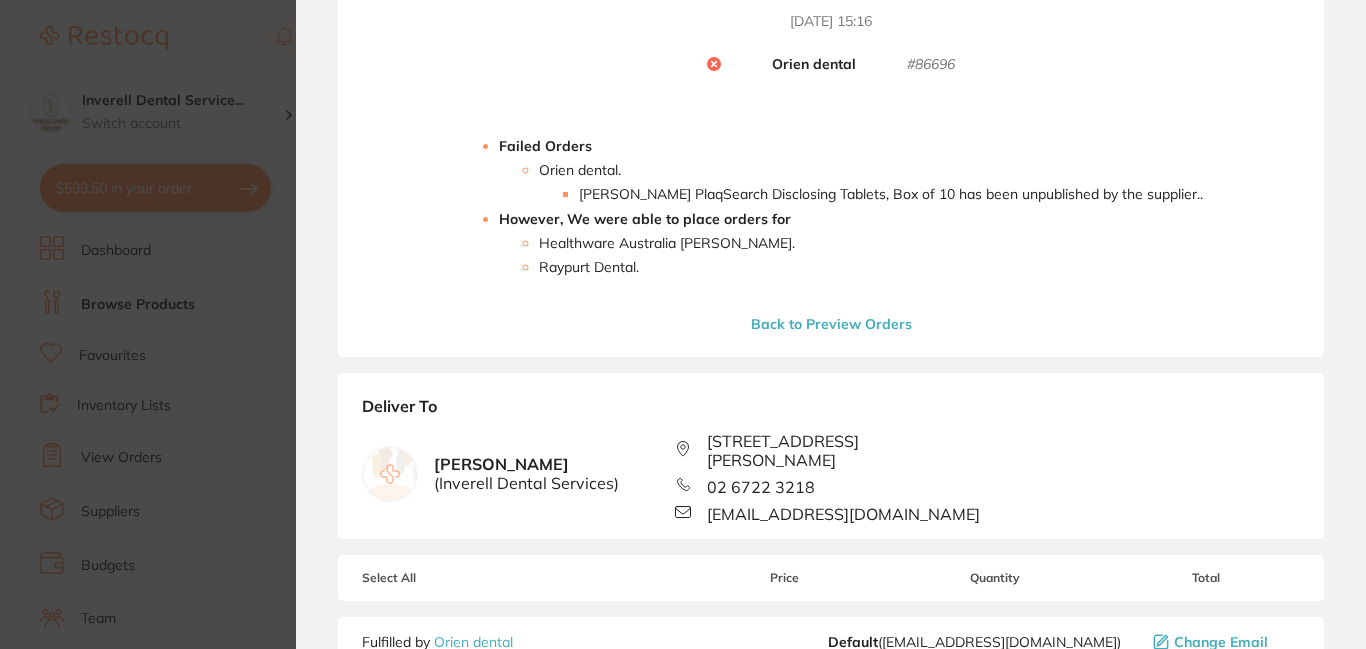 scroll, scrollTop: 300, scrollLeft: 0, axis: vertical 